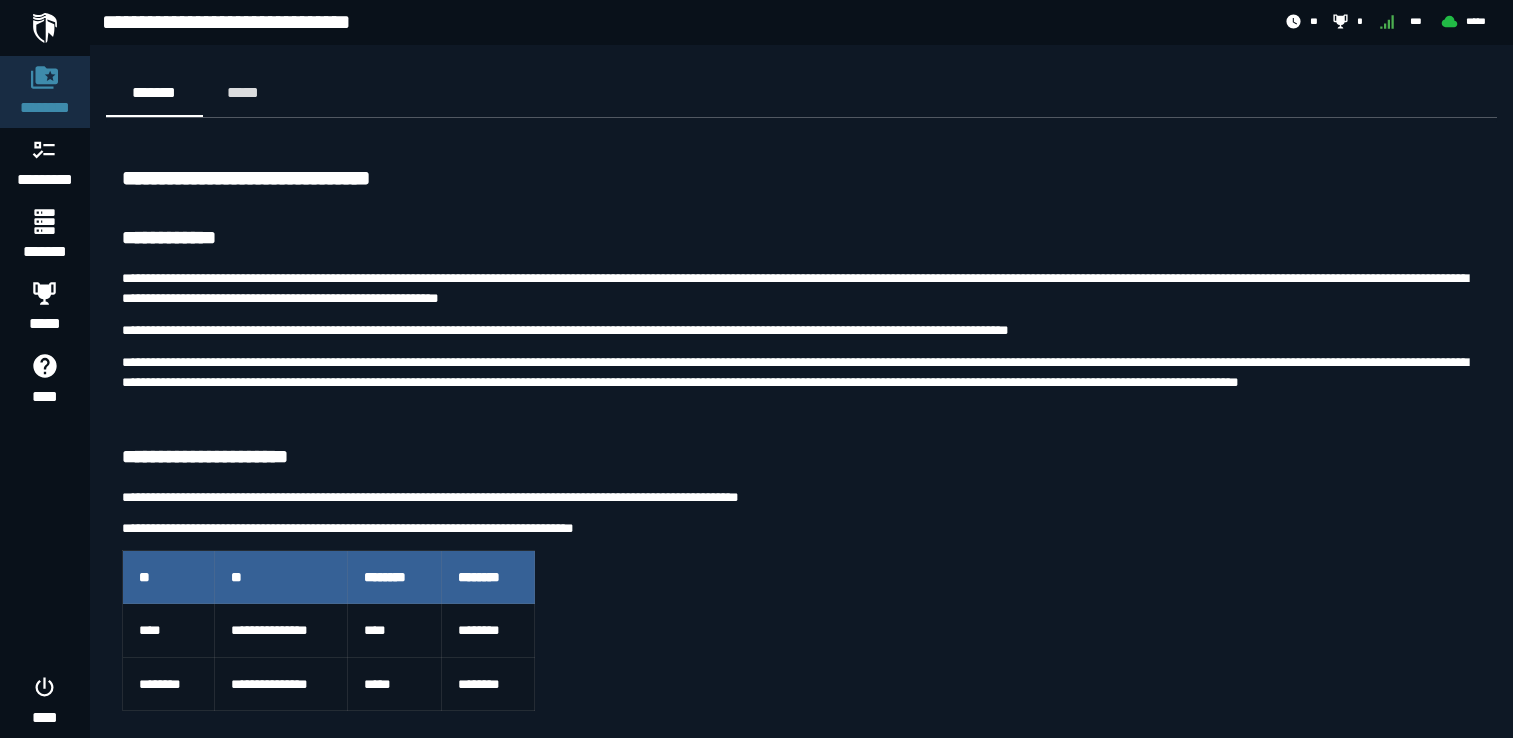 scroll, scrollTop: 11936, scrollLeft: 0, axis: vertical 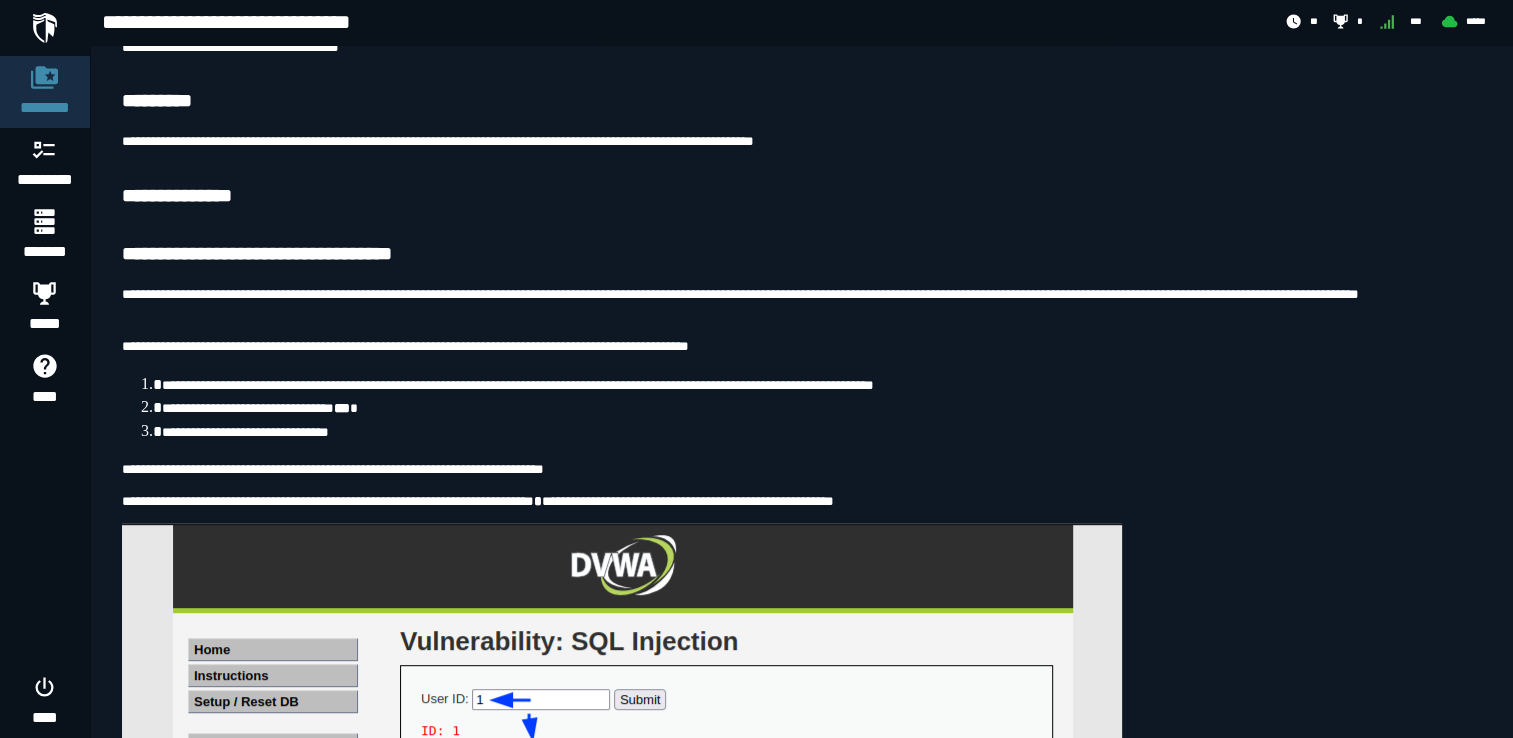 click on "**********" at bounding box center (801, 197) 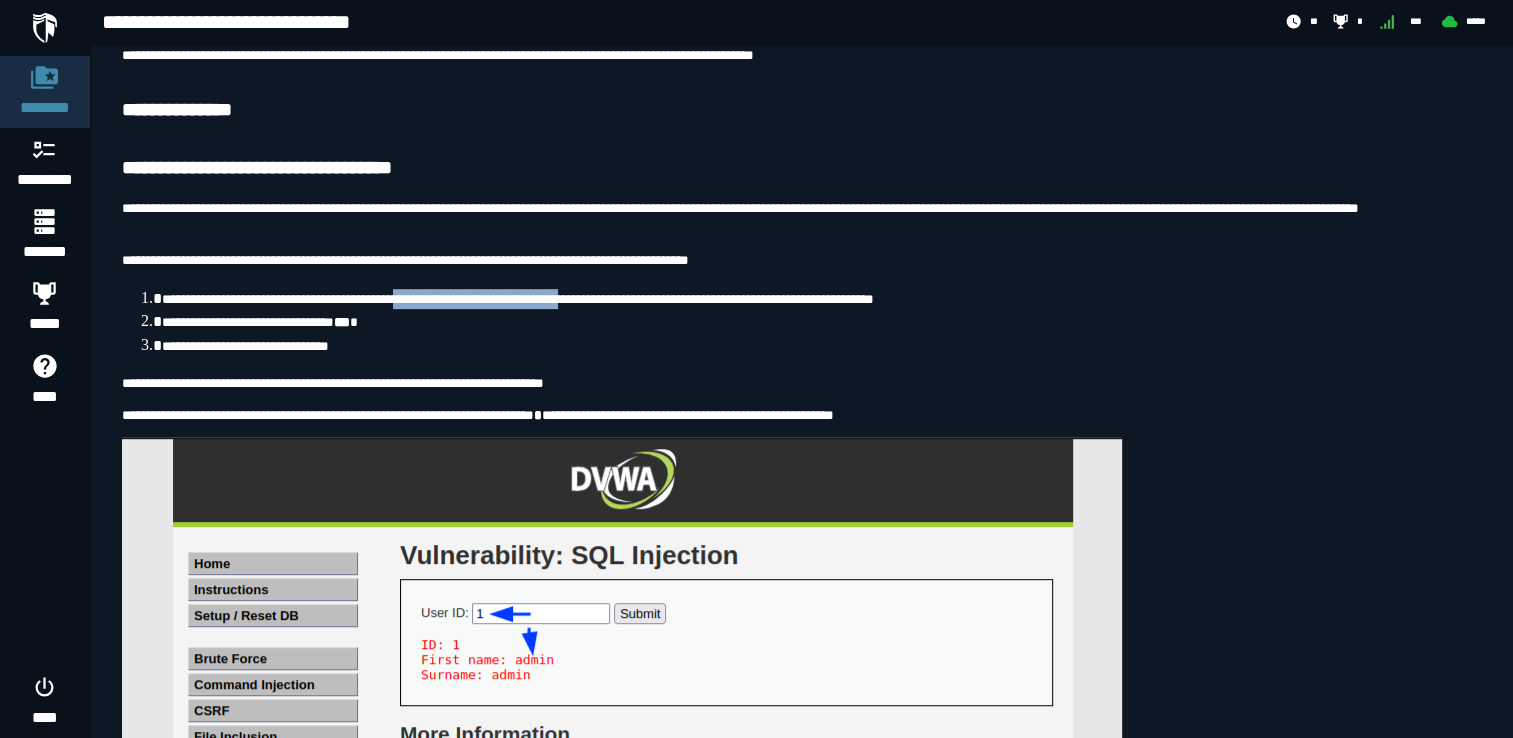 drag, startPoint x: 419, startPoint y: 304, endPoint x: 616, endPoint y: 301, distance: 197.02284 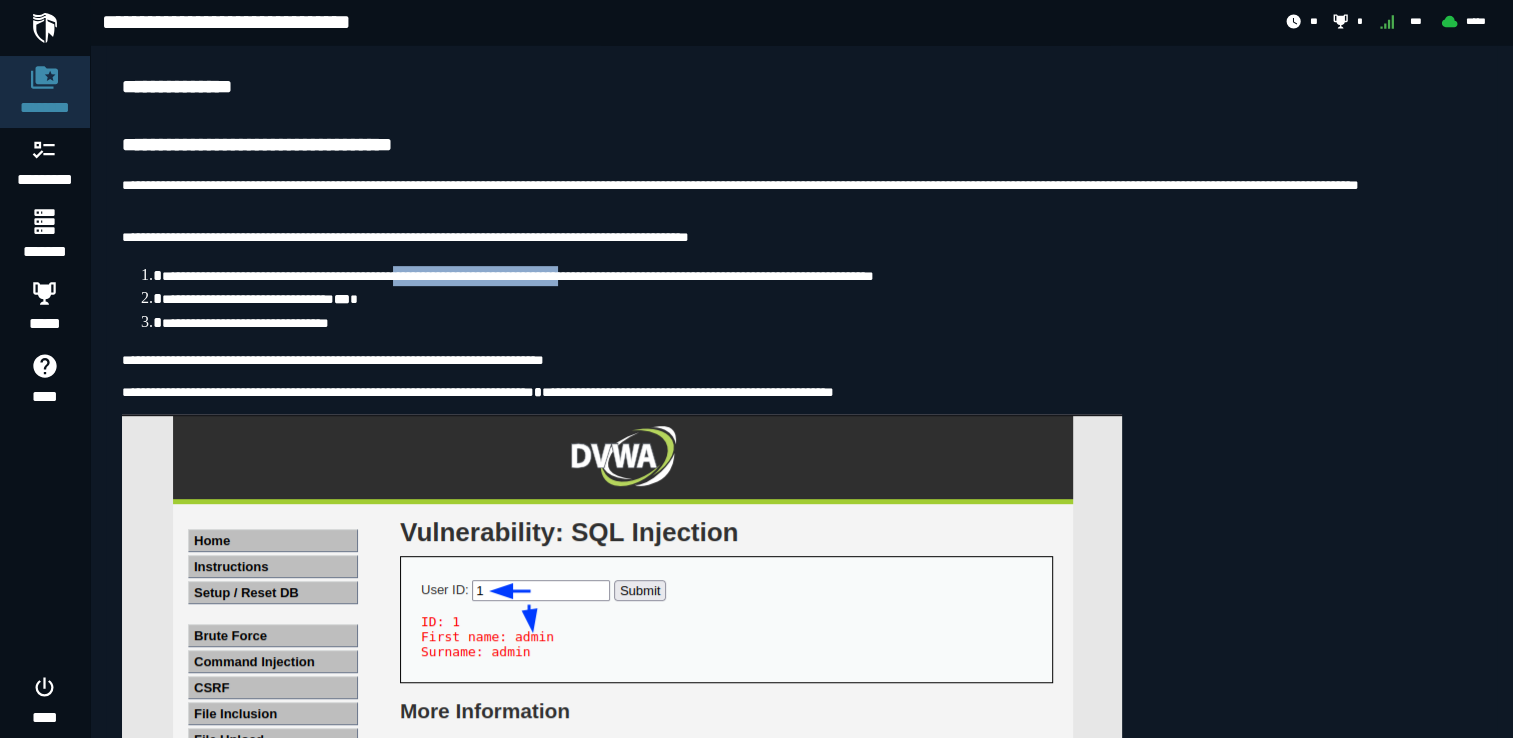 scroll, scrollTop: 816, scrollLeft: 0, axis: vertical 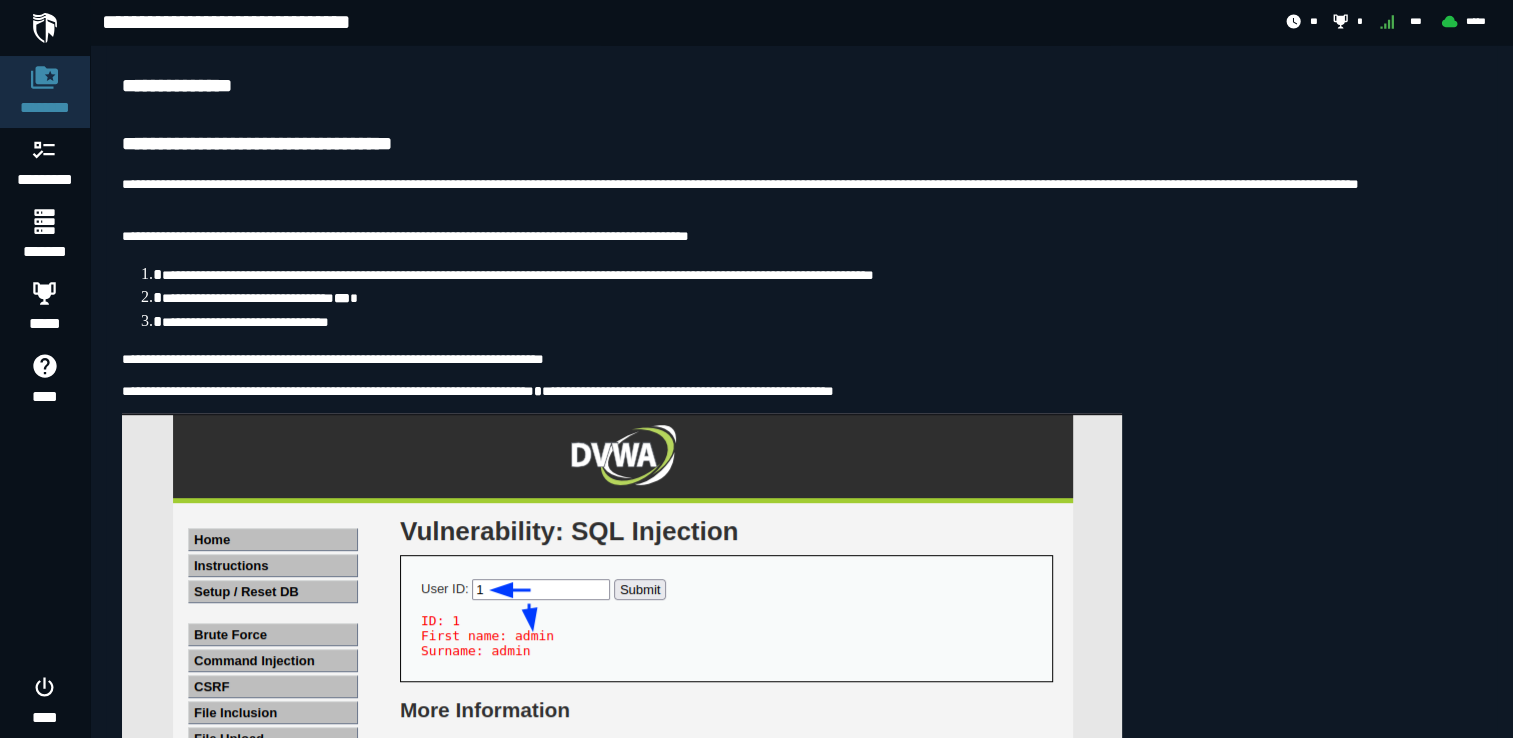 click on "**********" at bounding box center (801, 298) 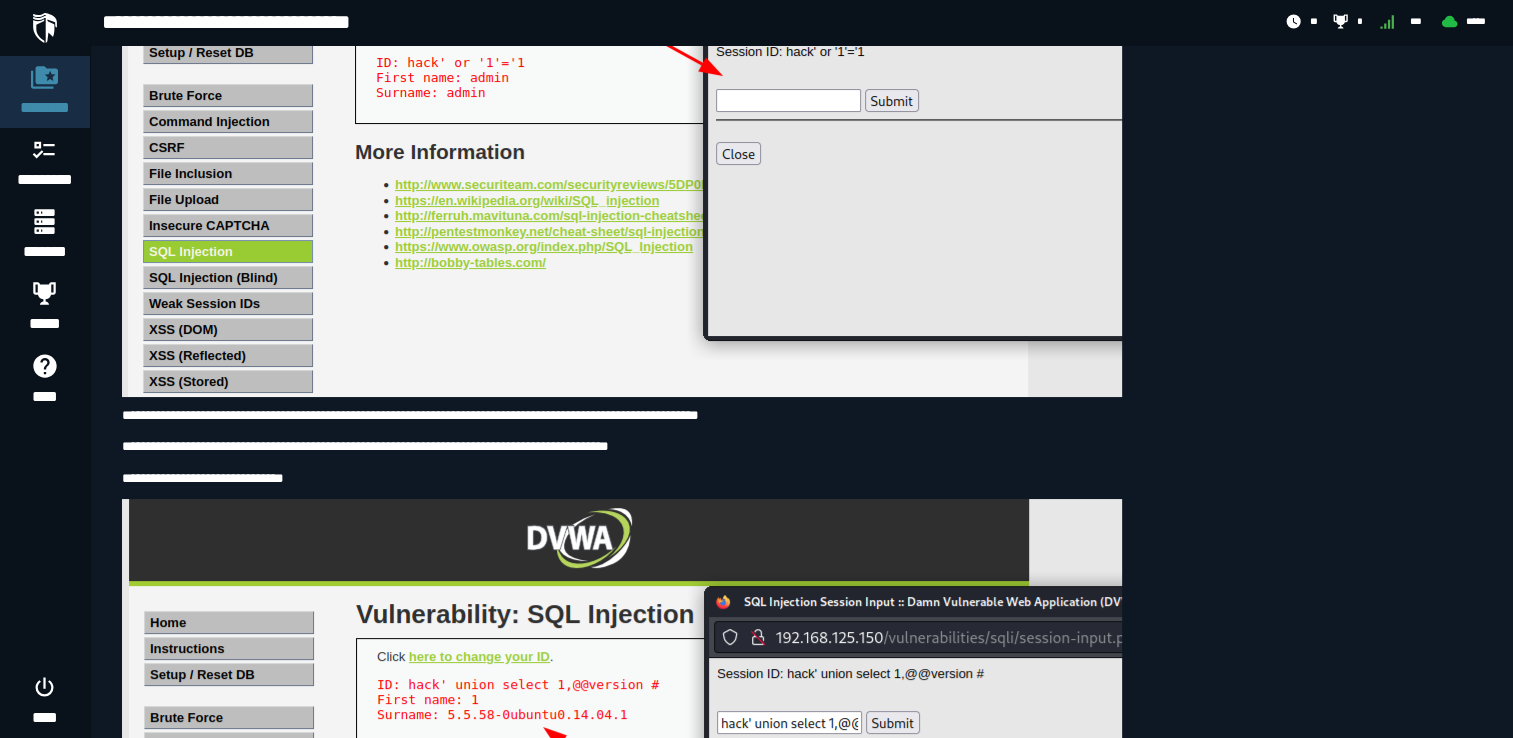 scroll, scrollTop: 12812, scrollLeft: 0, axis: vertical 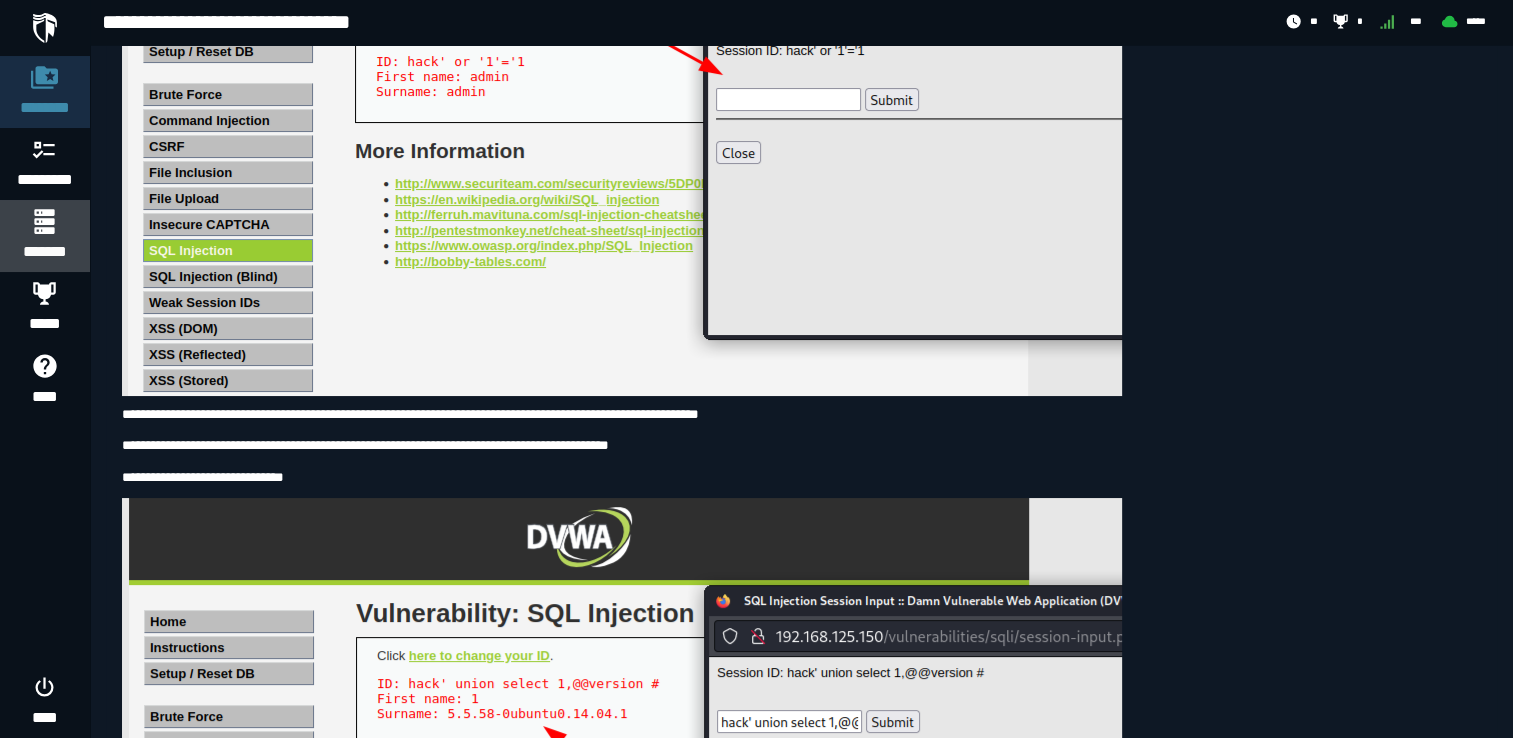 click at bounding box center (44, 221) 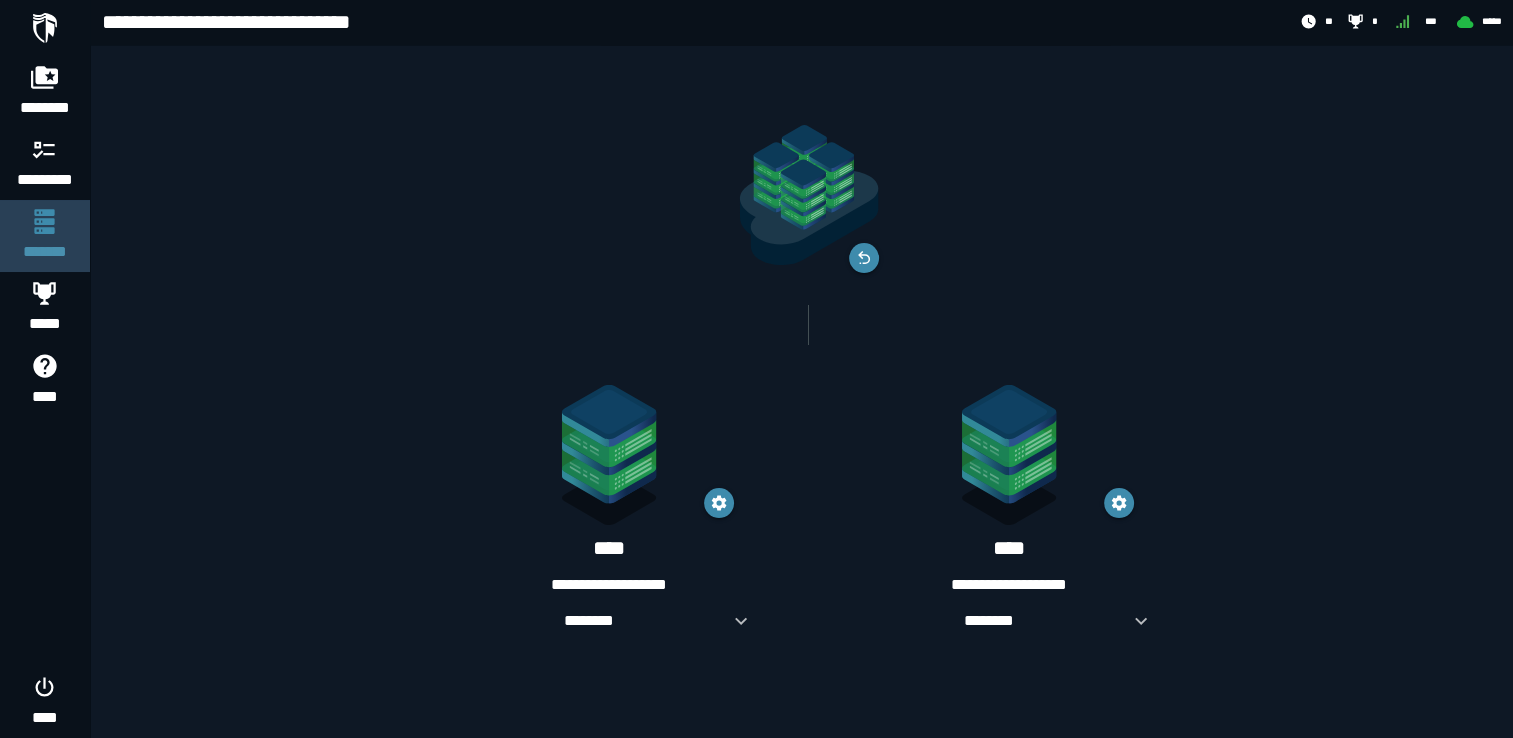 scroll, scrollTop: 0, scrollLeft: 0, axis: both 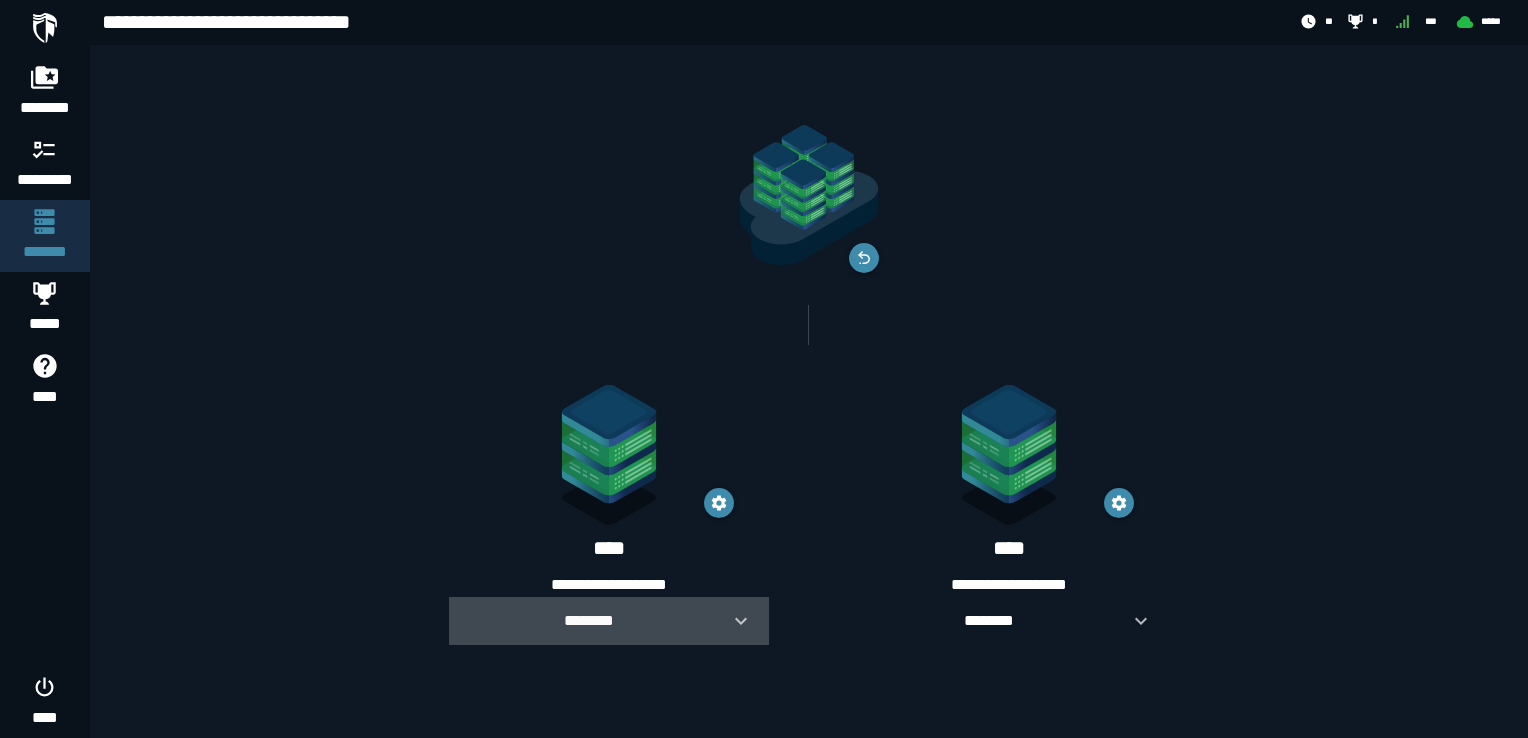 click 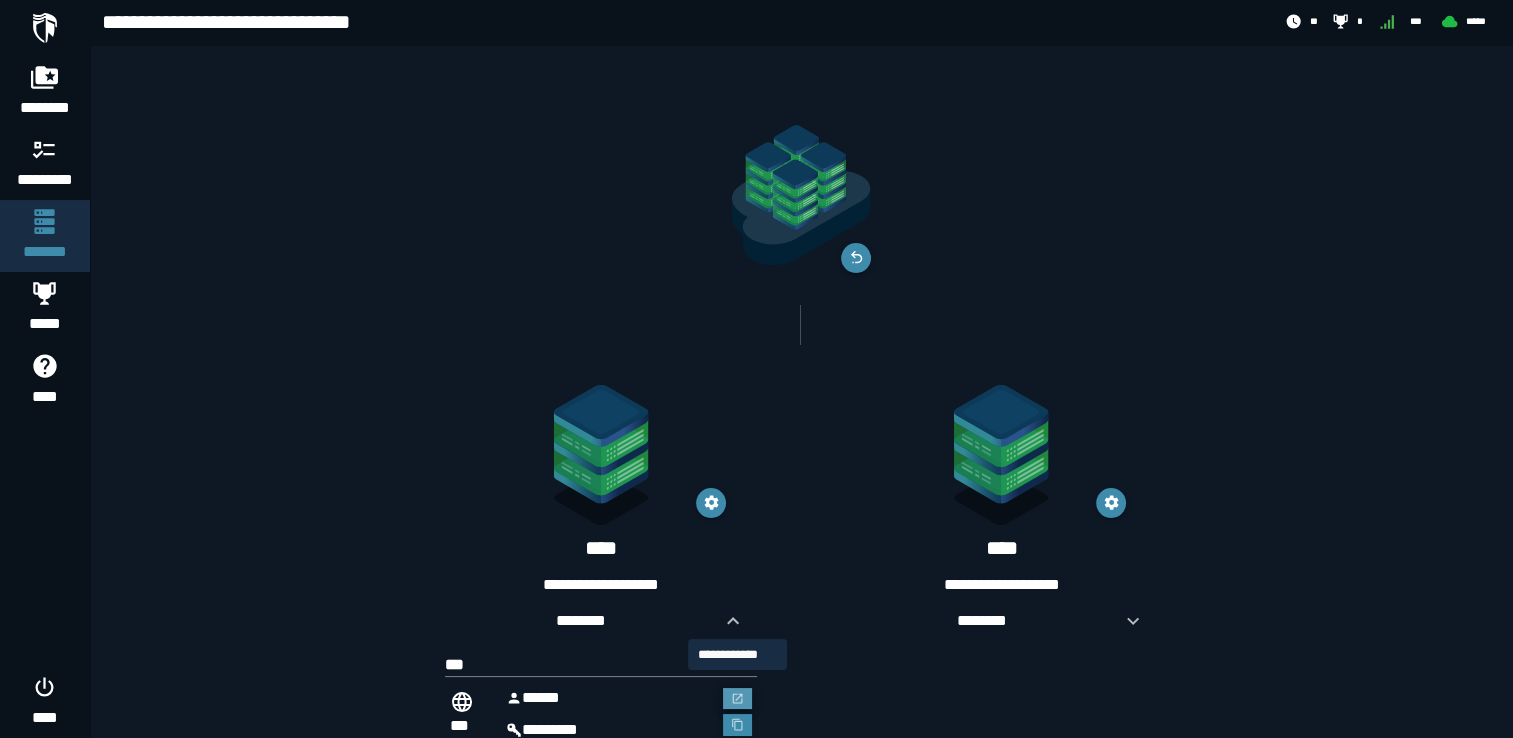 click 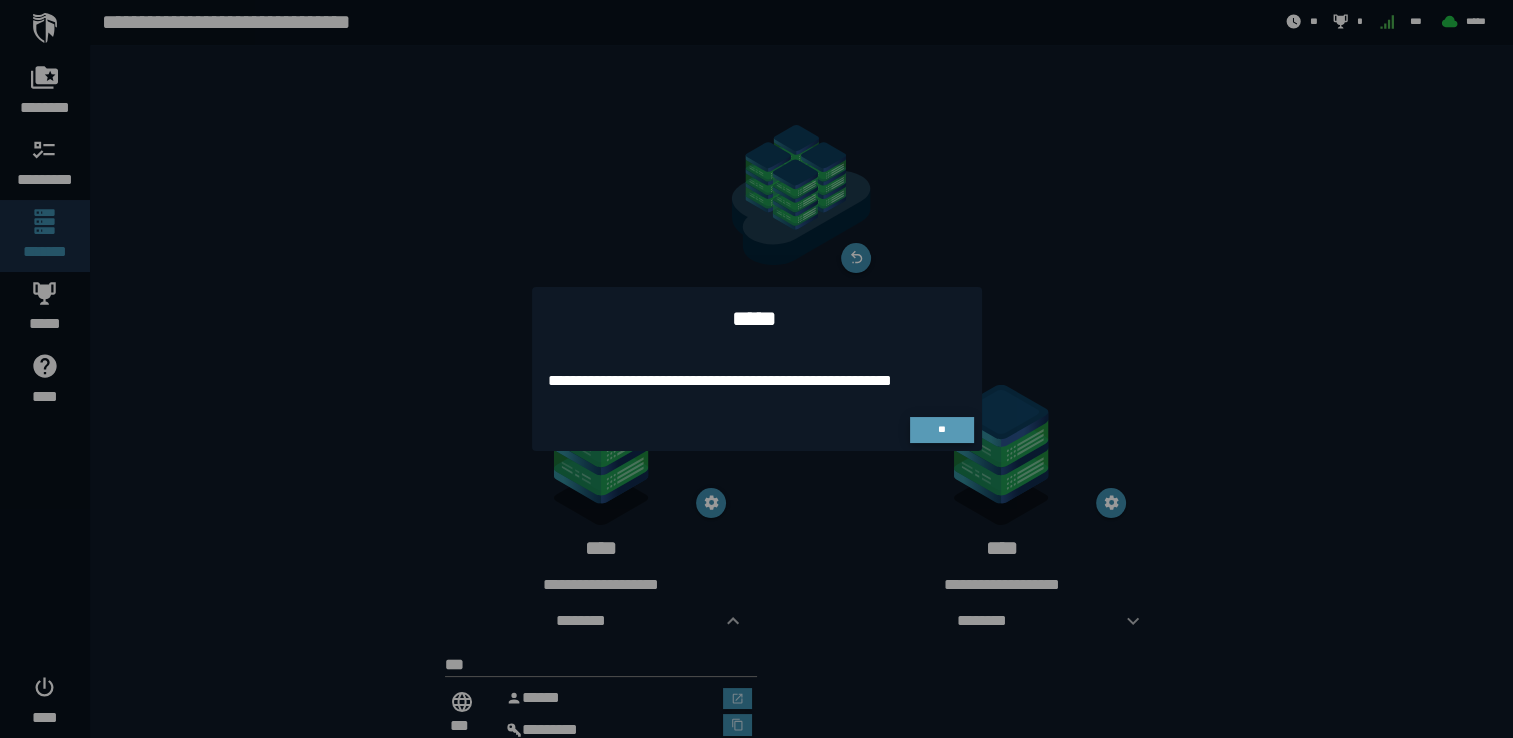 click on "**" at bounding box center (941, 429) 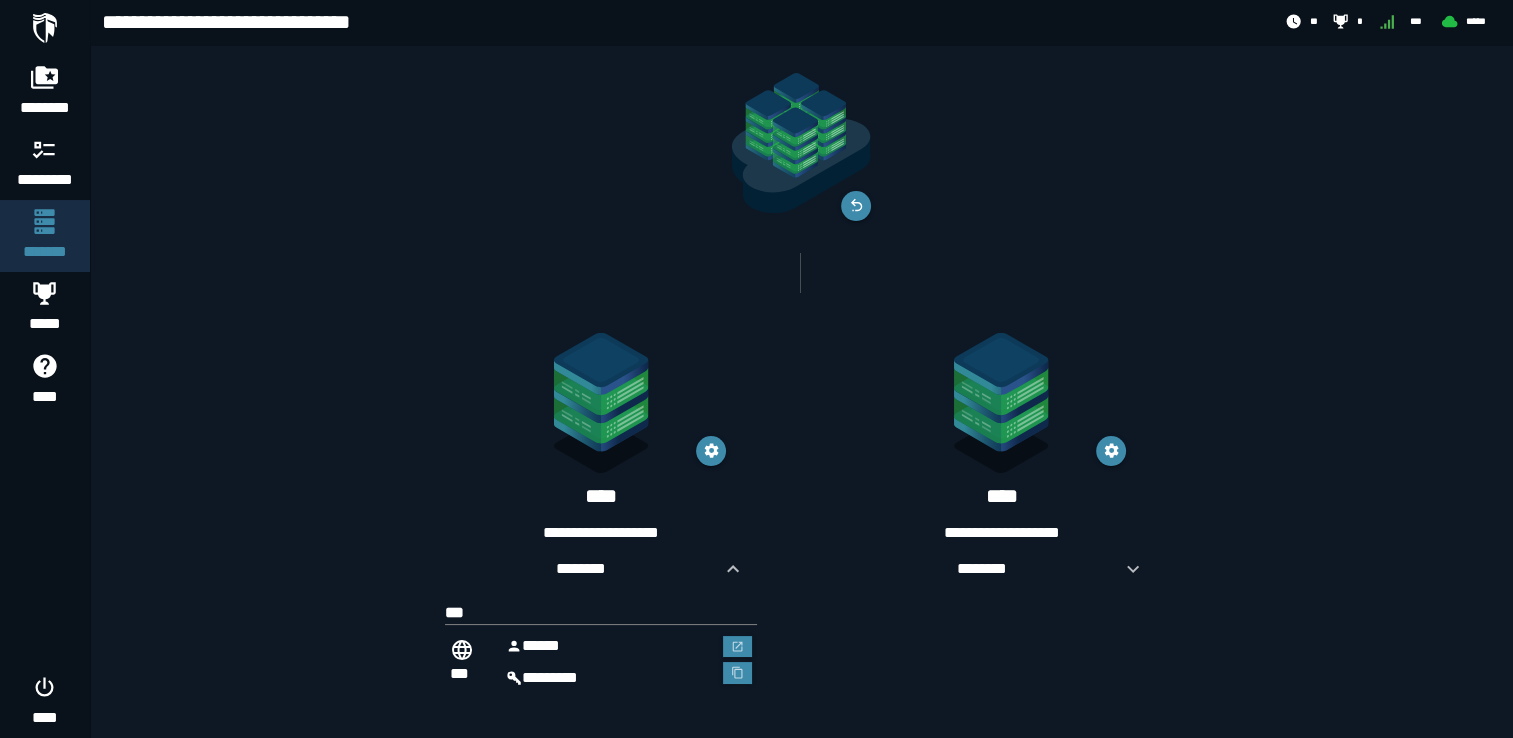 scroll, scrollTop: 54, scrollLeft: 0, axis: vertical 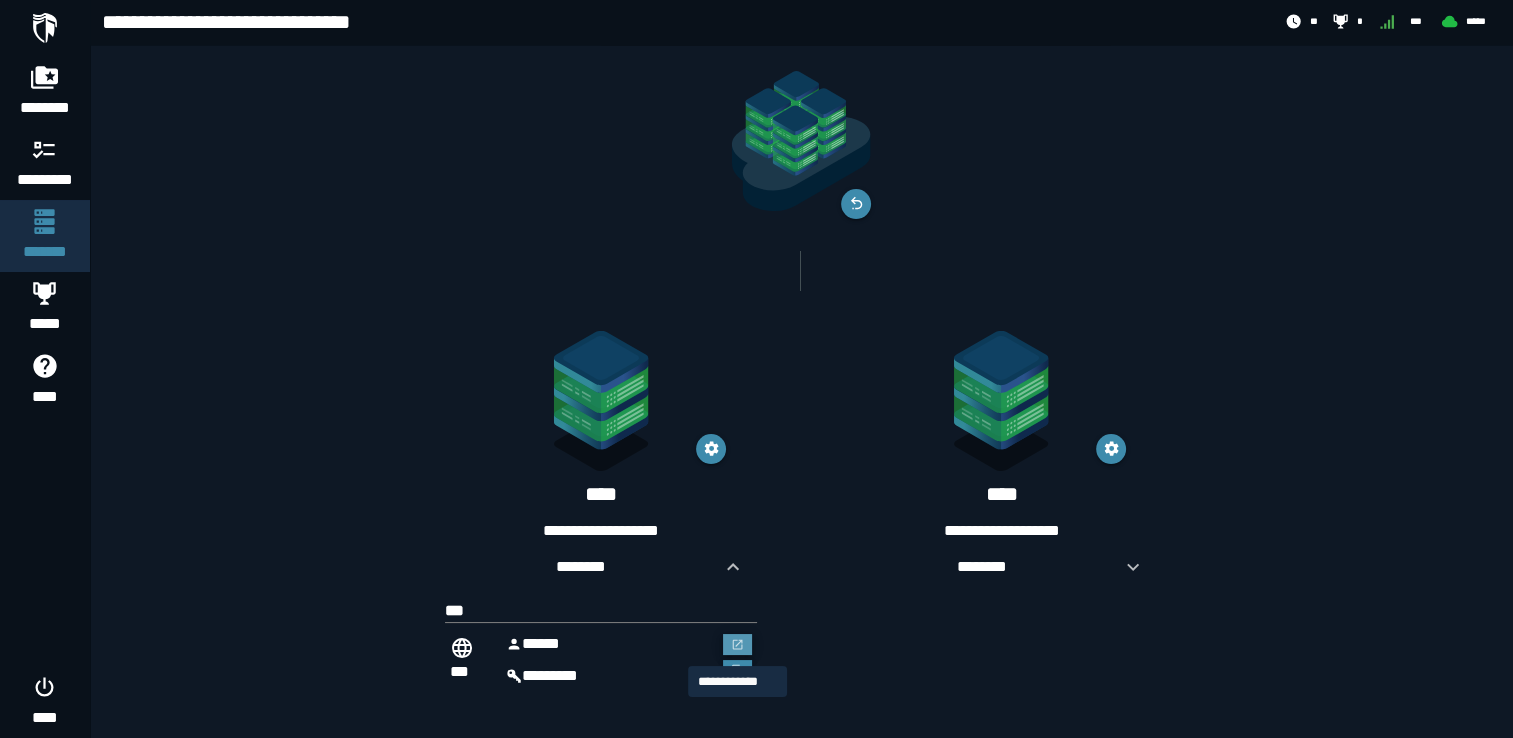 click at bounding box center [738, 645] 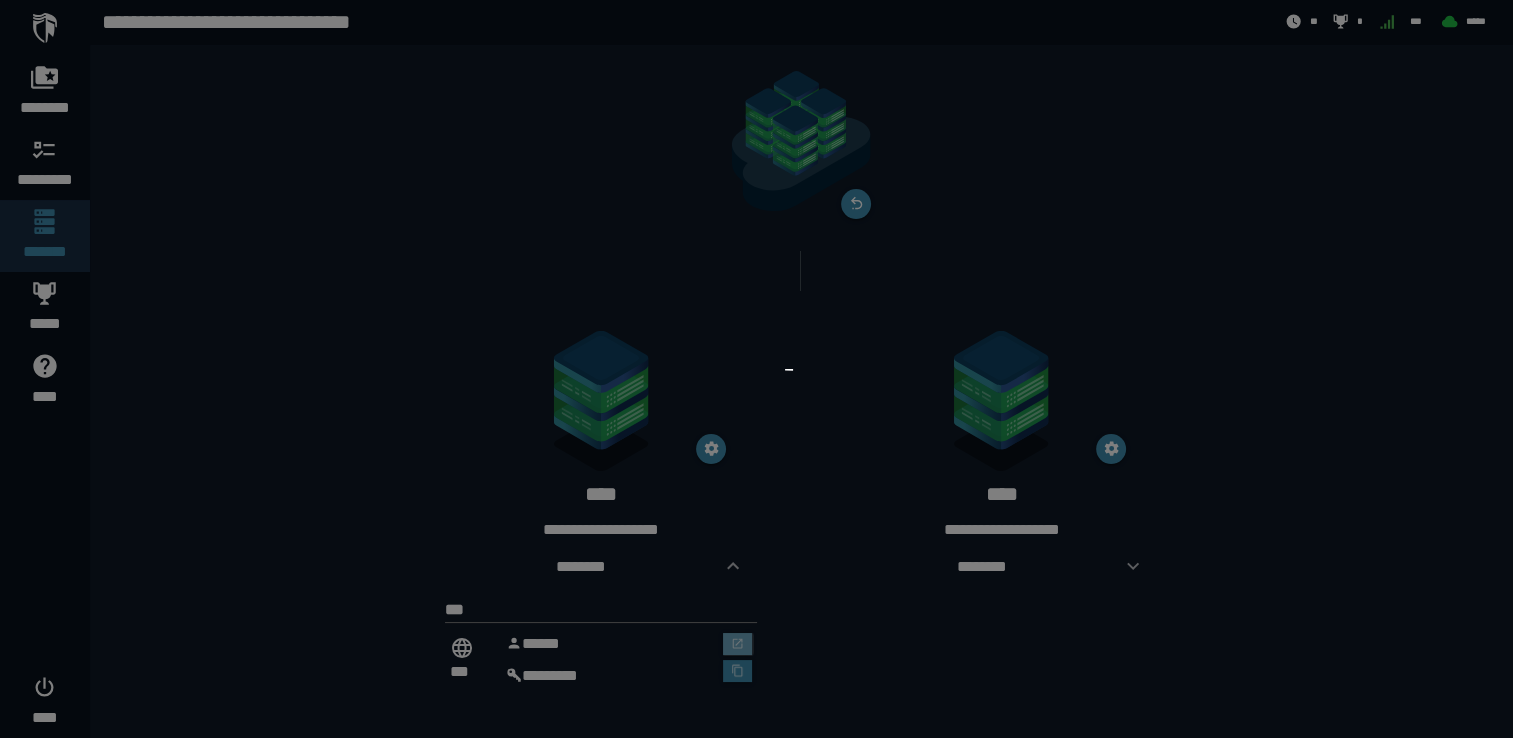 scroll, scrollTop: 0, scrollLeft: 0, axis: both 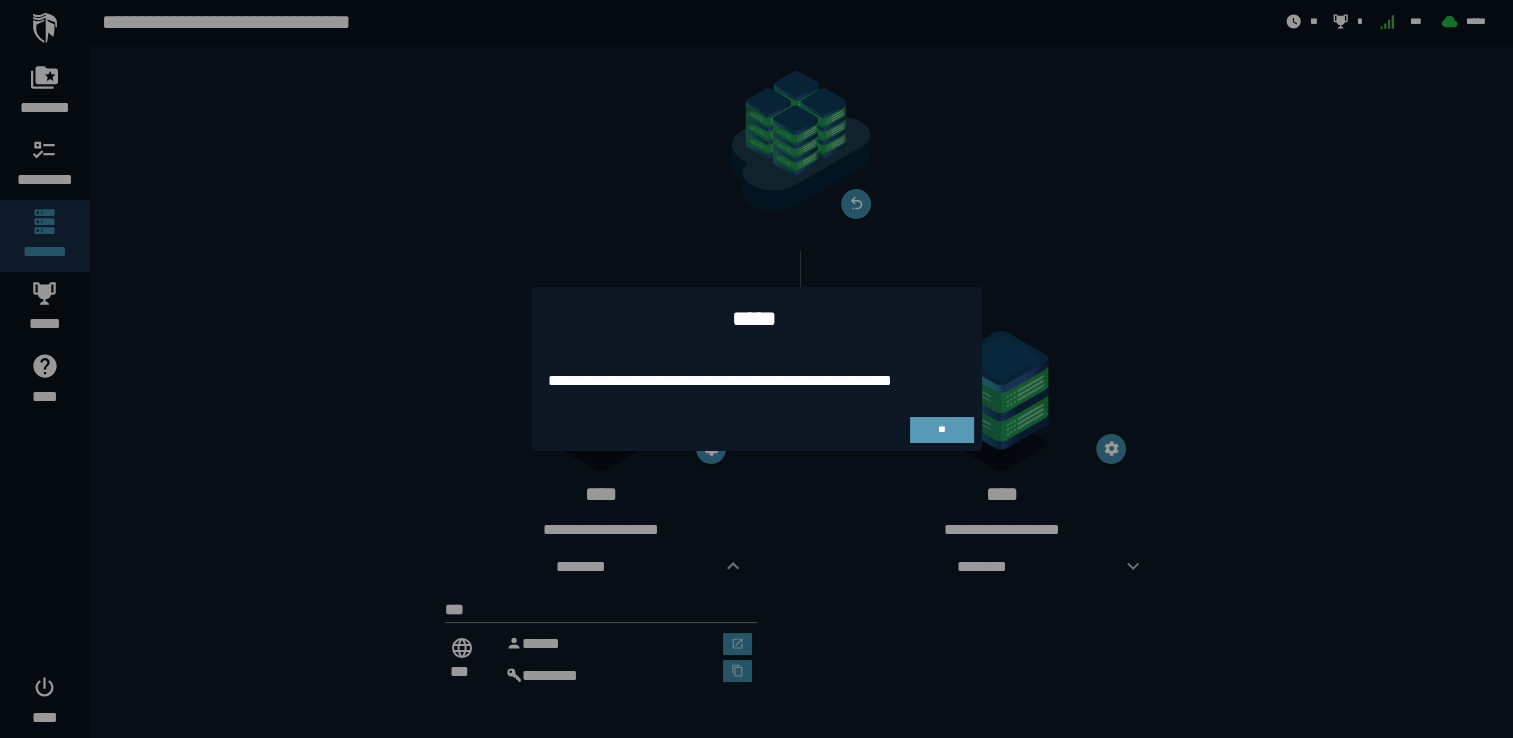 click on "**" at bounding box center (941, 429) 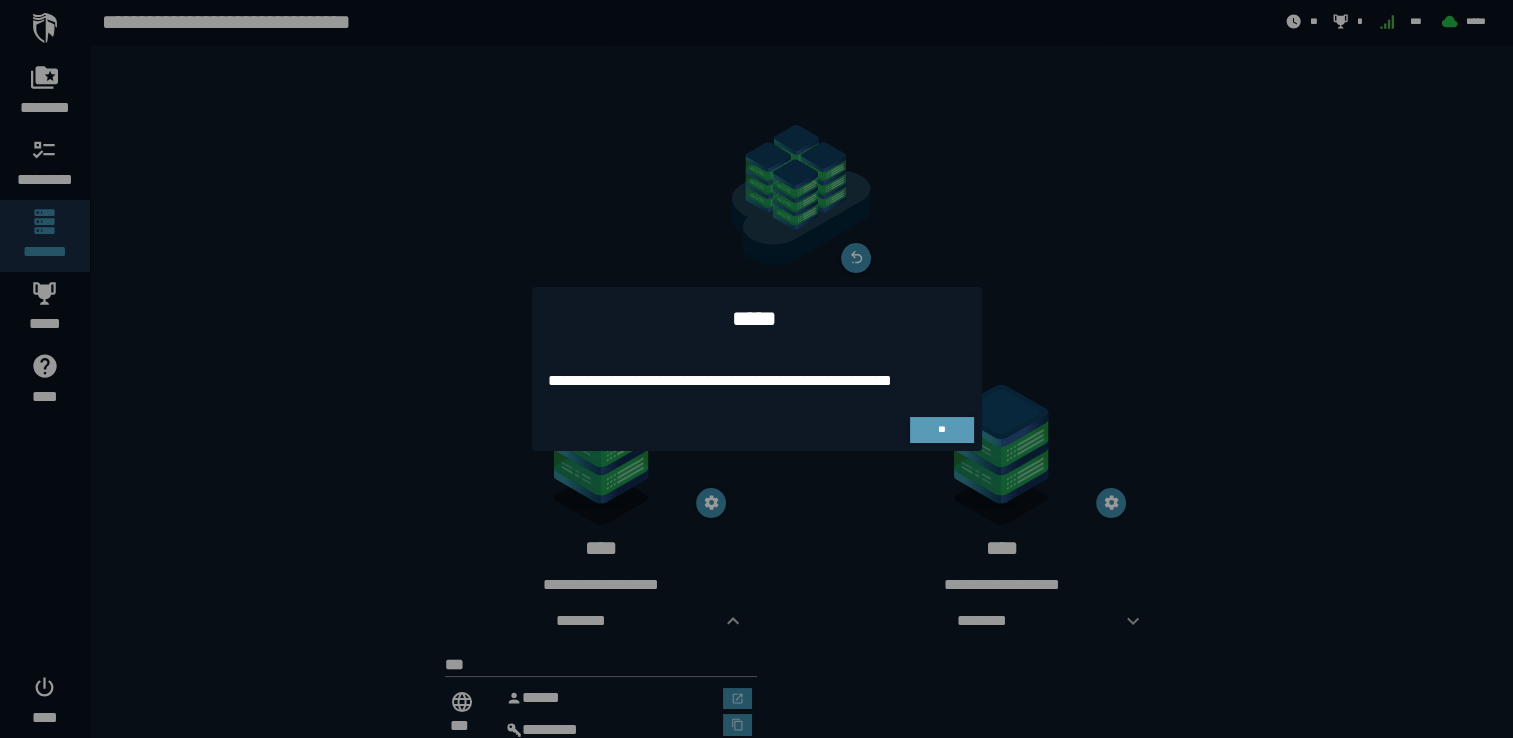 scroll, scrollTop: 54, scrollLeft: 0, axis: vertical 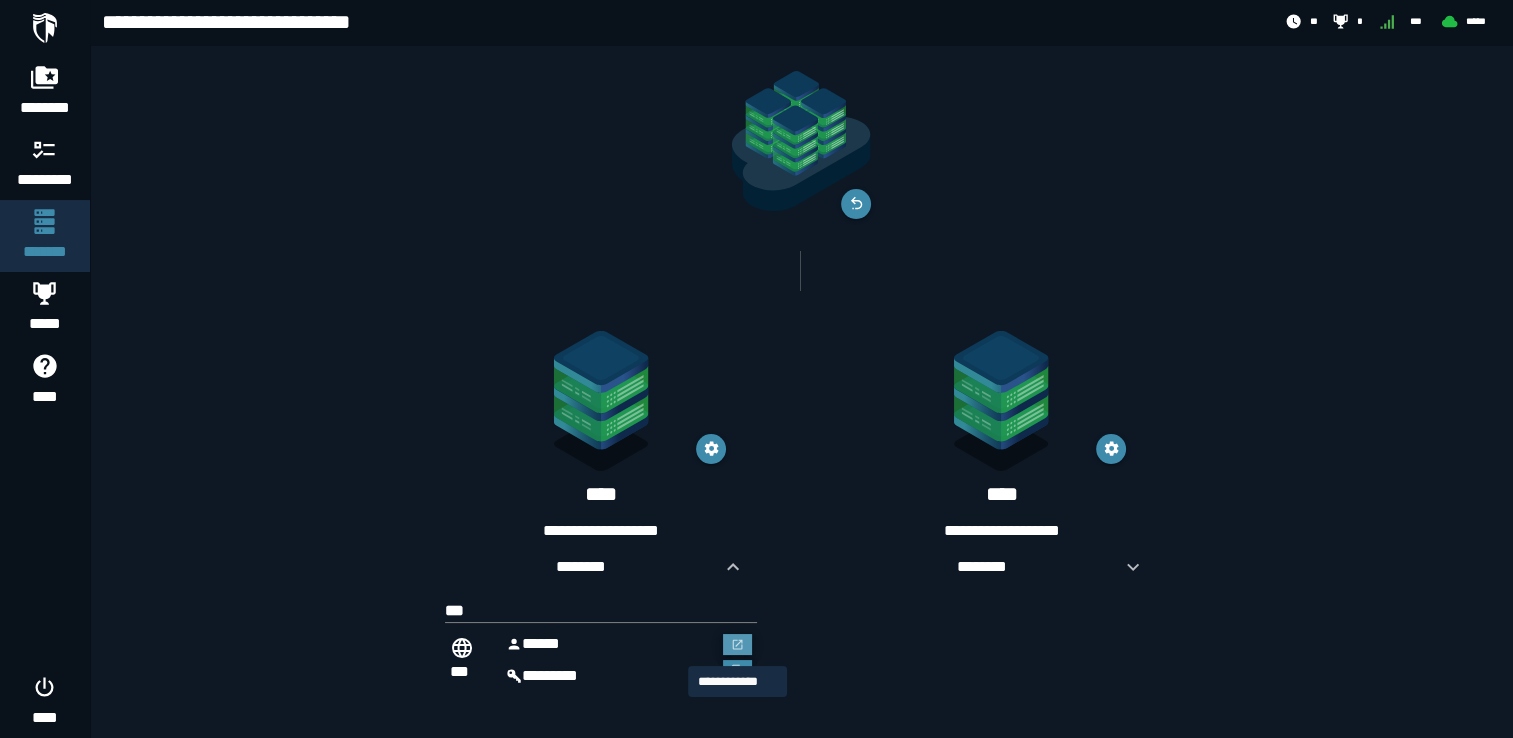 click 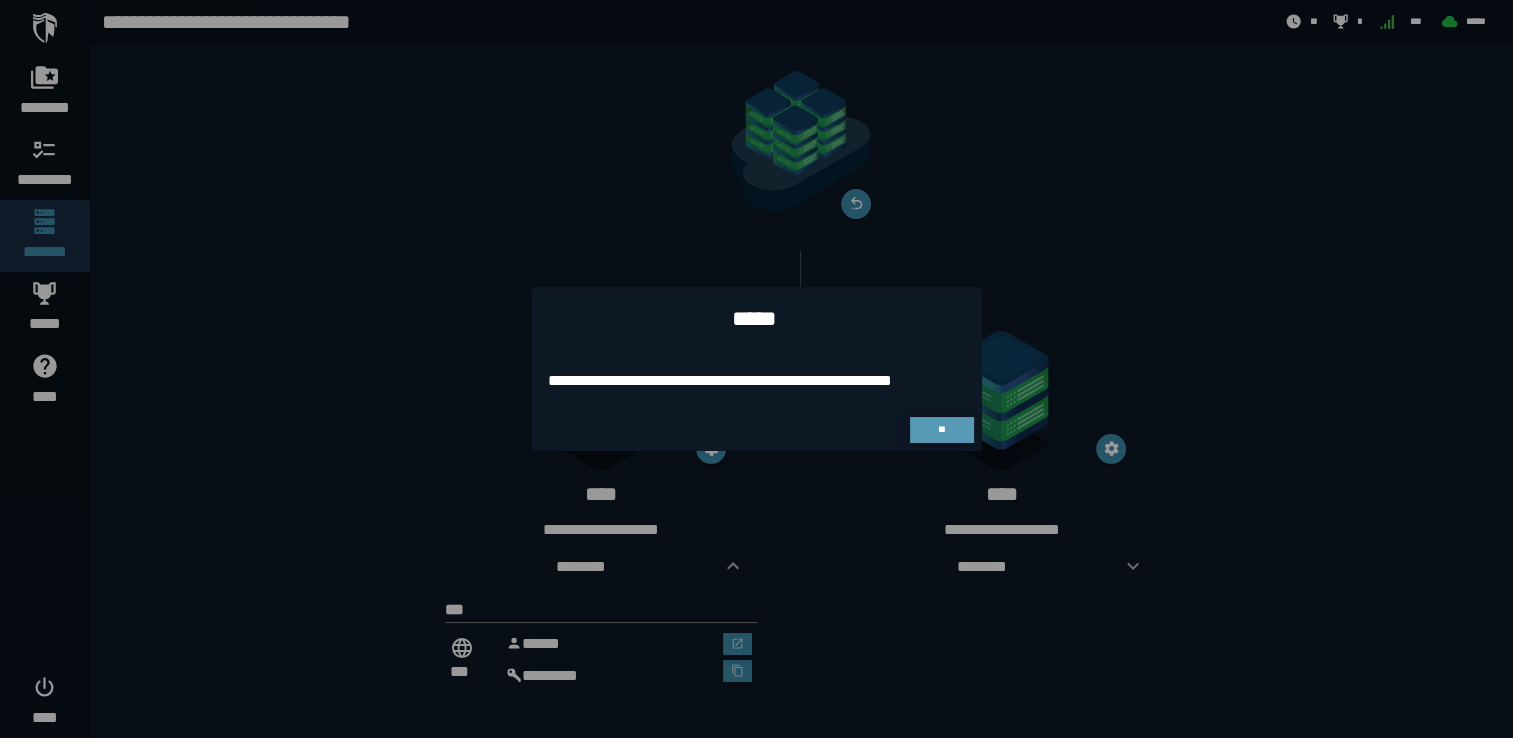 click on "**" at bounding box center [942, 430] 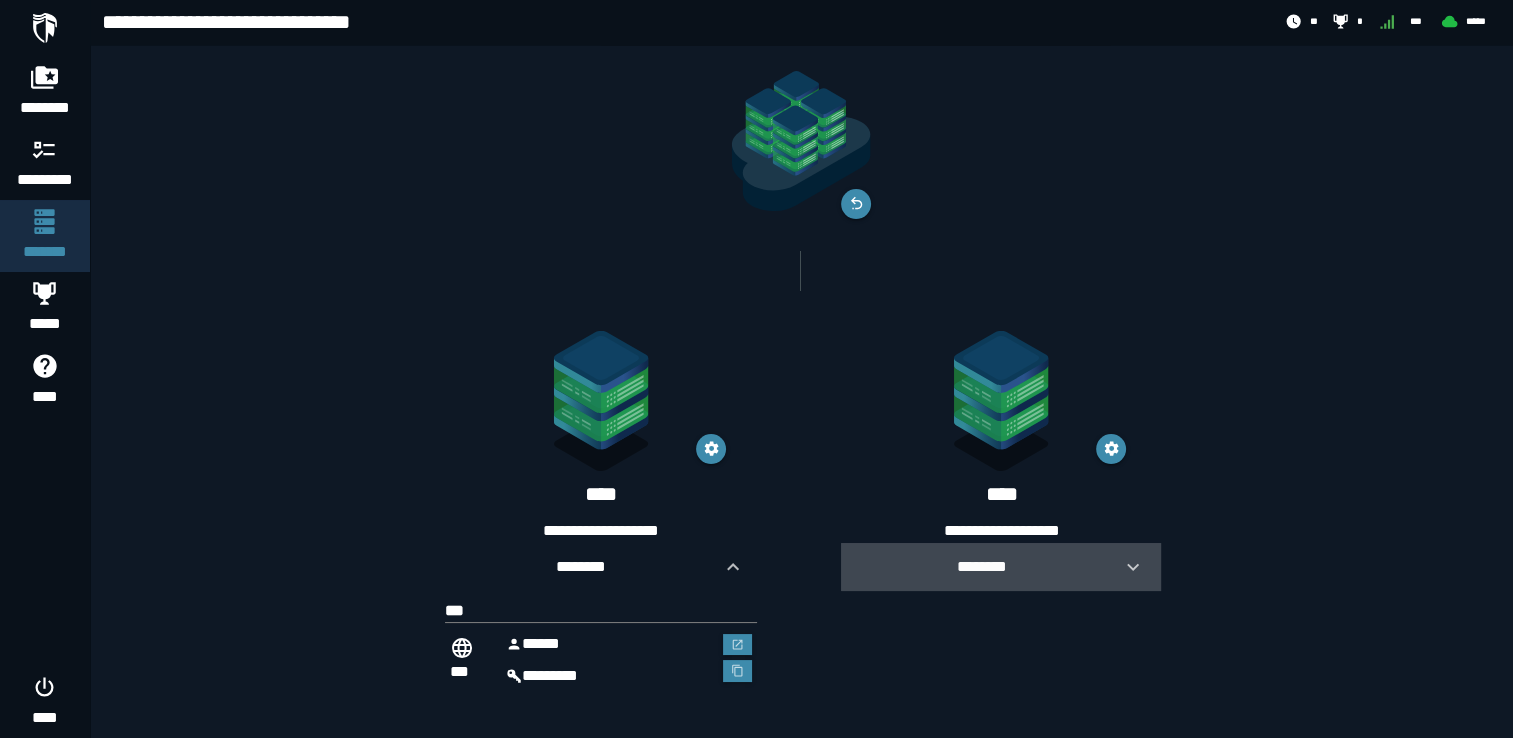 click 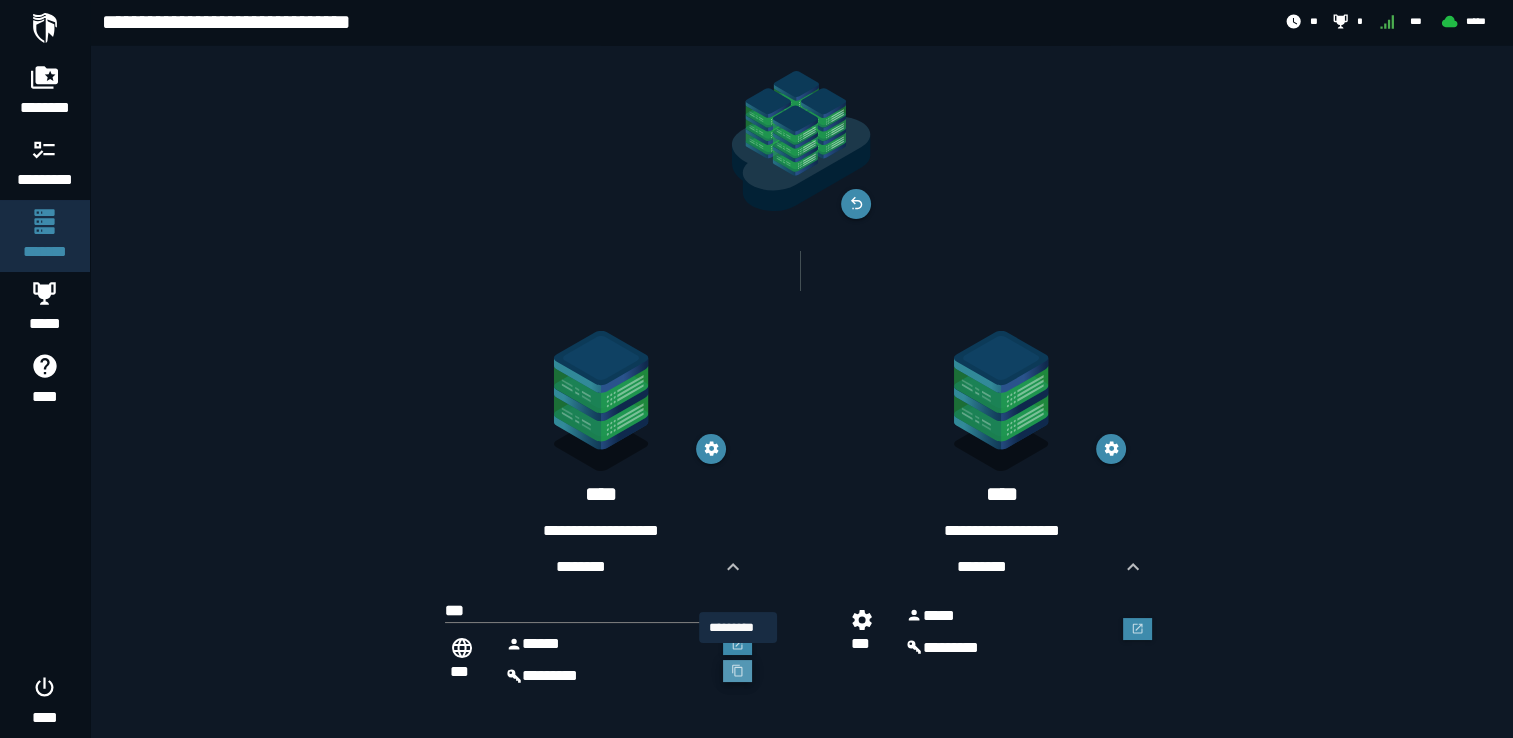 click at bounding box center (738, 671) 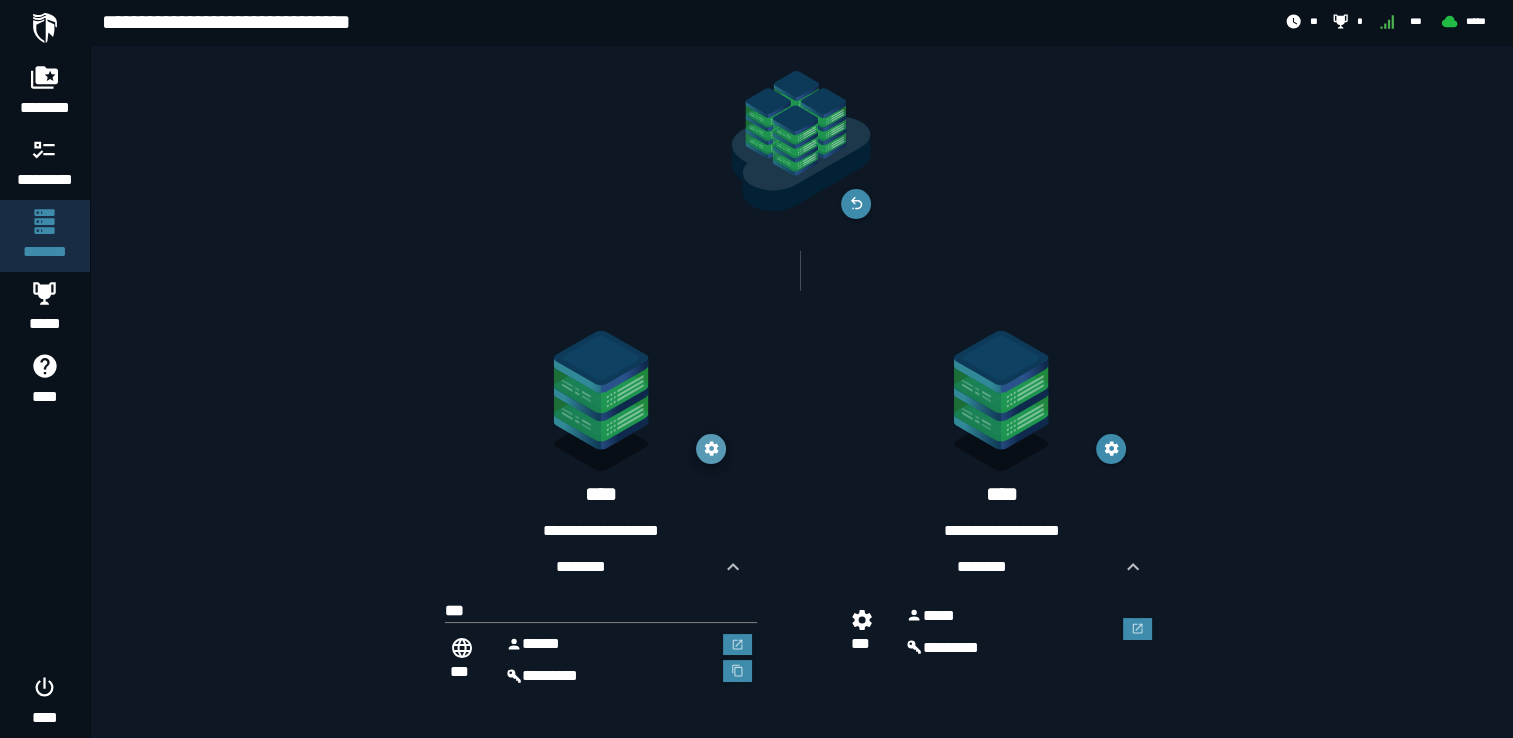 click at bounding box center [711, 449] 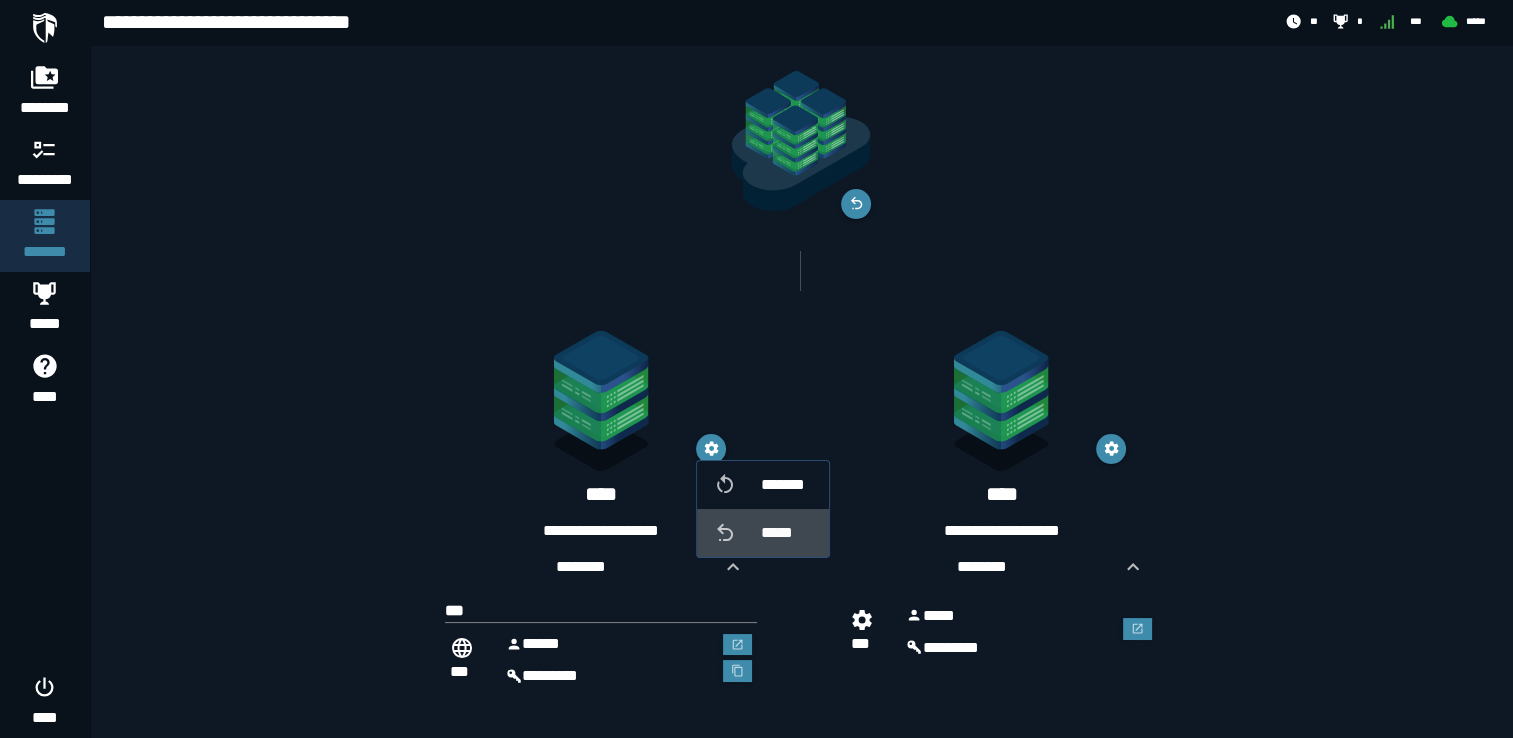 click at bounding box center [737, 533] 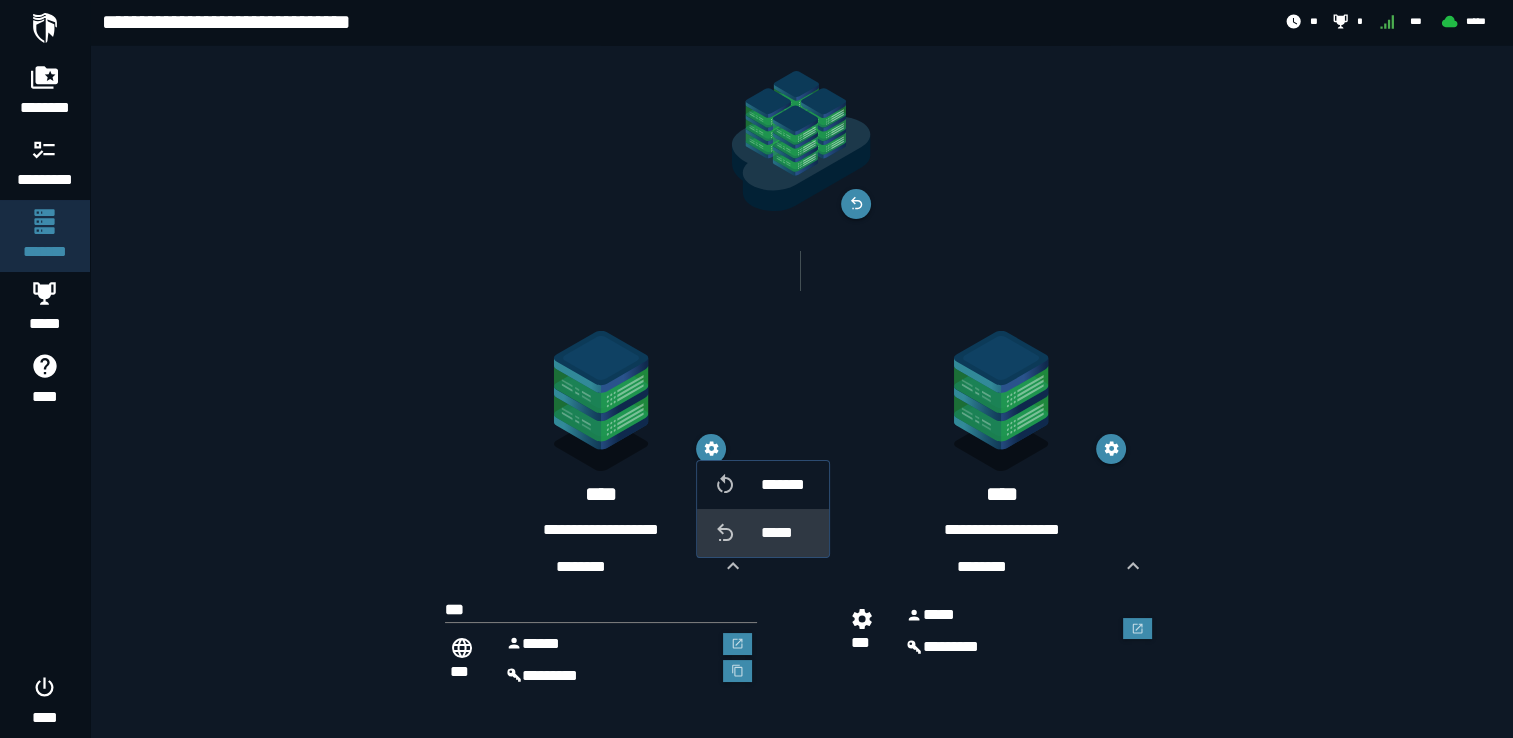 scroll, scrollTop: 0, scrollLeft: 0, axis: both 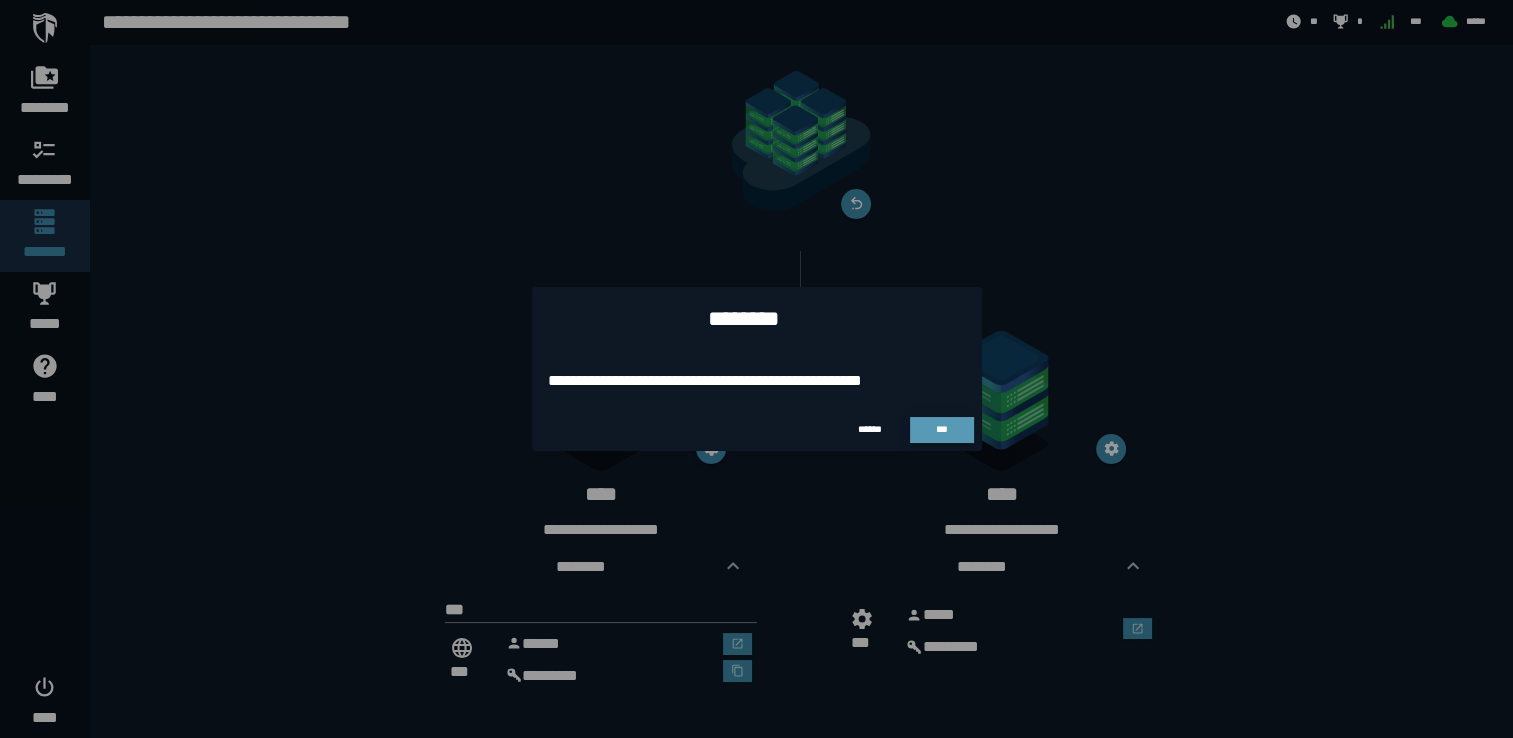 click on "***" at bounding box center (942, 429) 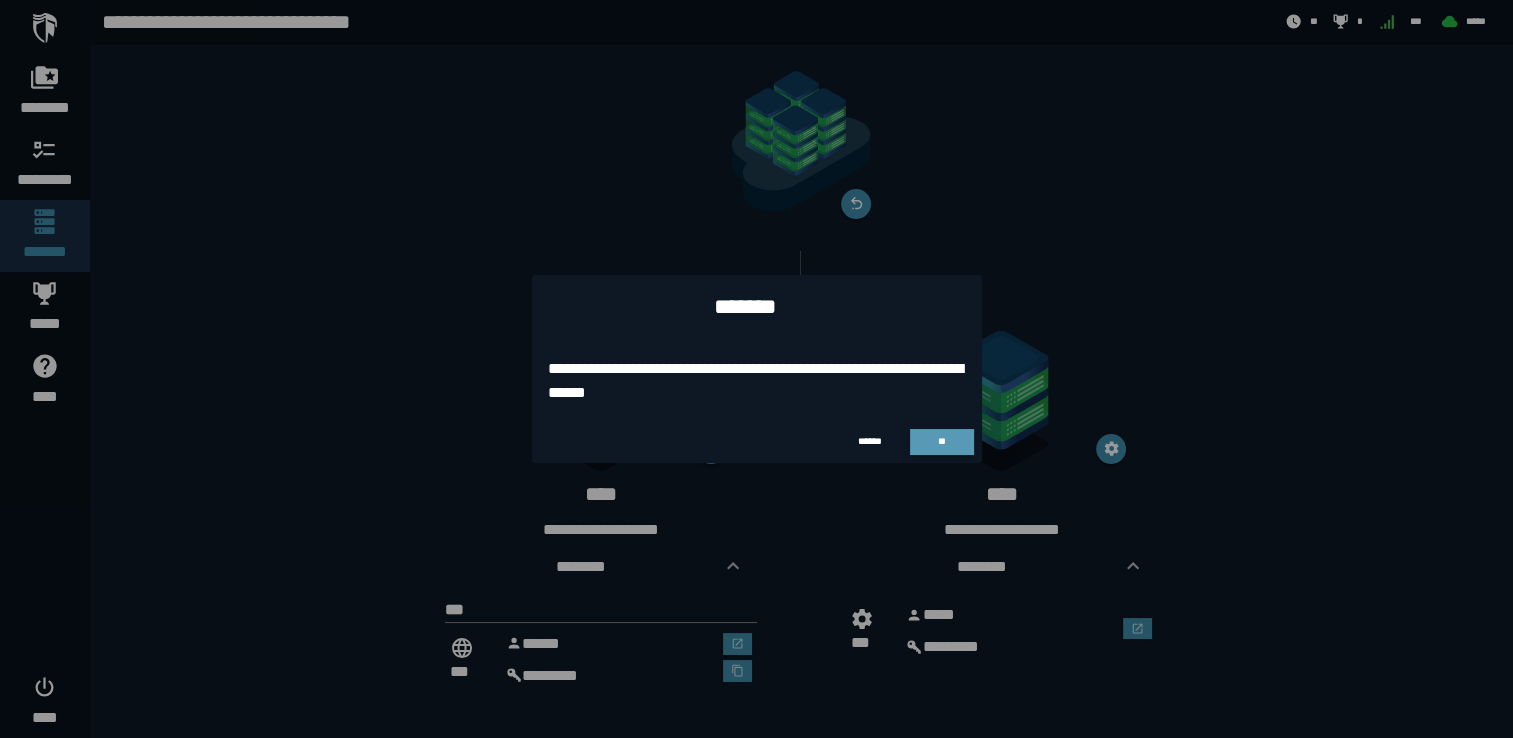 click on "**" at bounding box center [941, 441] 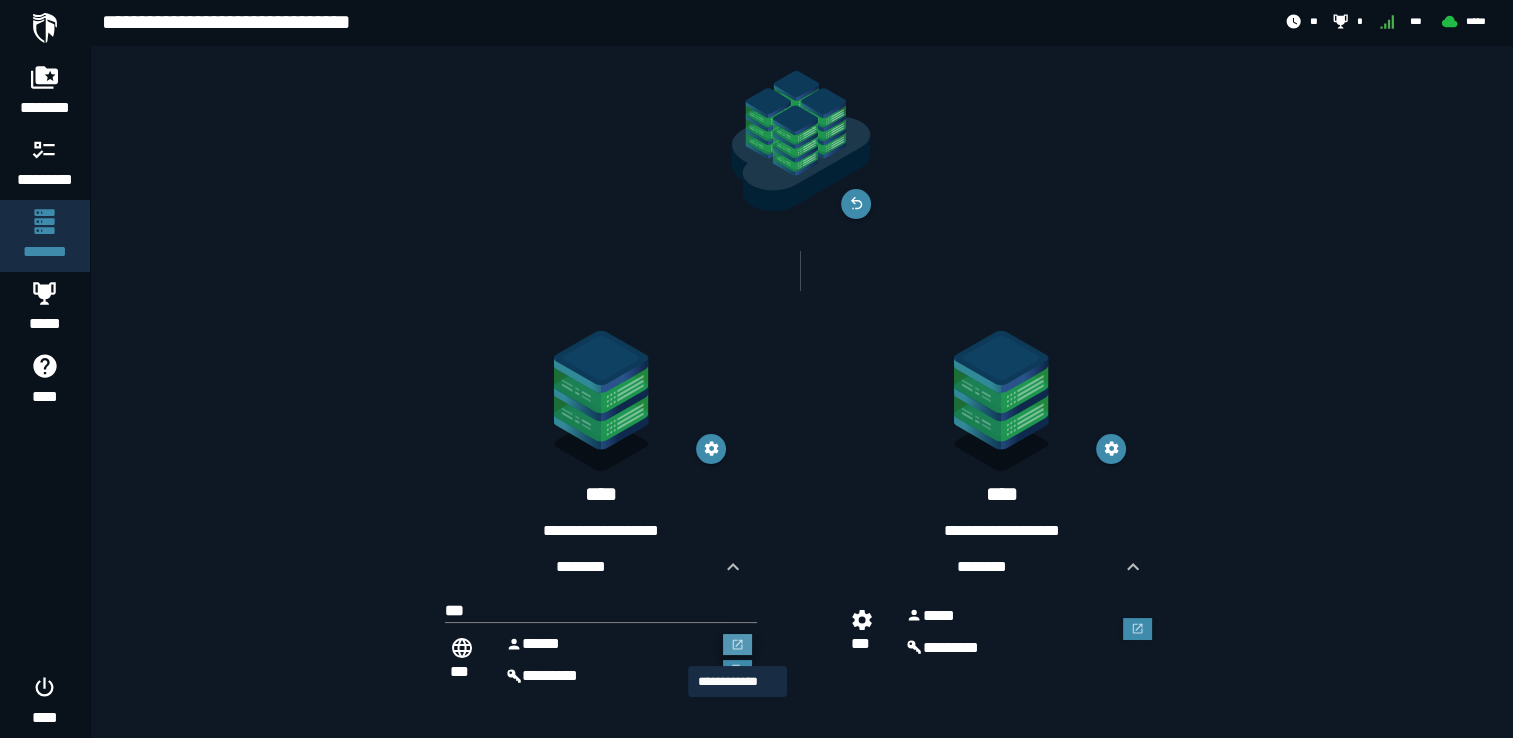 click 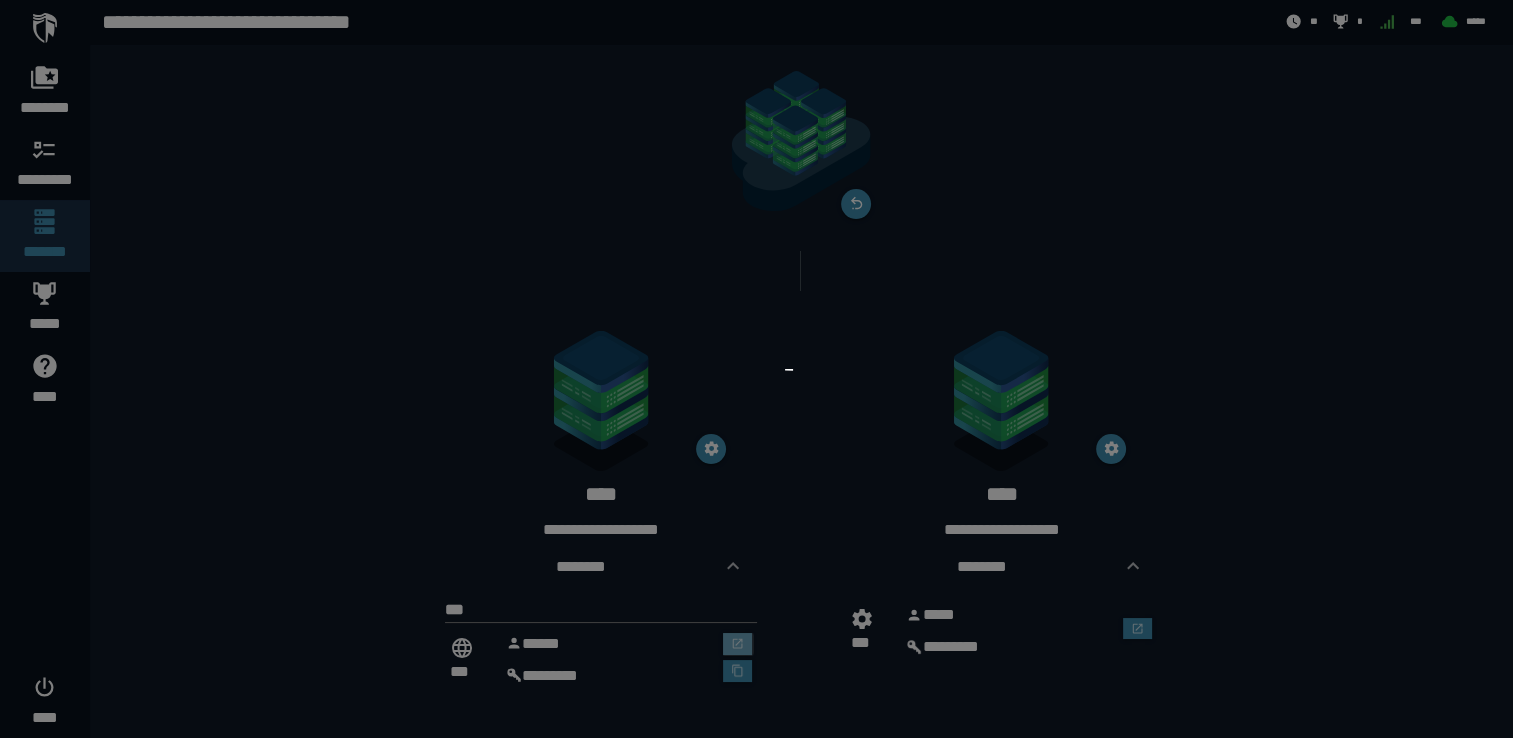 scroll, scrollTop: 0, scrollLeft: 0, axis: both 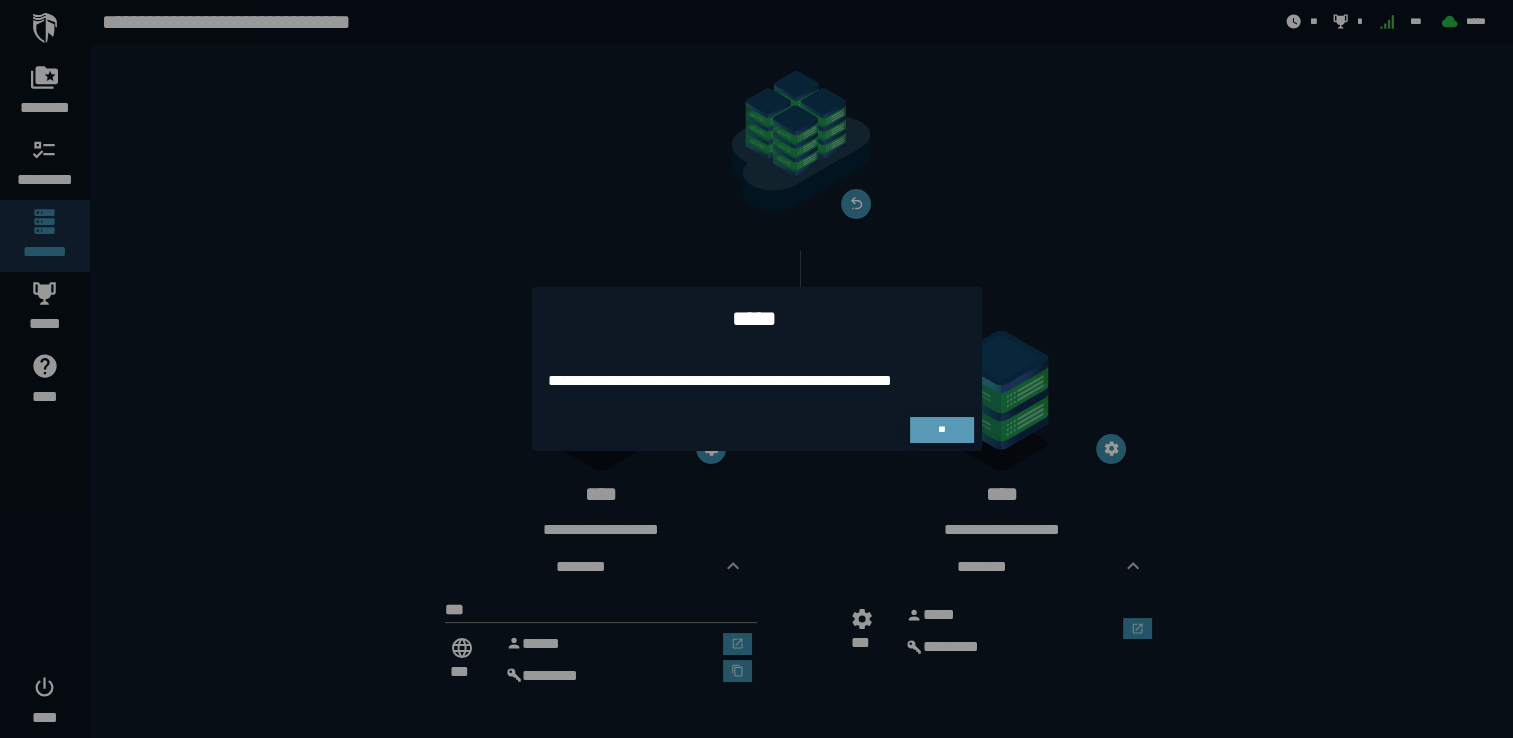 click on "**" at bounding box center [941, 429] 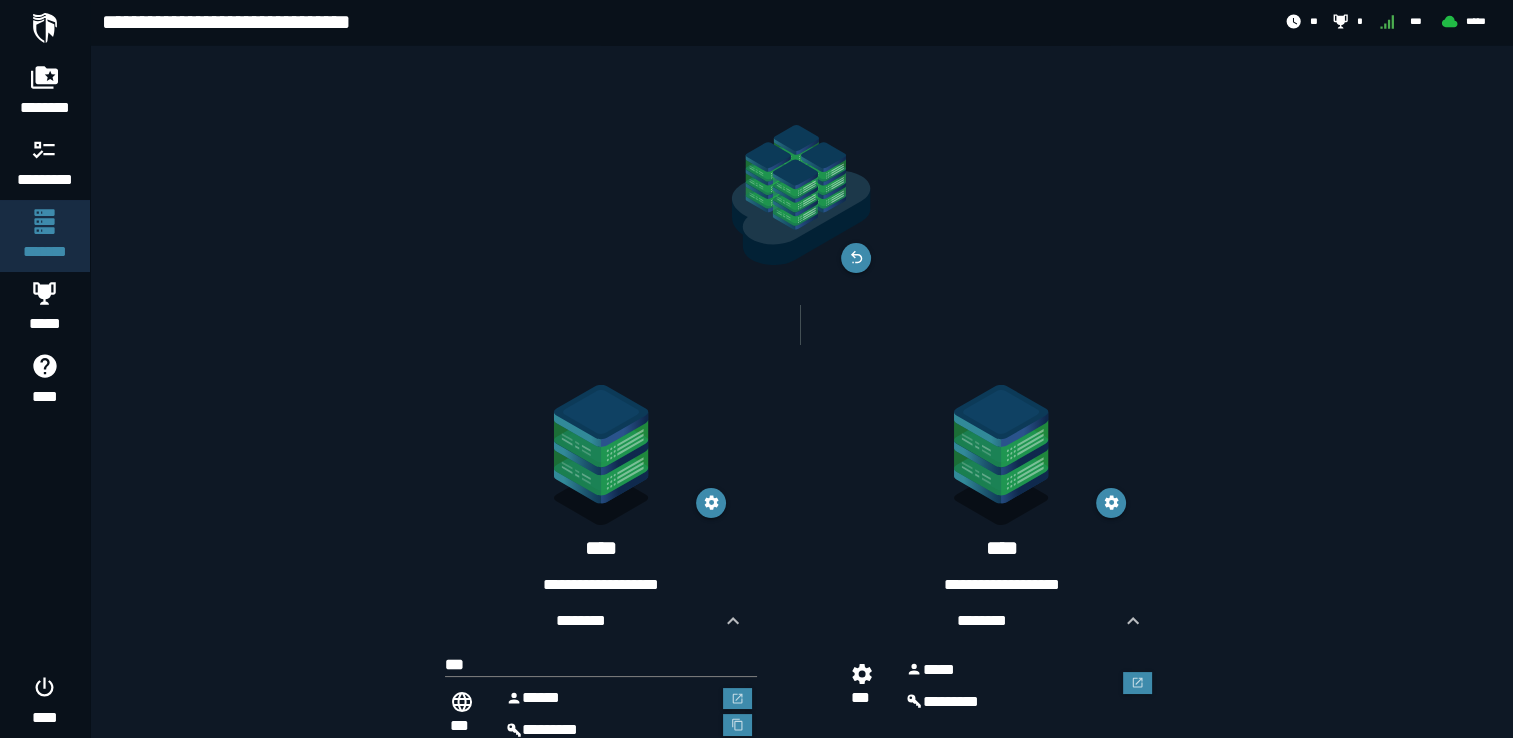 scroll, scrollTop: 54, scrollLeft: 0, axis: vertical 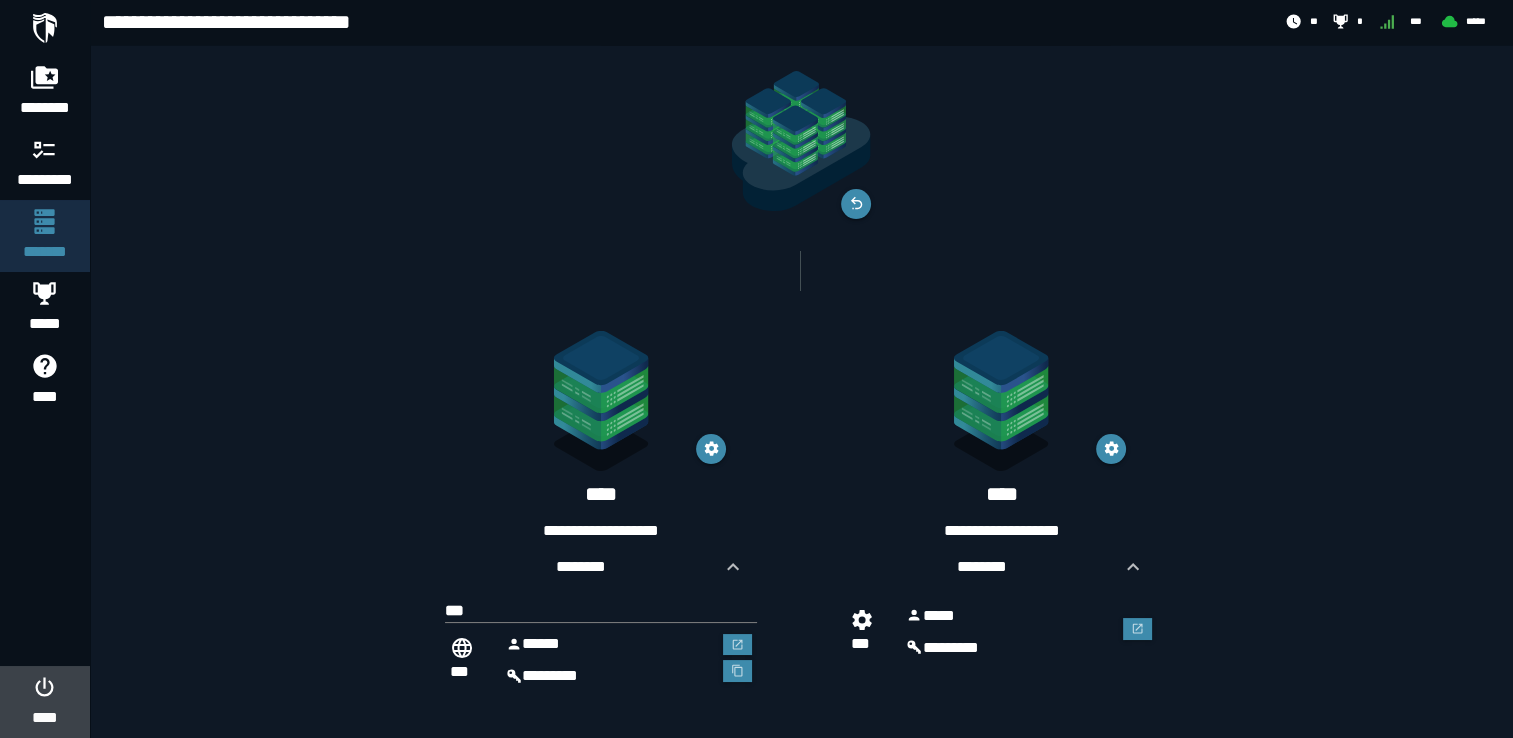 click on "****" 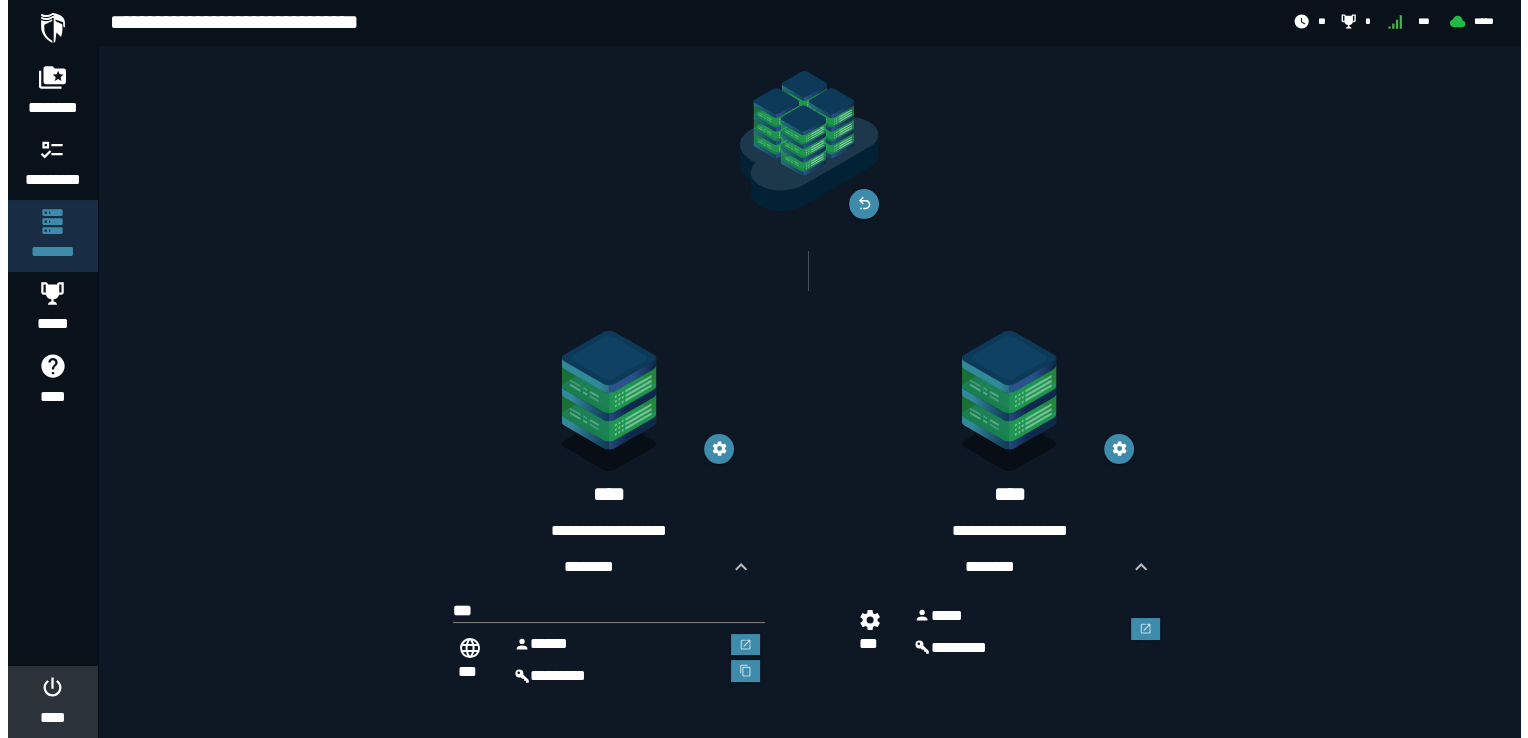 scroll, scrollTop: 0, scrollLeft: 0, axis: both 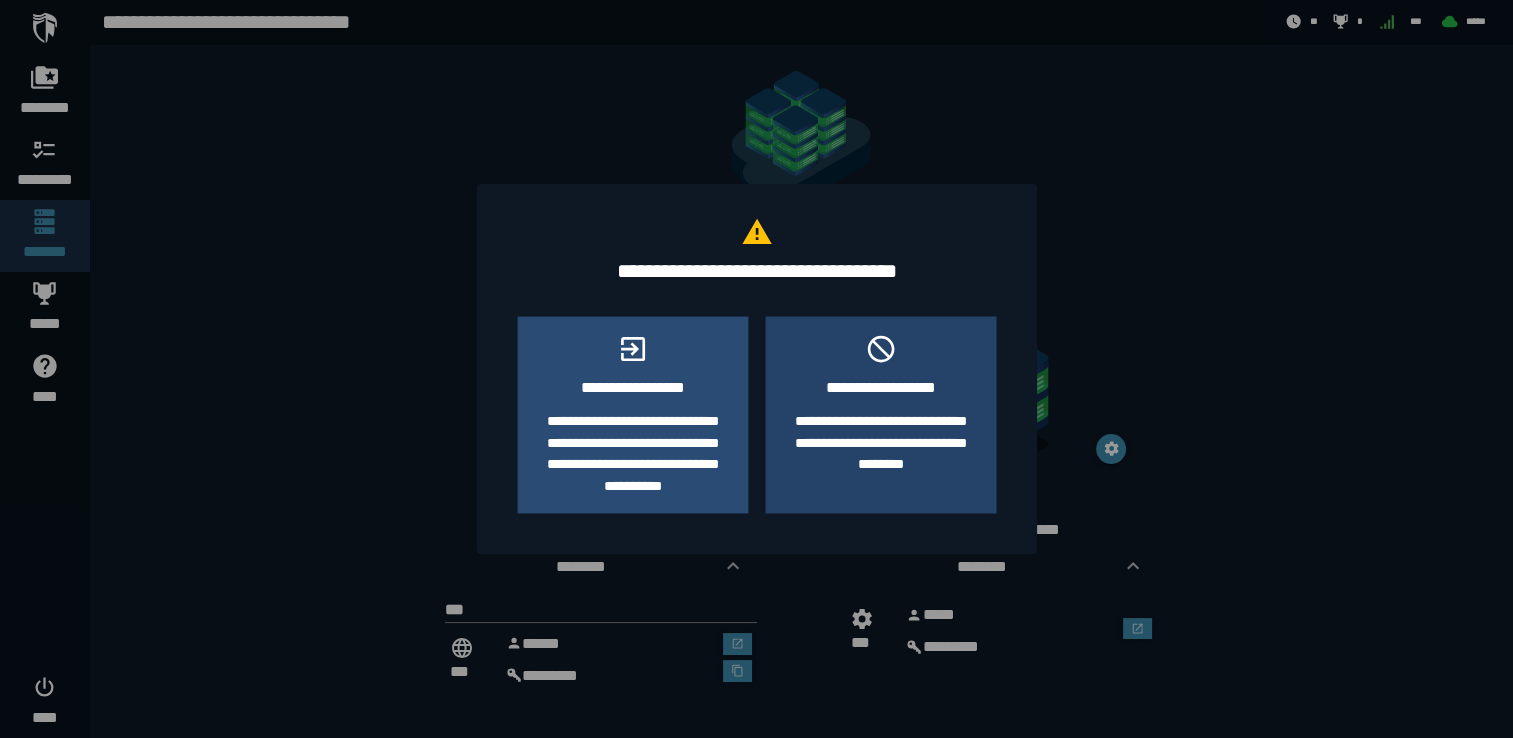 click on "**********" 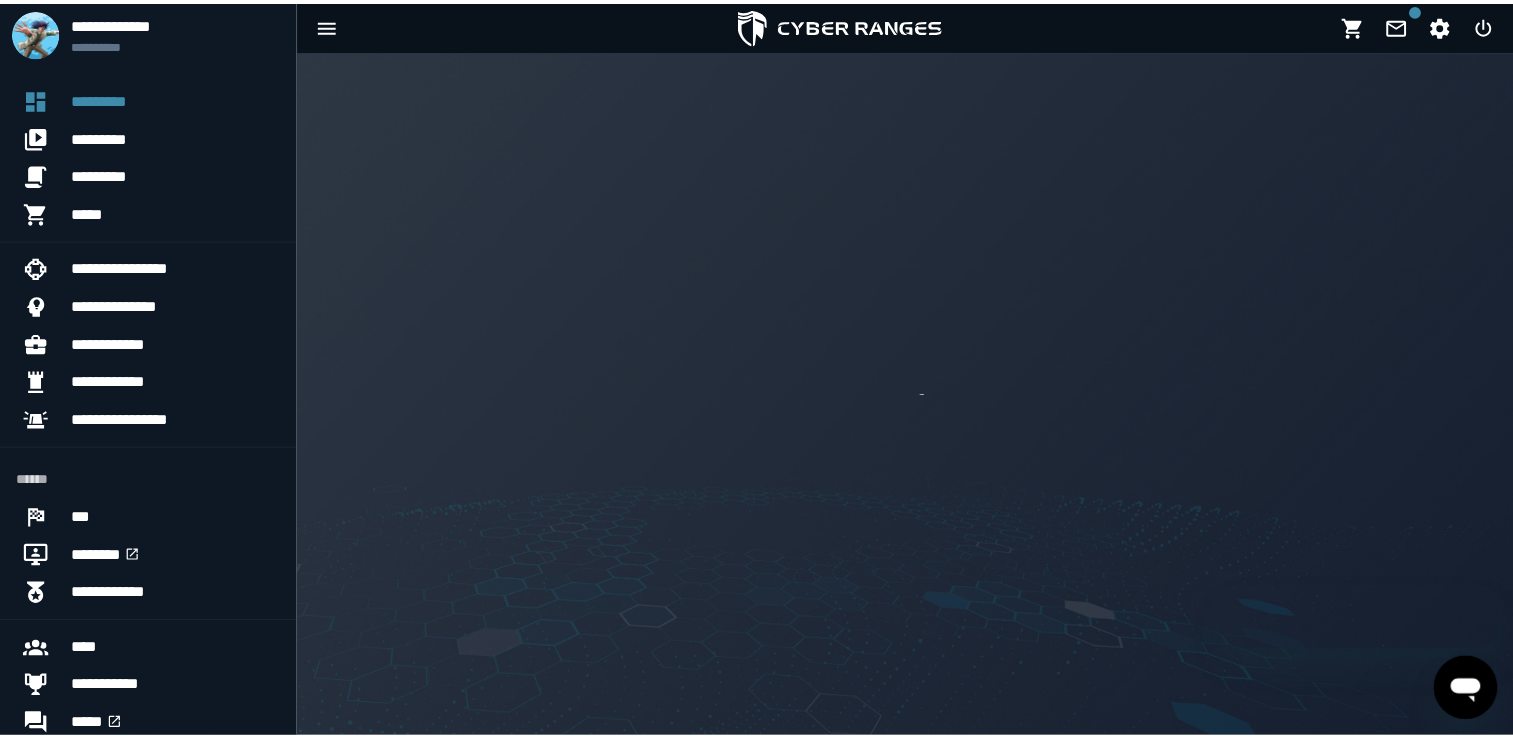 scroll, scrollTop: 0, scrollLeft: 0, axis: both 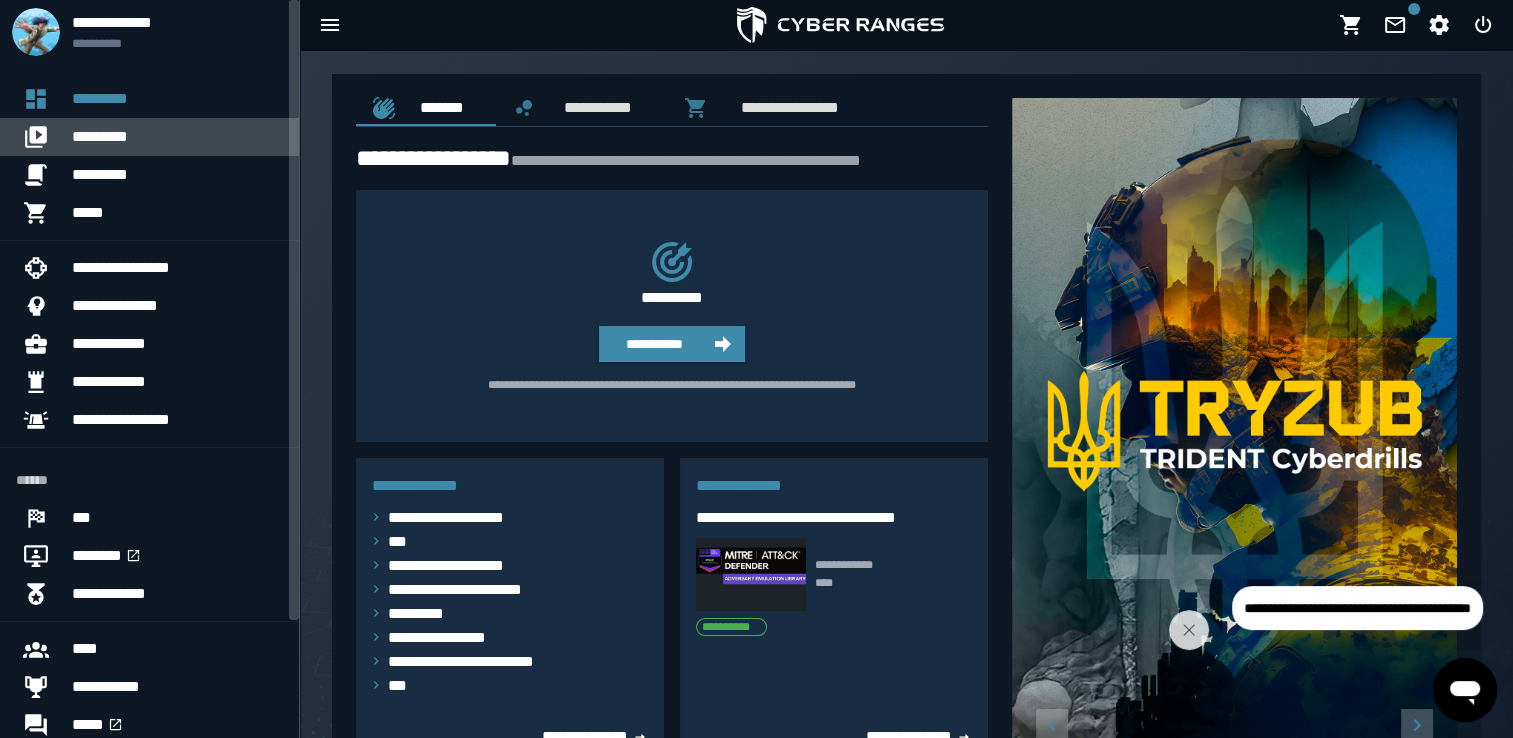 click on "*********" at bounding box center (177, 137) 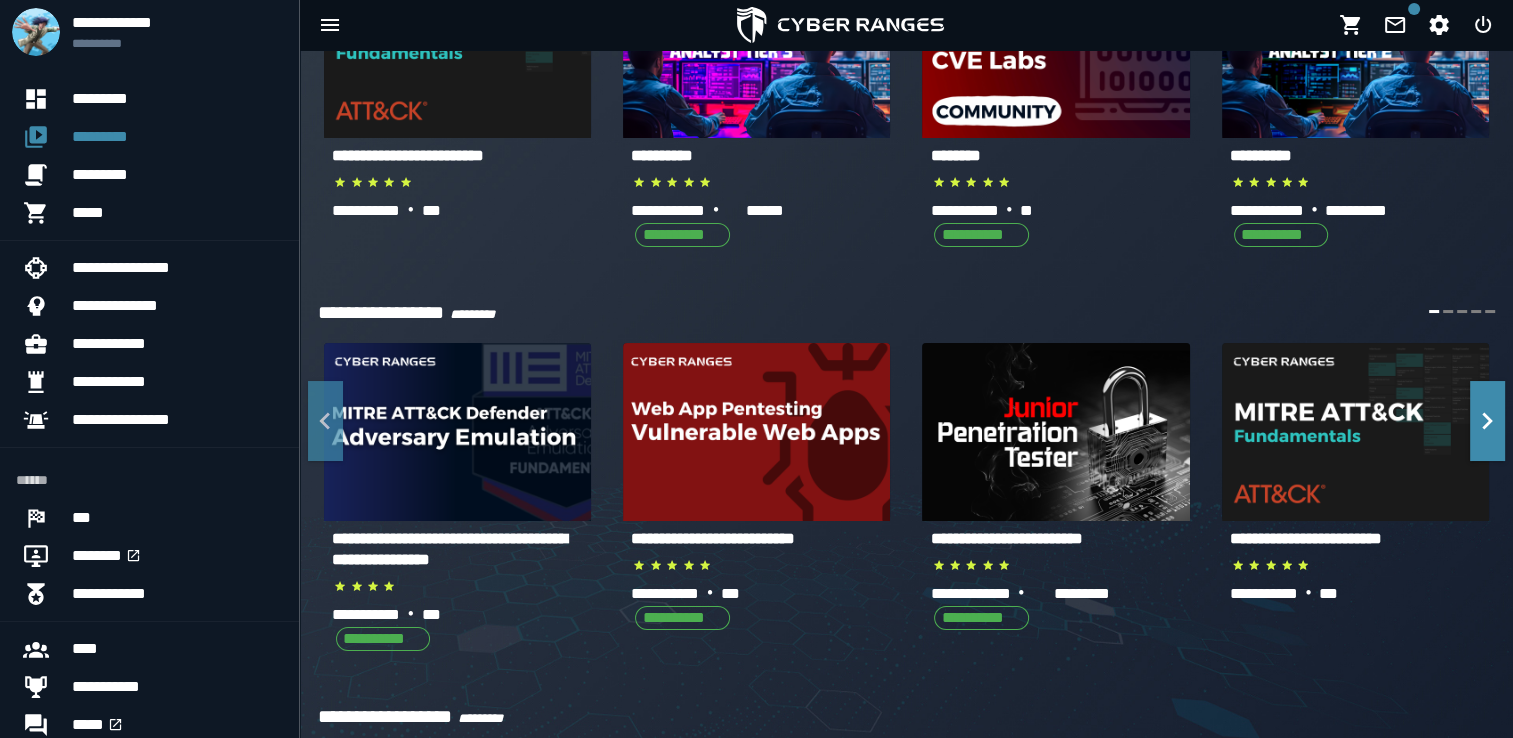 scroll, scrollTop: 218, scrollLeft: 0, axis: vertical 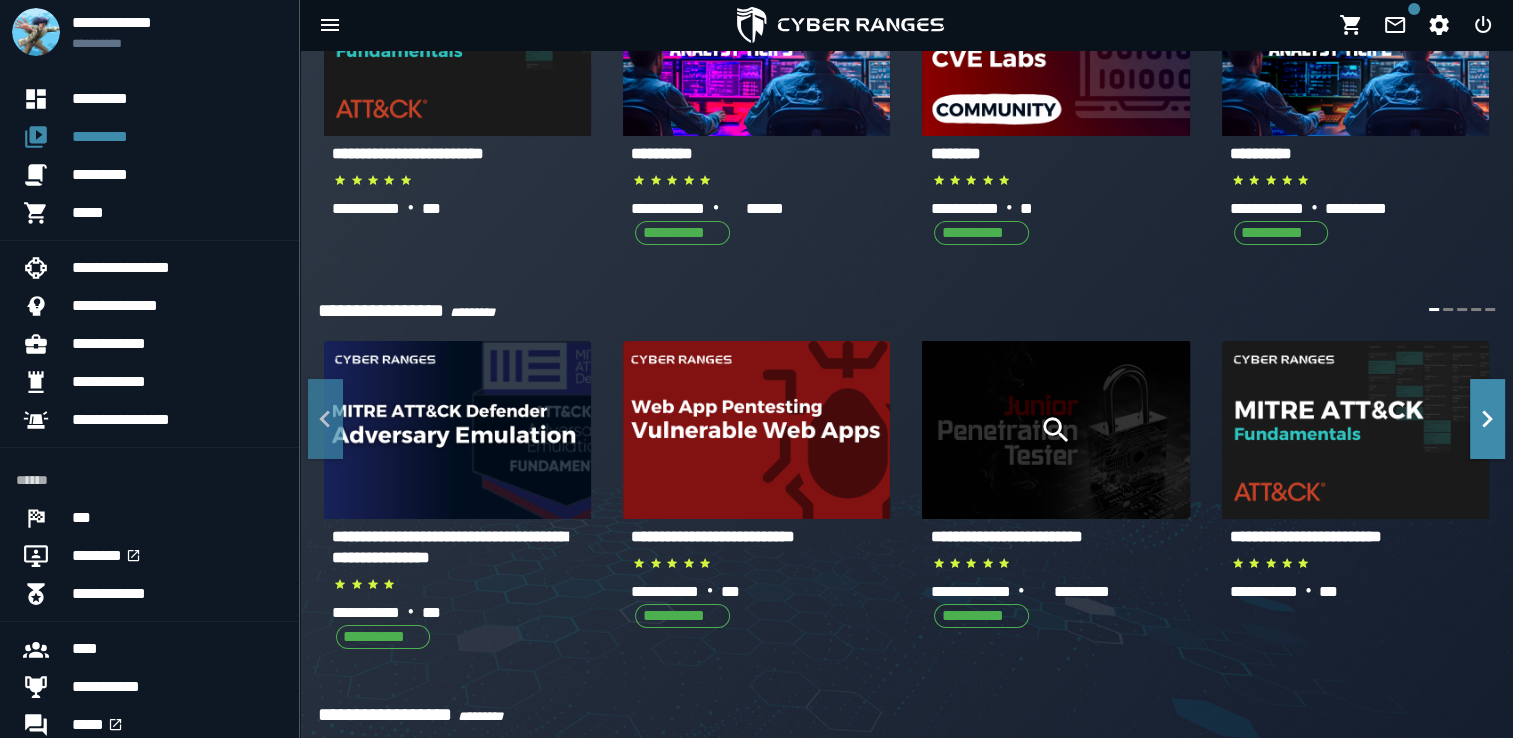 click 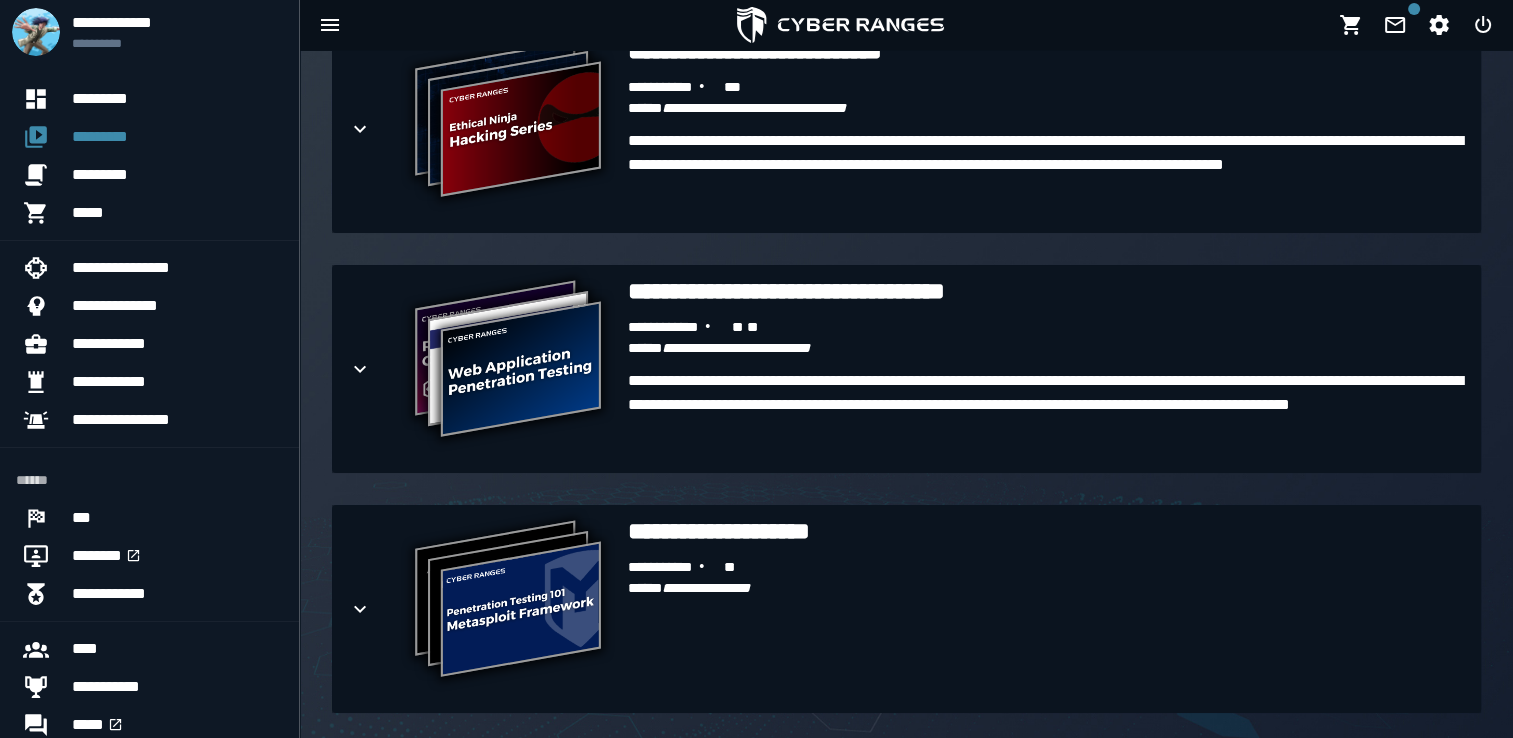 scroll, scrollTop: 2230, scrollLeft: 0, axis: vertical 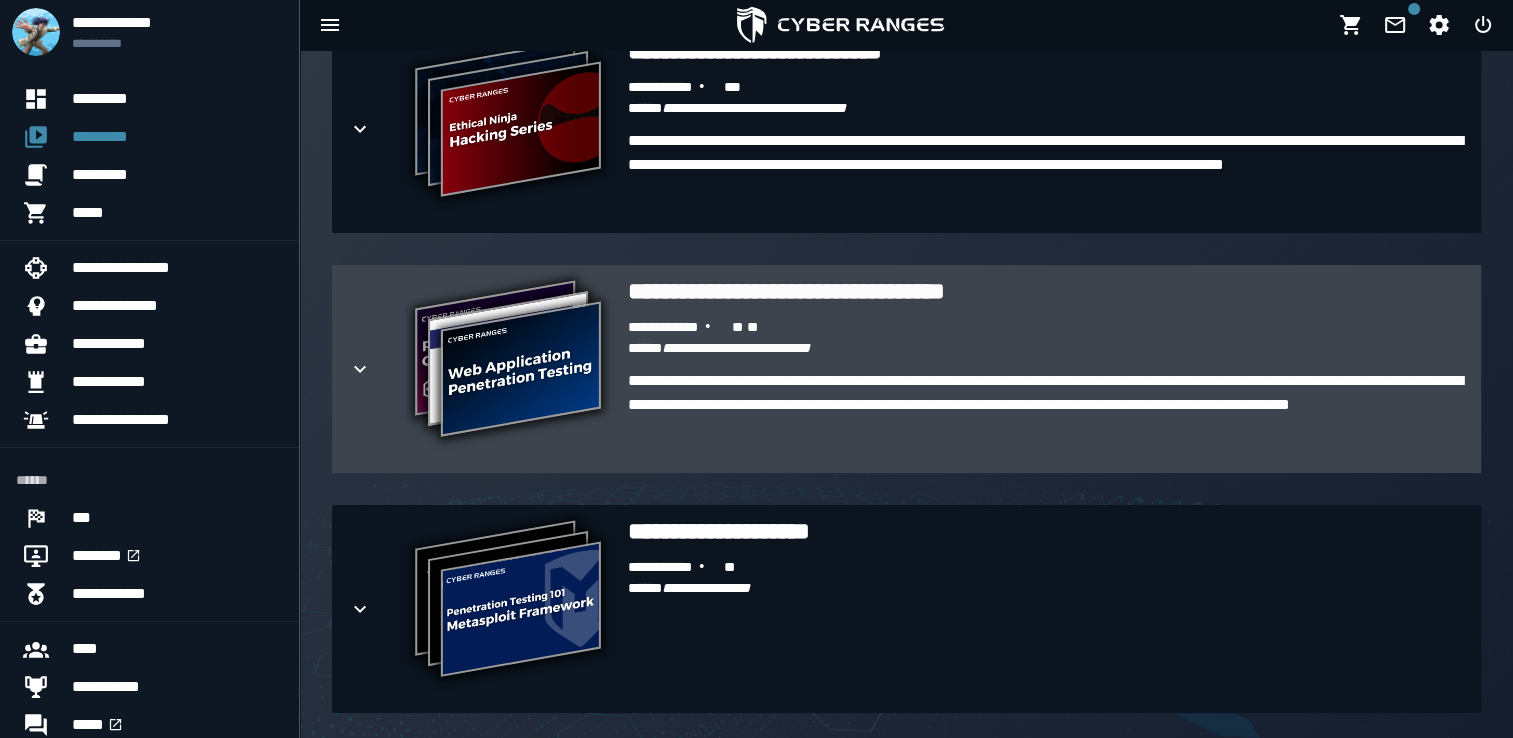 click on "**********" at bounding box center [1046, 349] 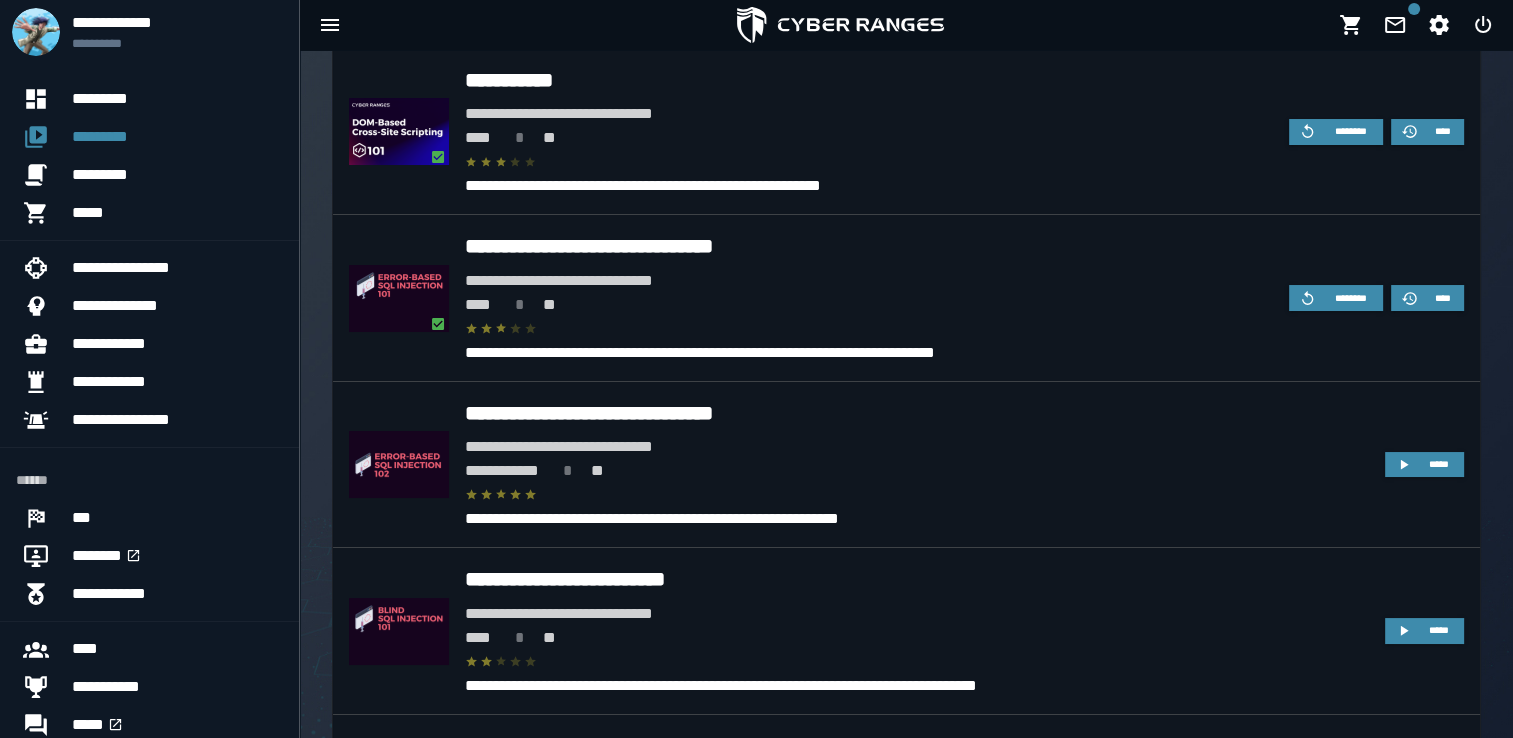 scroll, scrollTop: 3160, scrollLeft: 0, axis: vertical 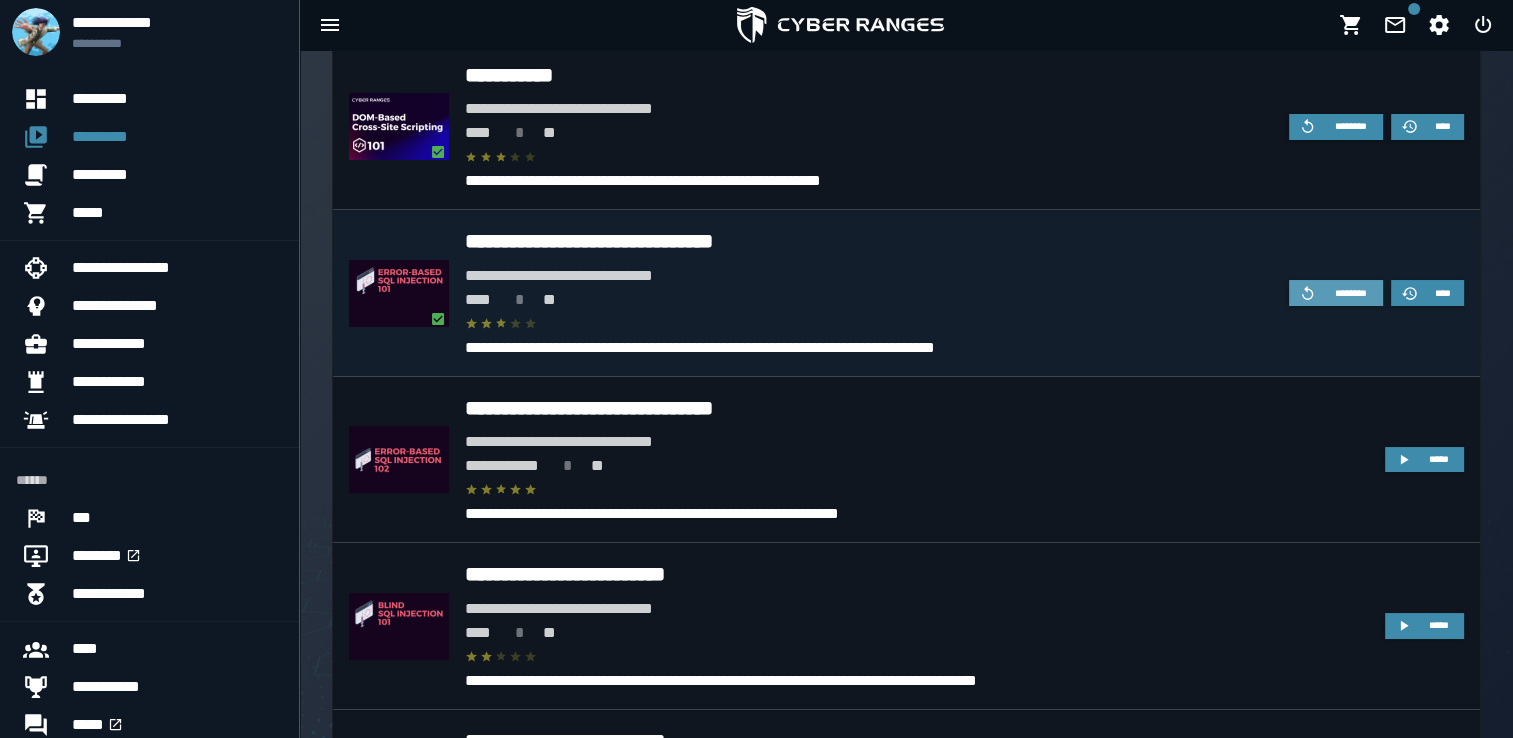 click 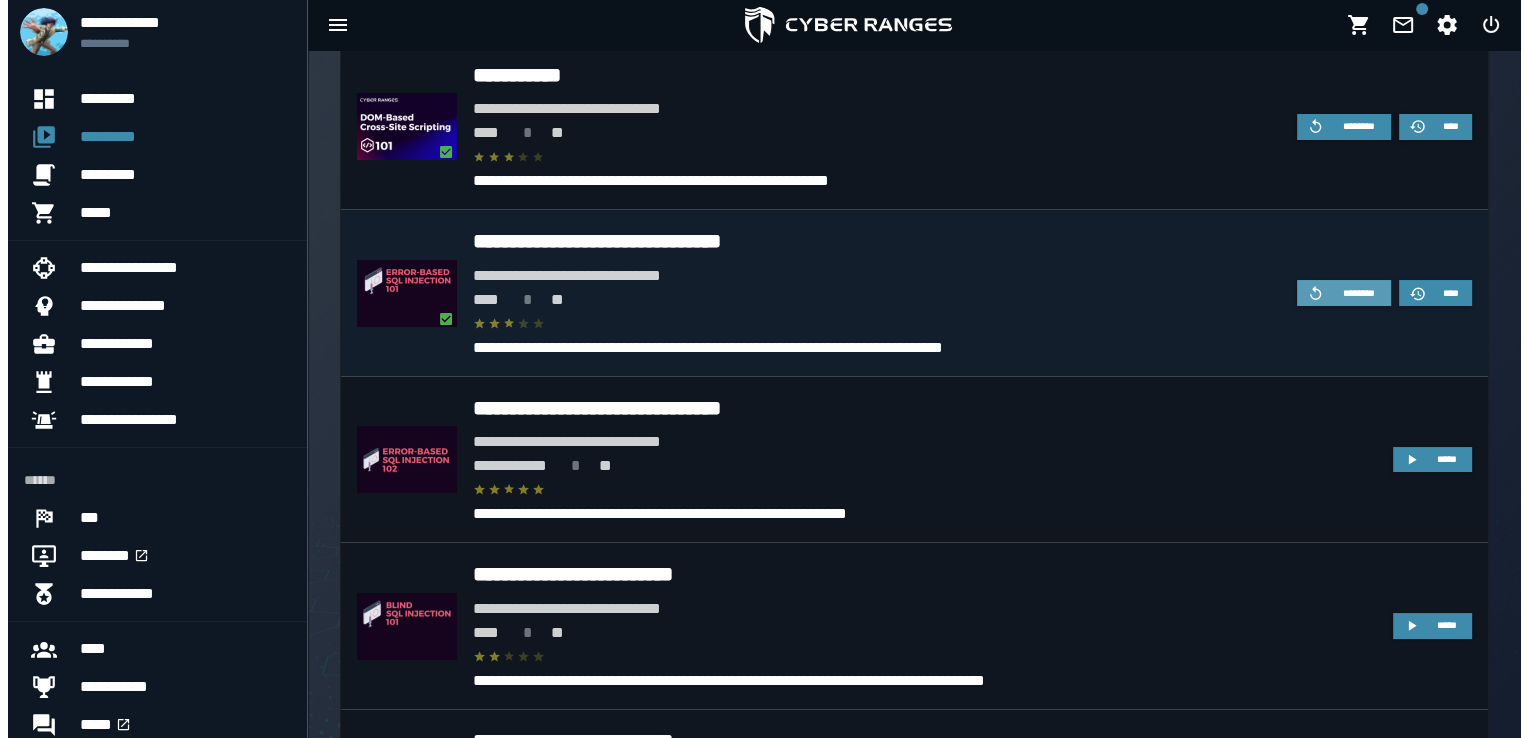 scroll, scrollTop: 0, scrollLeft: 0, axis: both 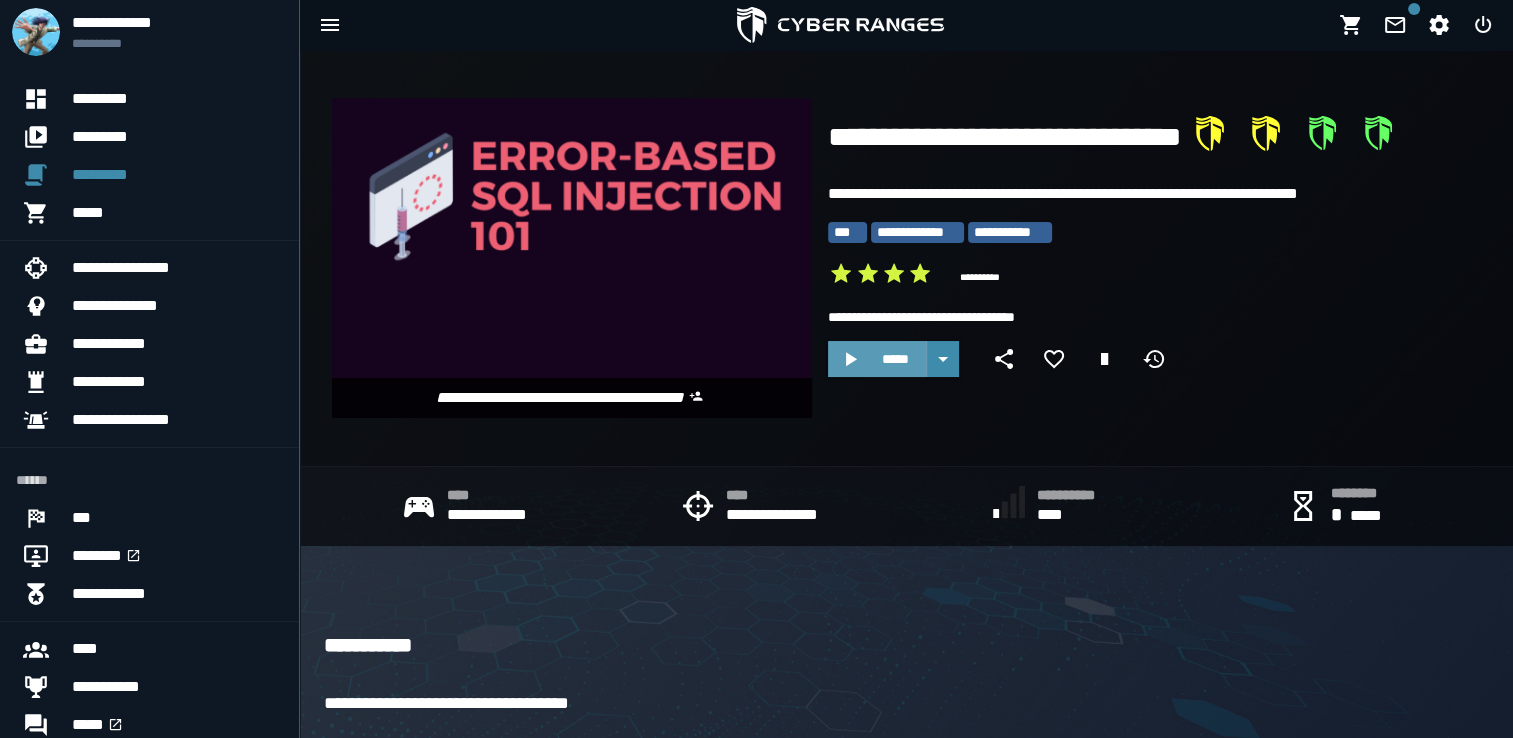 click on "*****" at bounding box center (895, 359) 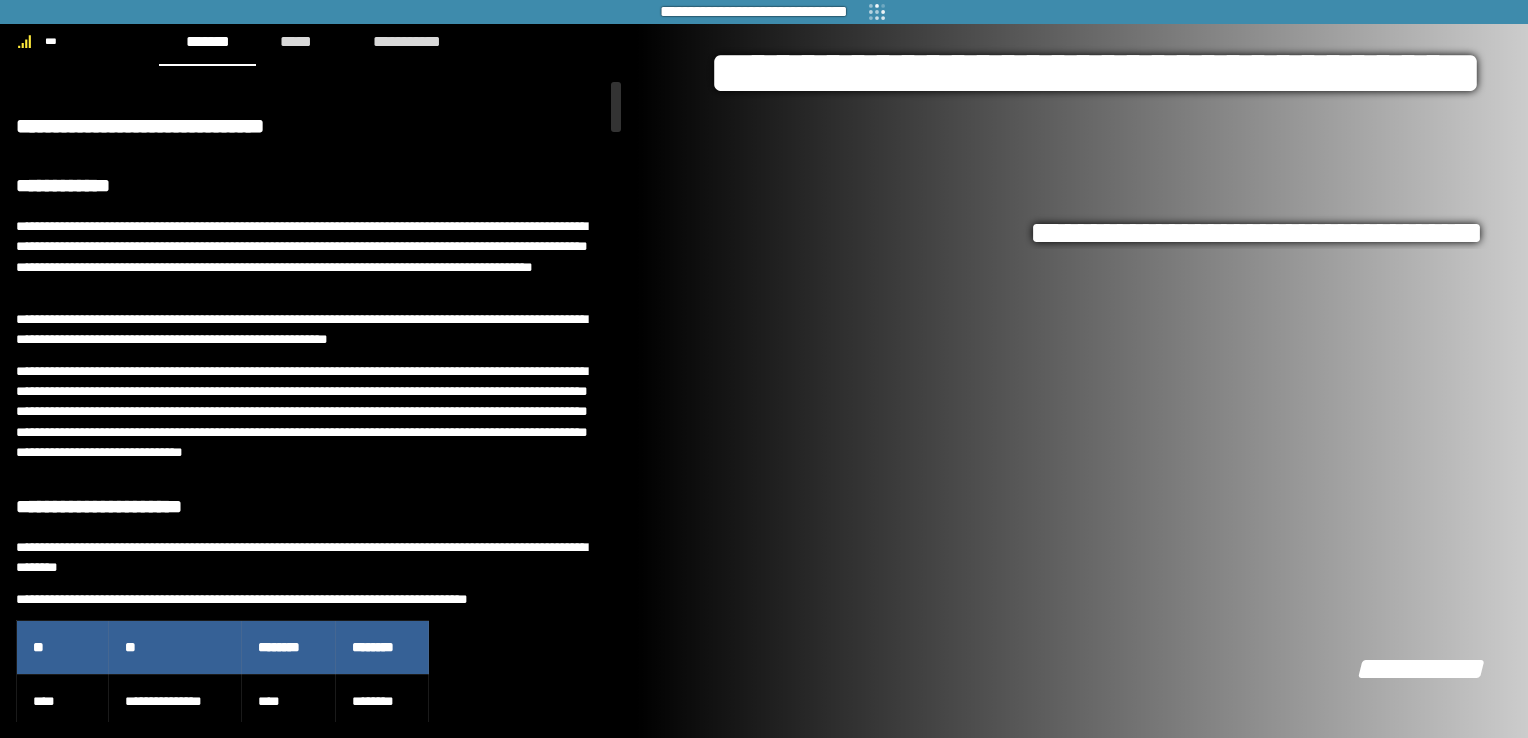 scroll, scrollTop: 0, scrollLeft: 0, axis: both 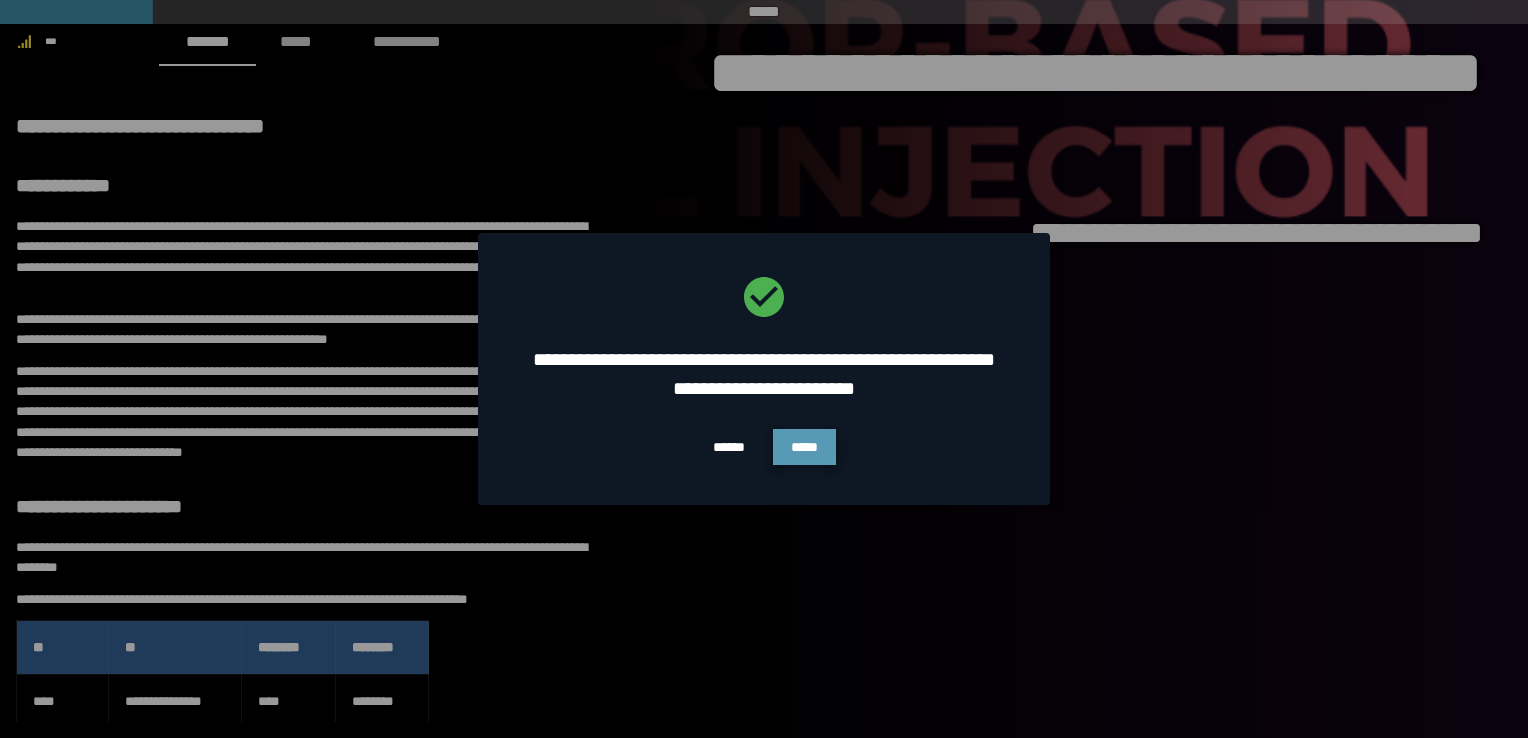 click on "*****" at bounding box center (804, 447) 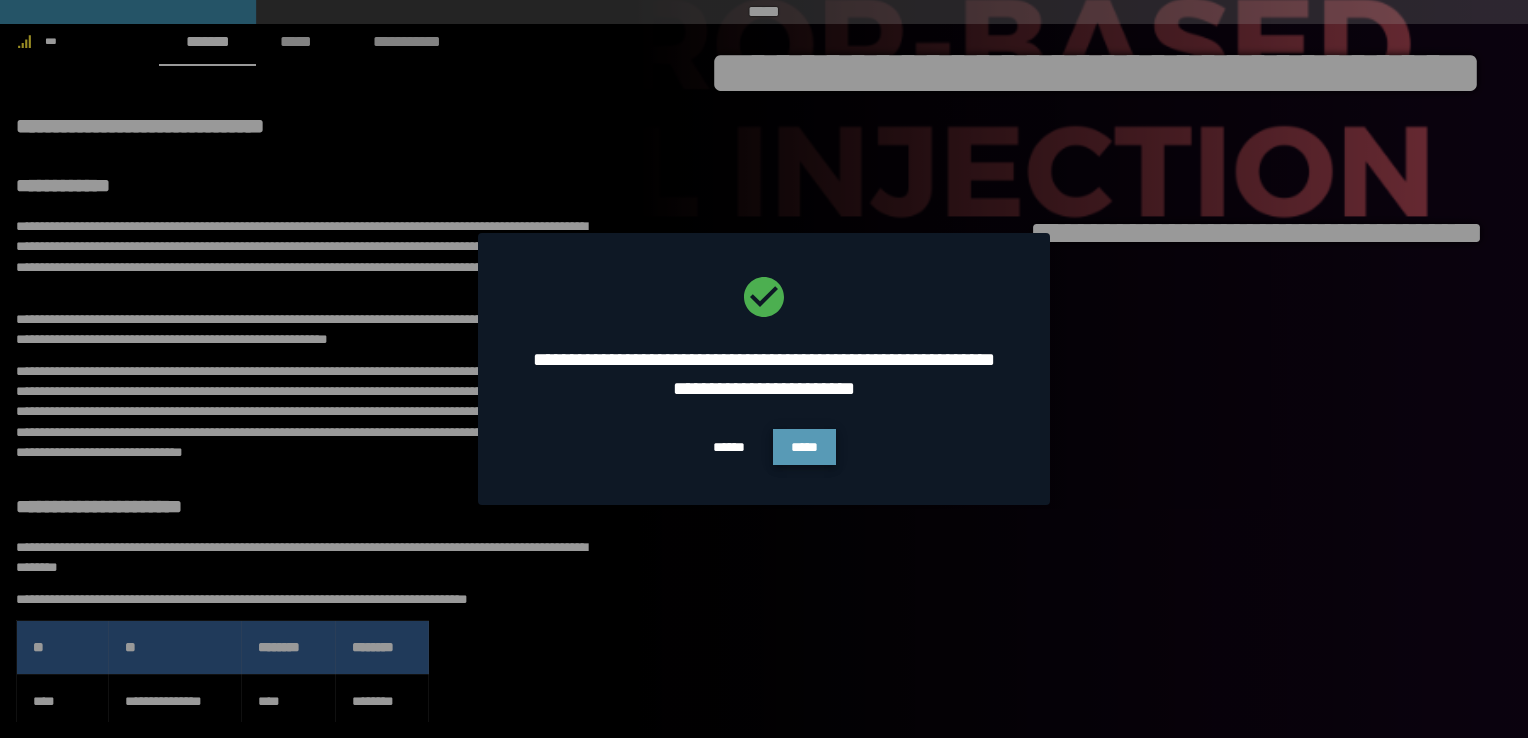 click on "*****" at bounding box center (804, 447) 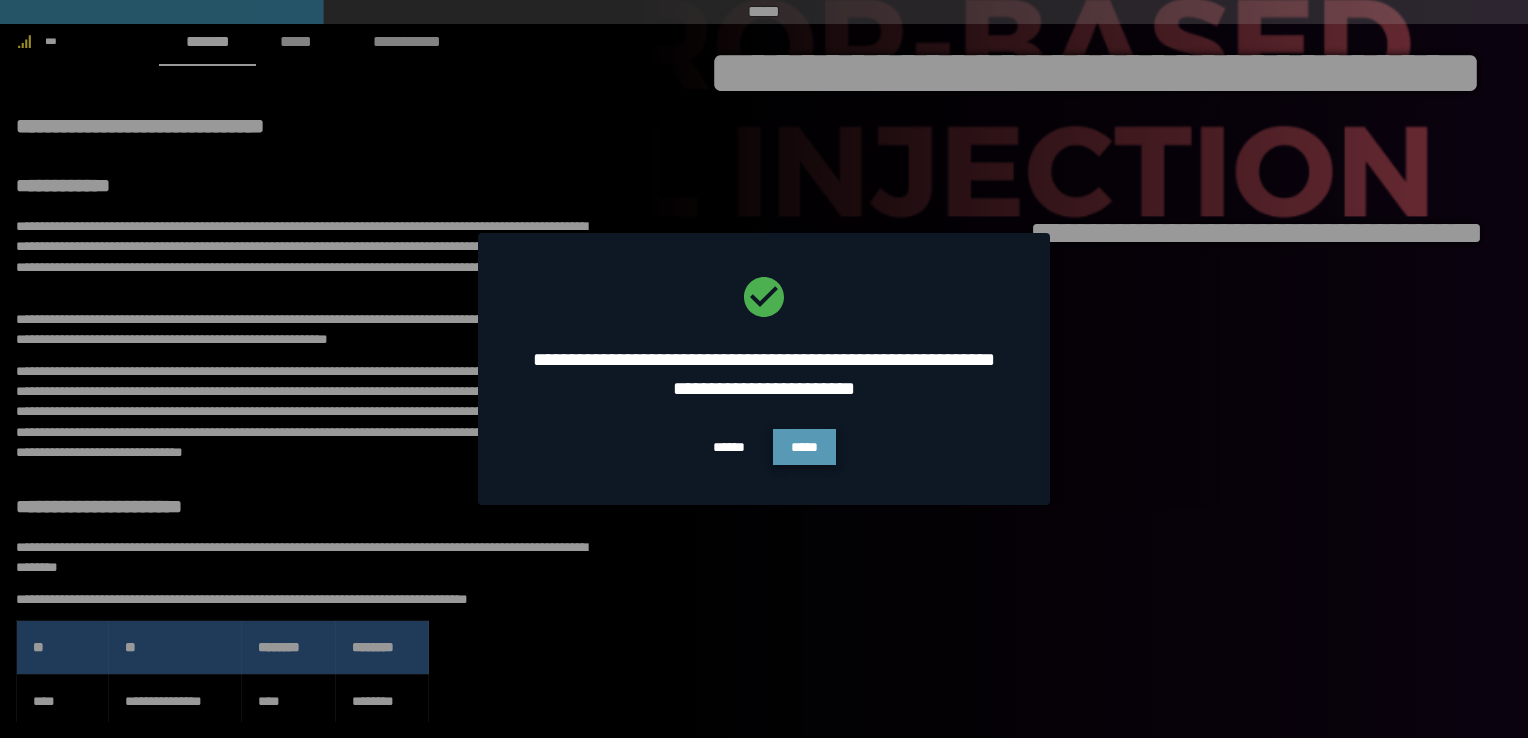 click on "*****" at bounding box center [804, 447] 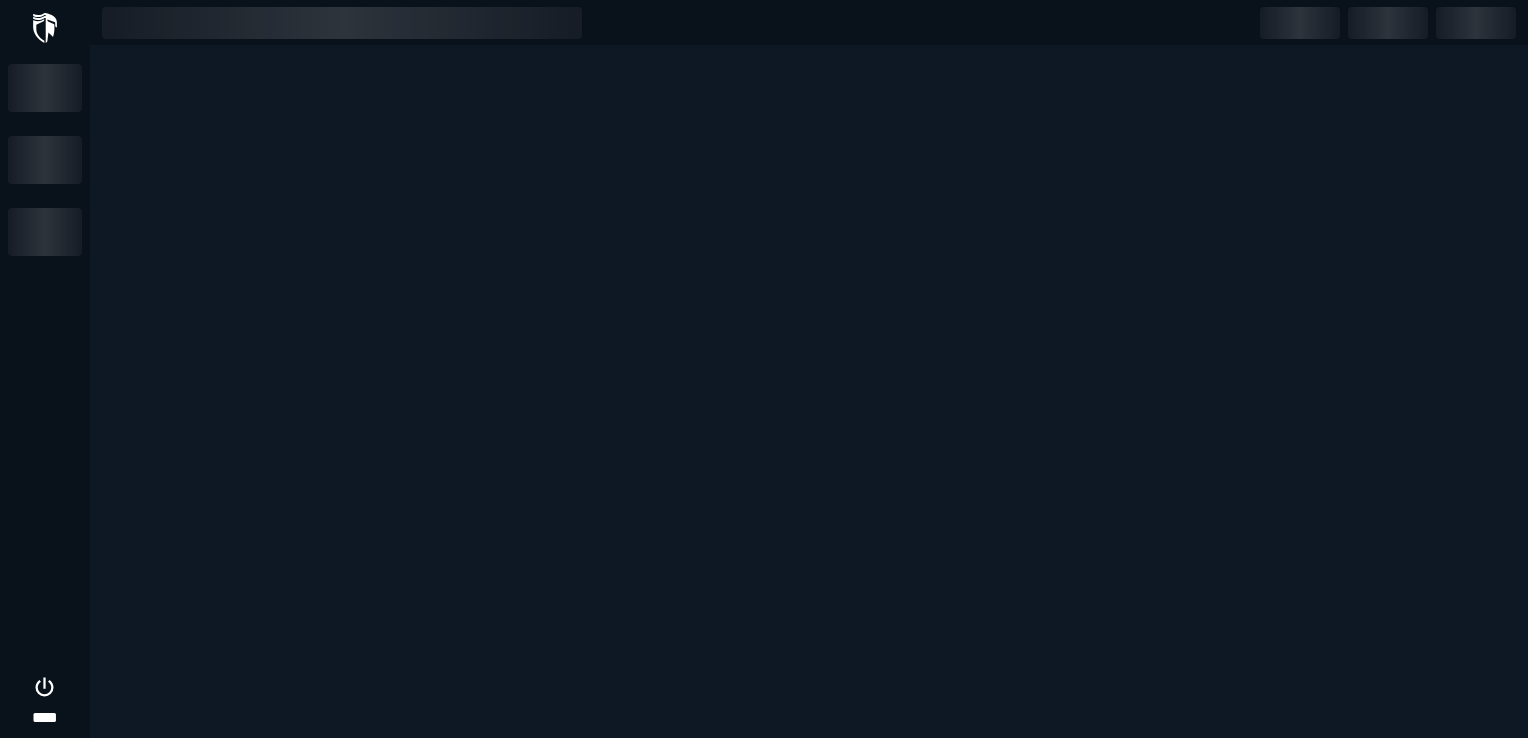 click at bounding box center [764, 369] 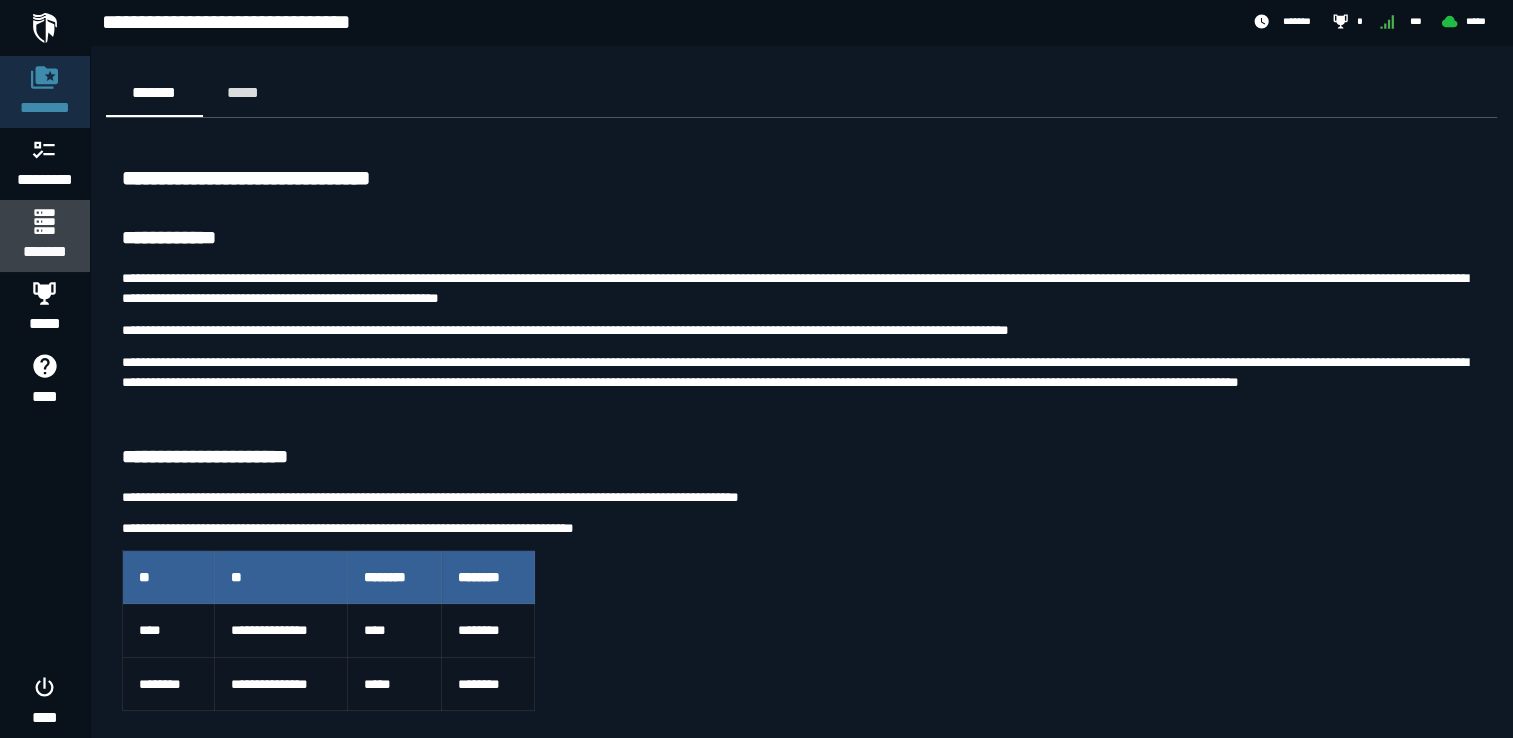 click at bounding box center [44, 221] 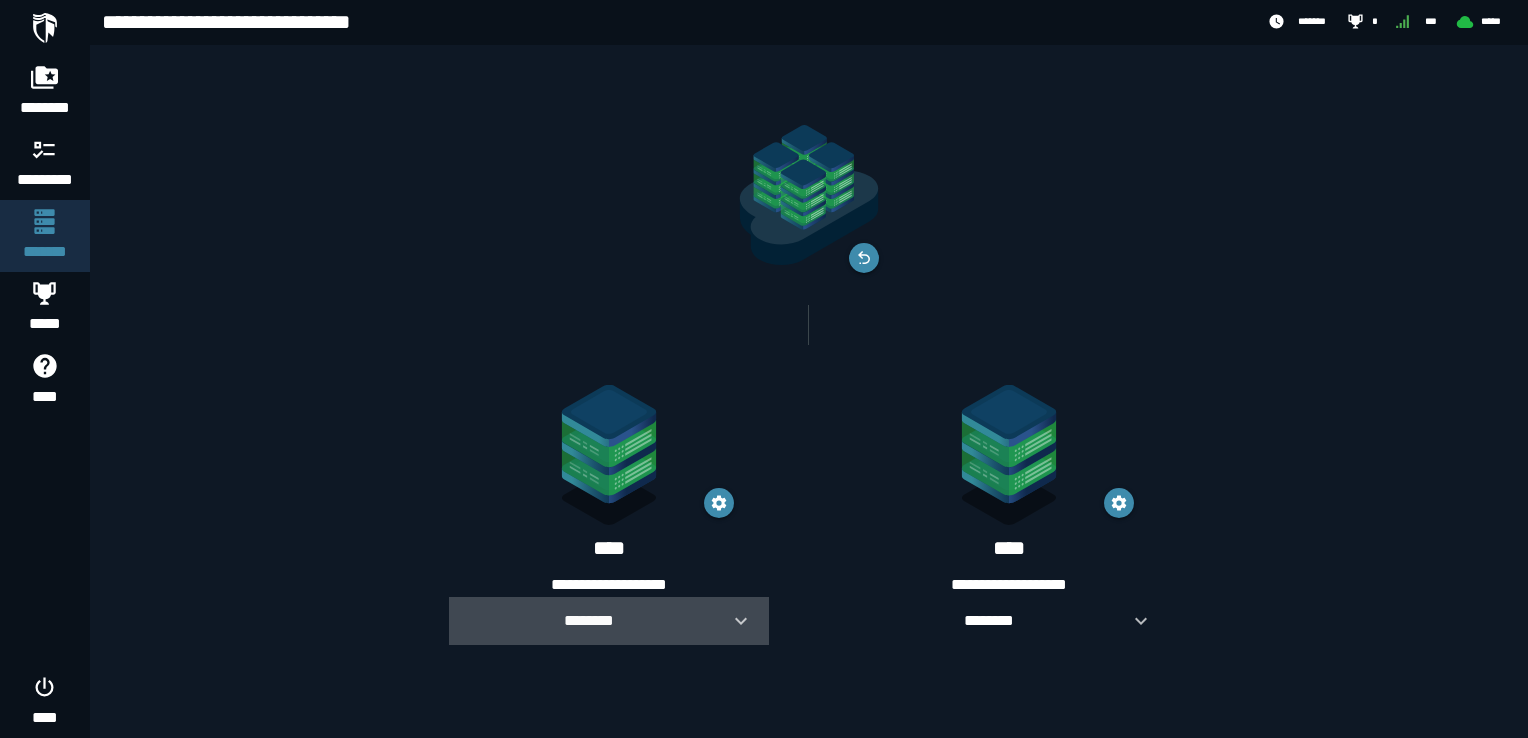 click on "********" at bounding box center (589, 620) 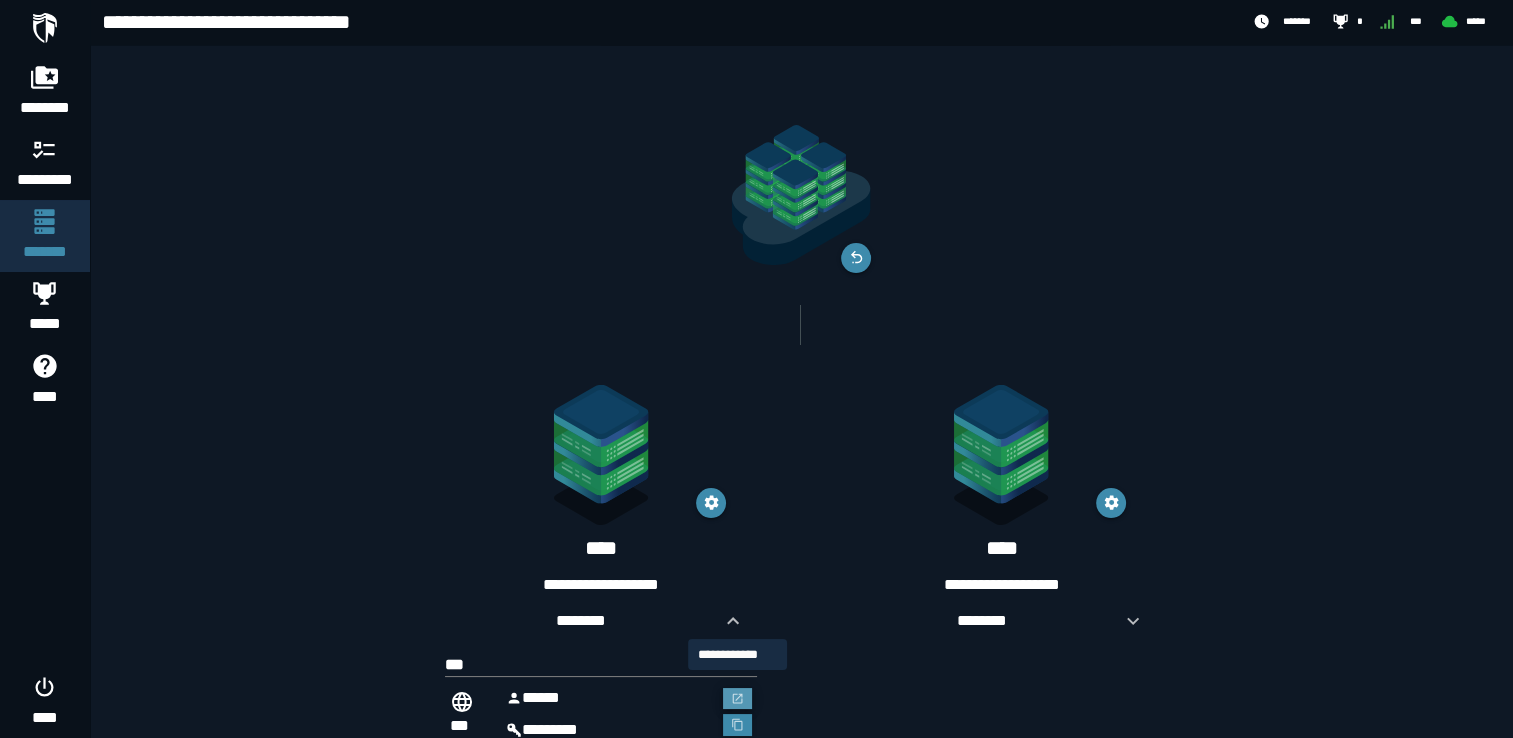 click at bounding box center [738, 699] 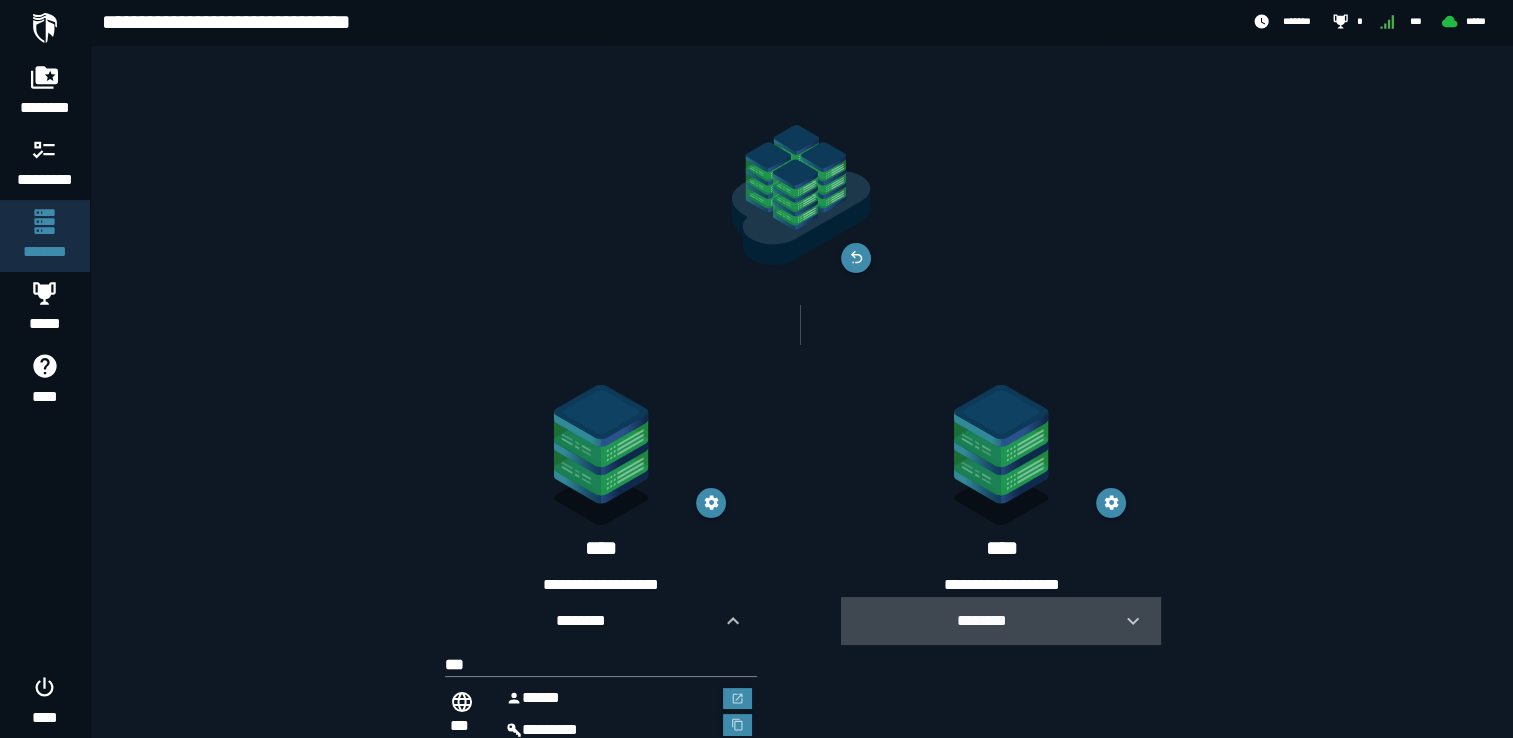 click on "********" at bounding box center [981, 620] 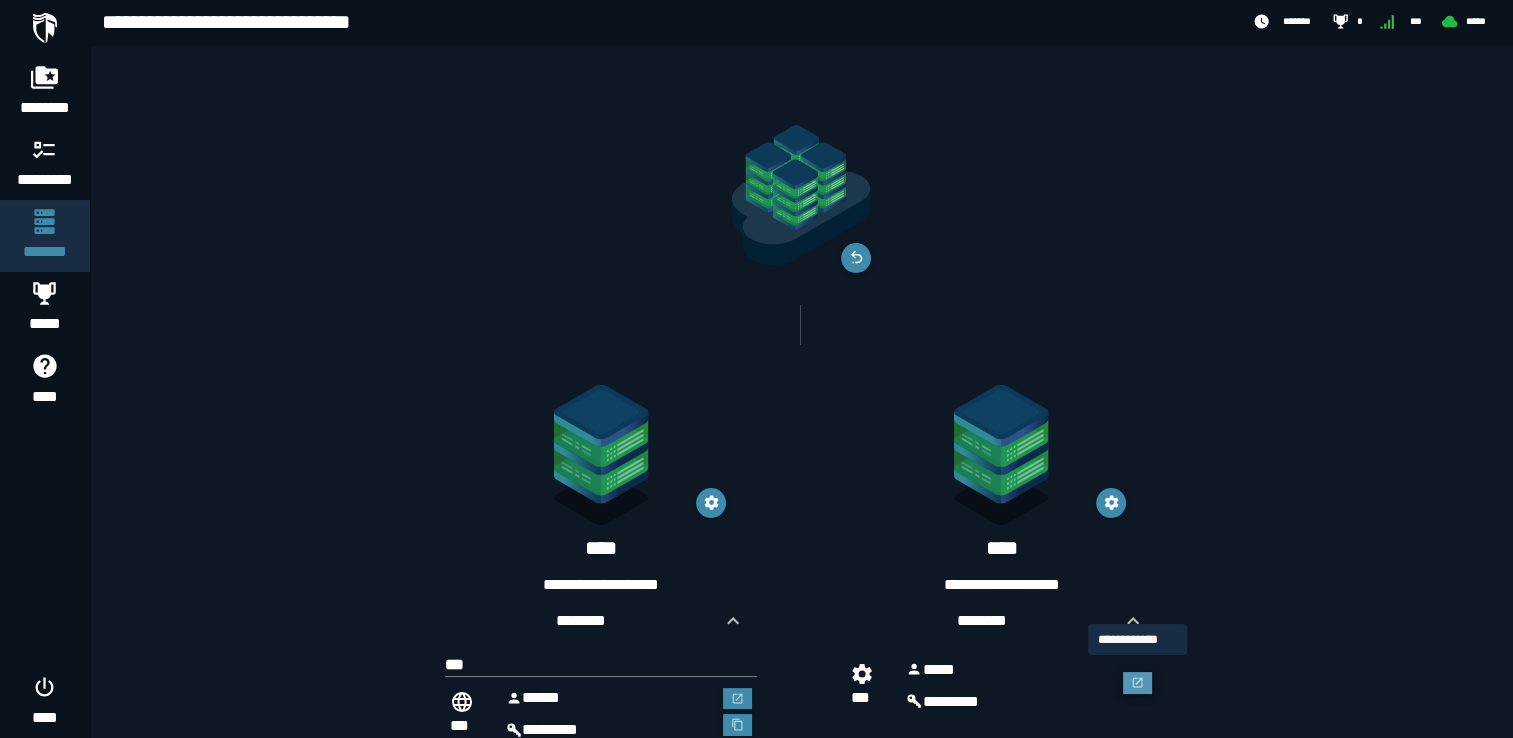 click 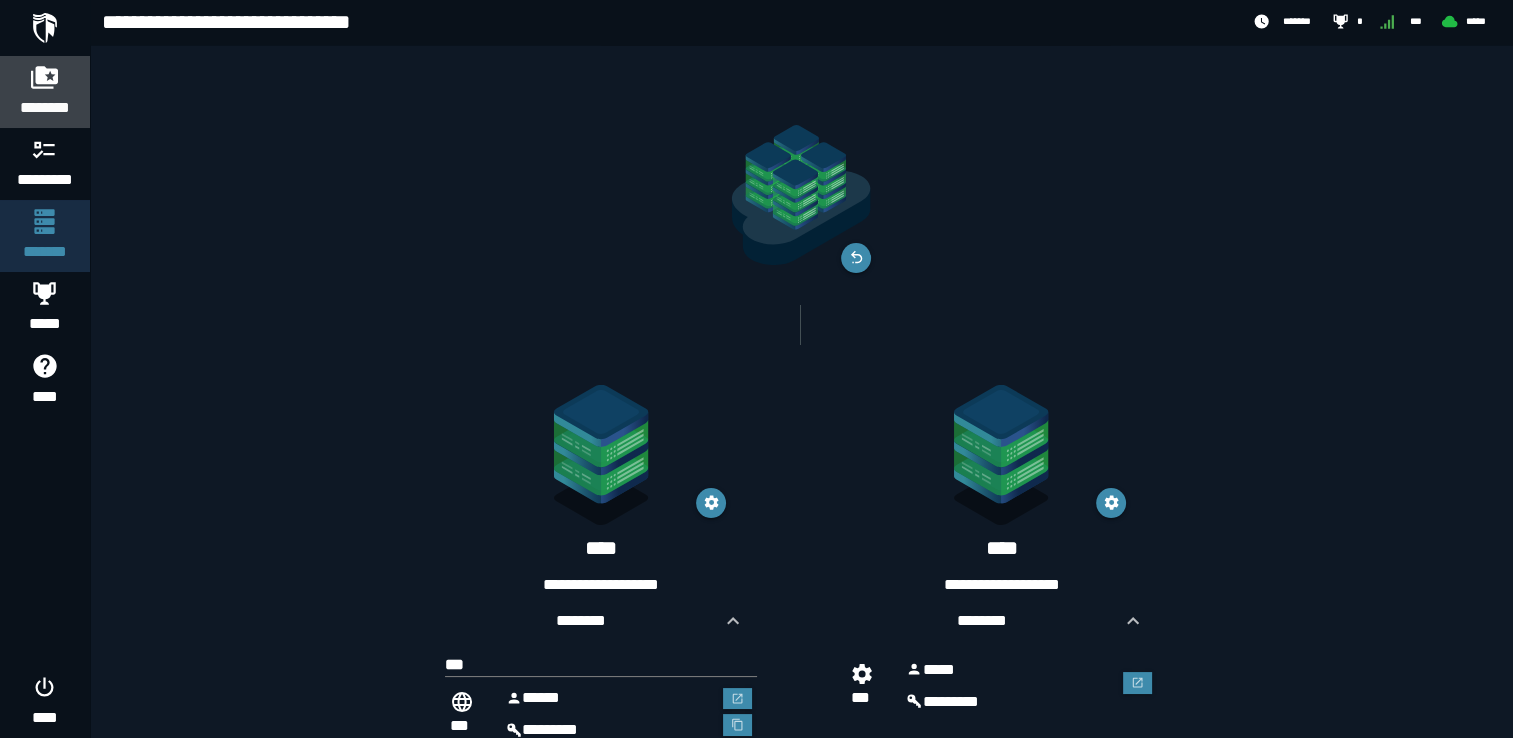 click on "********" at bounding box center (45, 92) 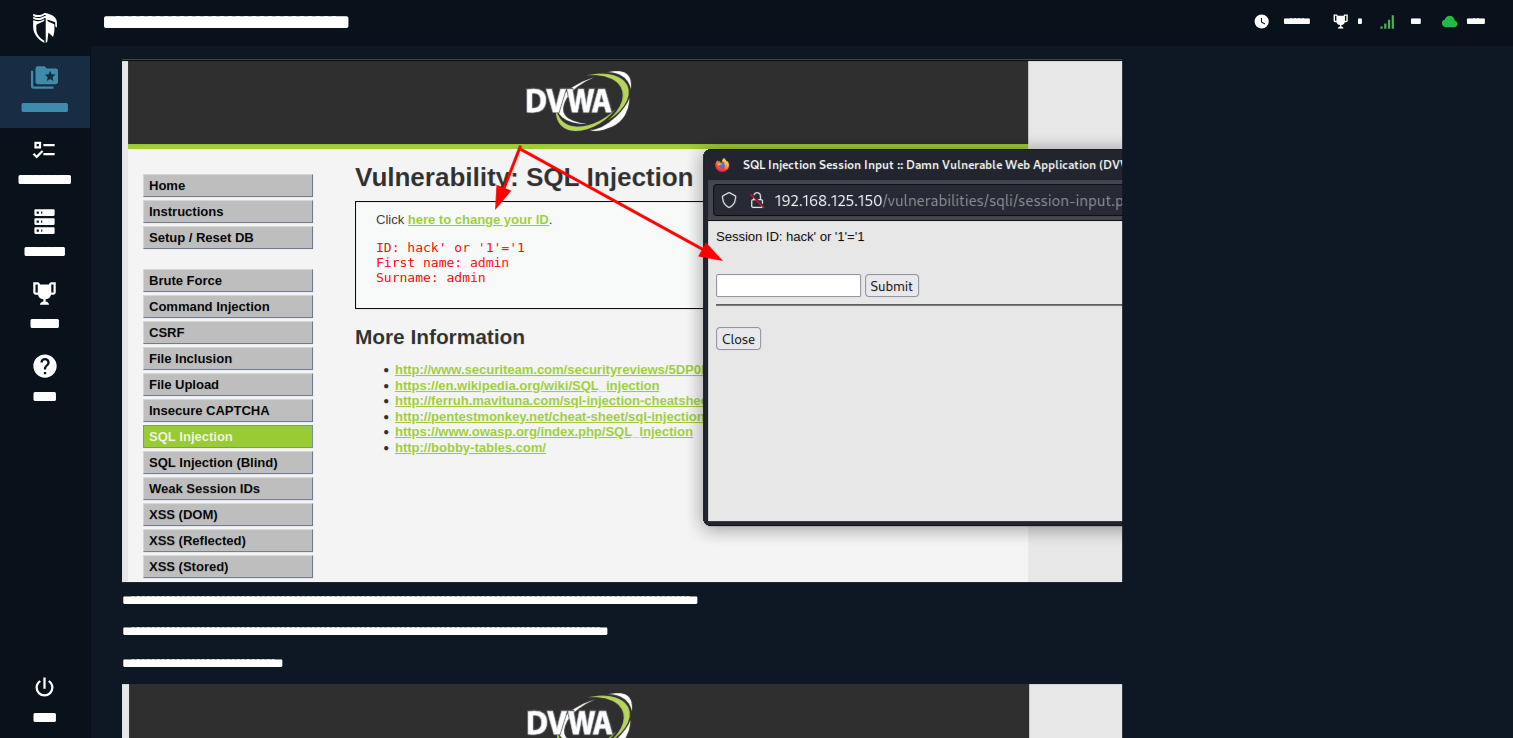 scroll, scrollTop: 12758, scrollLeft: 0, axis: vertical 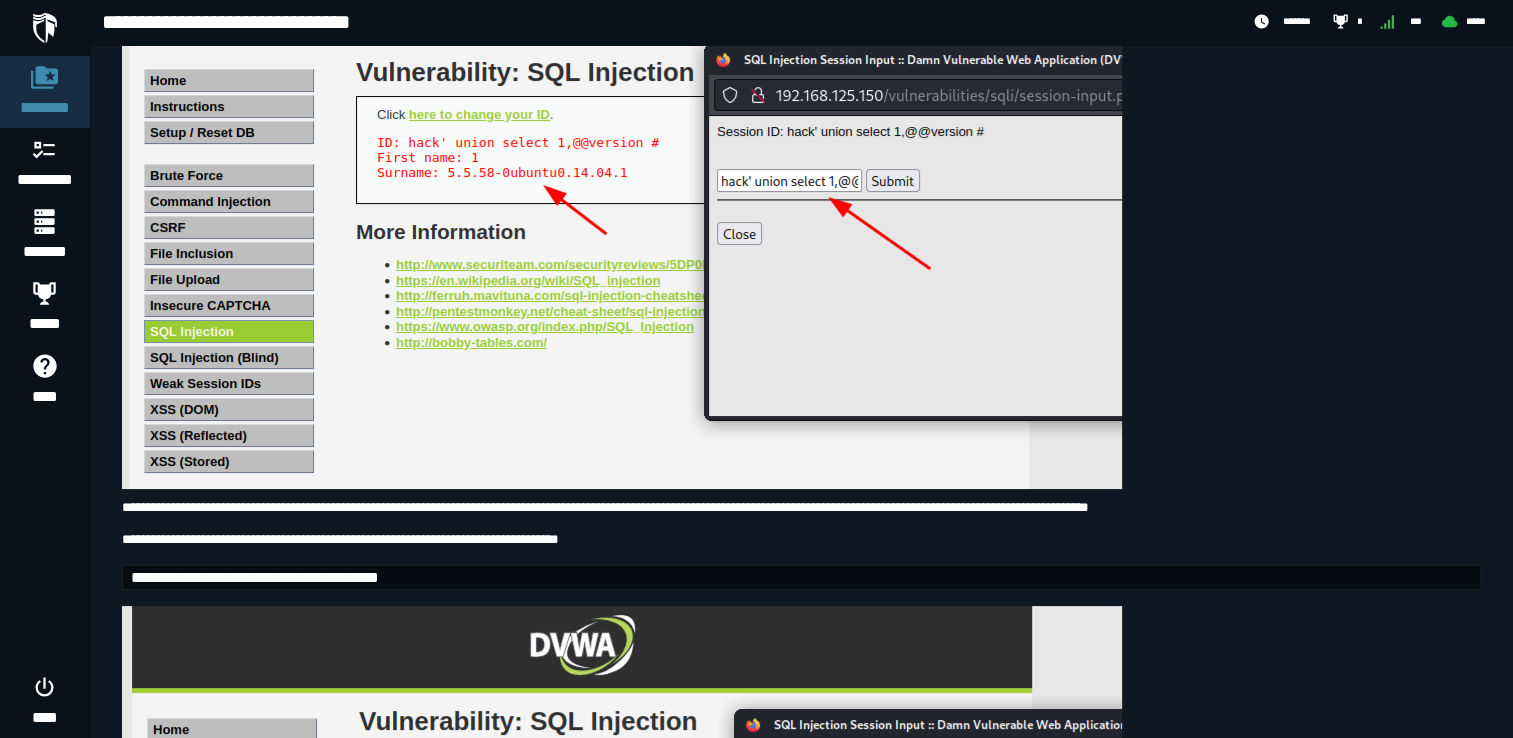 drag, startPoint x: 121, startPoint y: 198, endPoint x: 382, endPoint y: 193, distance: 261.04788 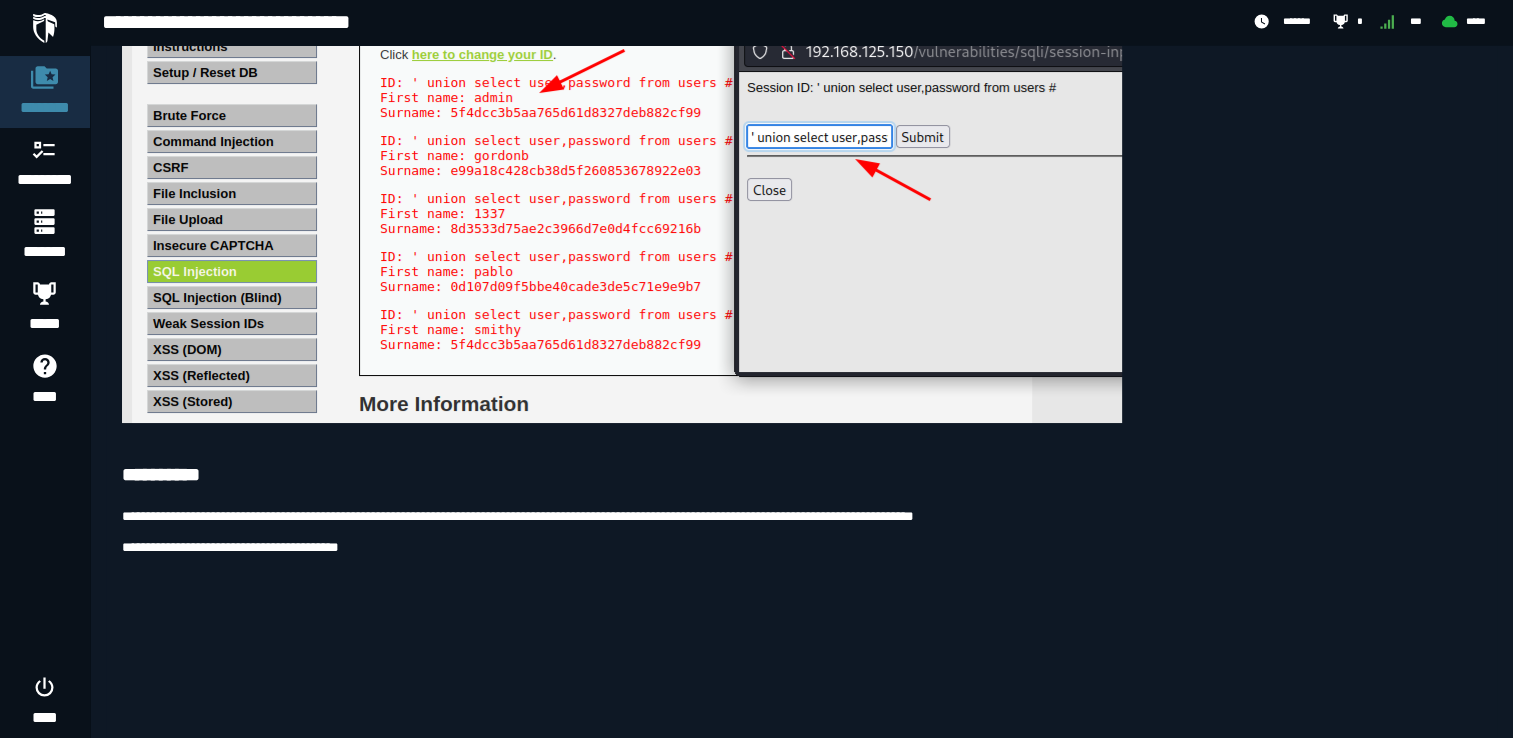 scroll, scrollTop: 14068, scrollLeft: 0, axis: vertical 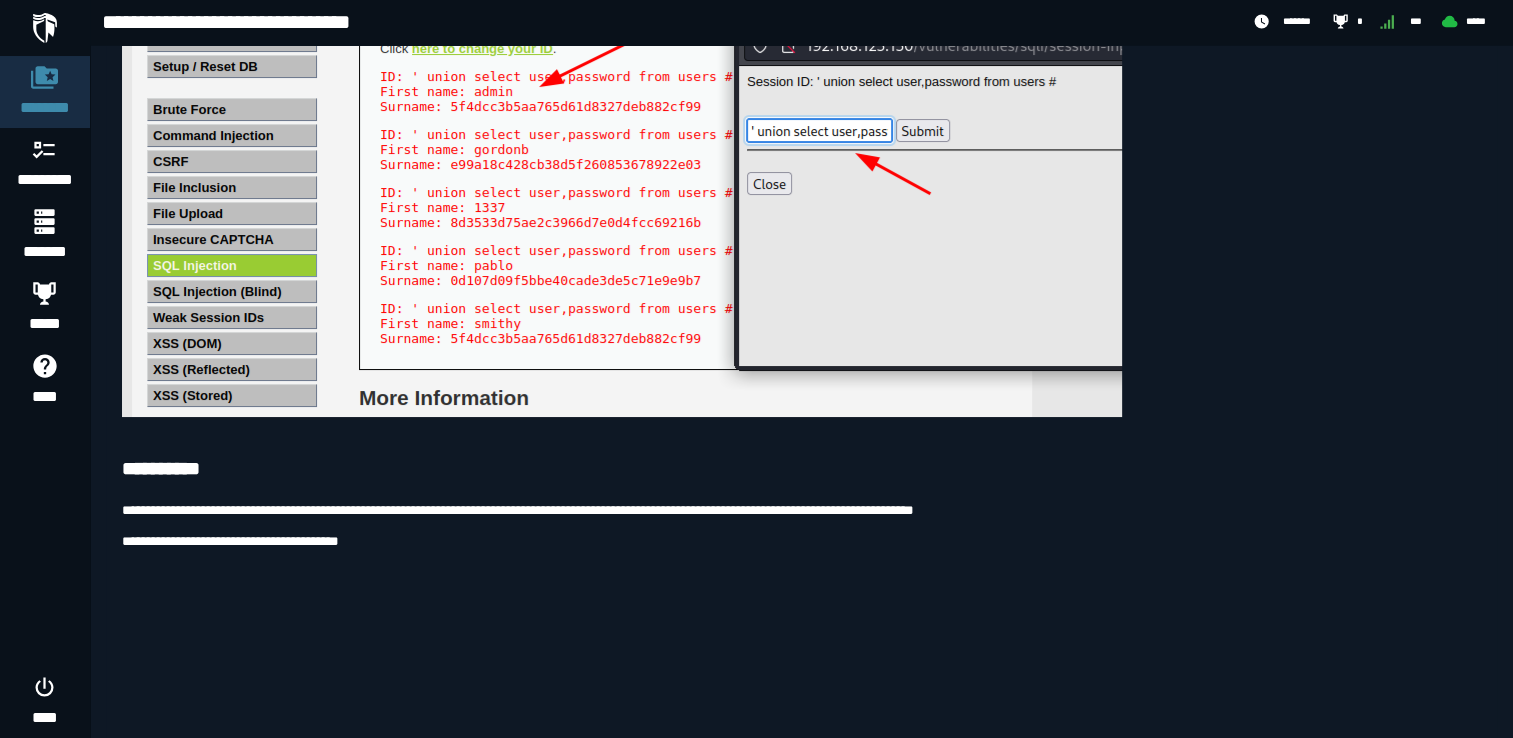 drag, startPoint x: 128, startPoint y: 122, endPoint x: 534, endPoint y: 126, distance: 406.0197 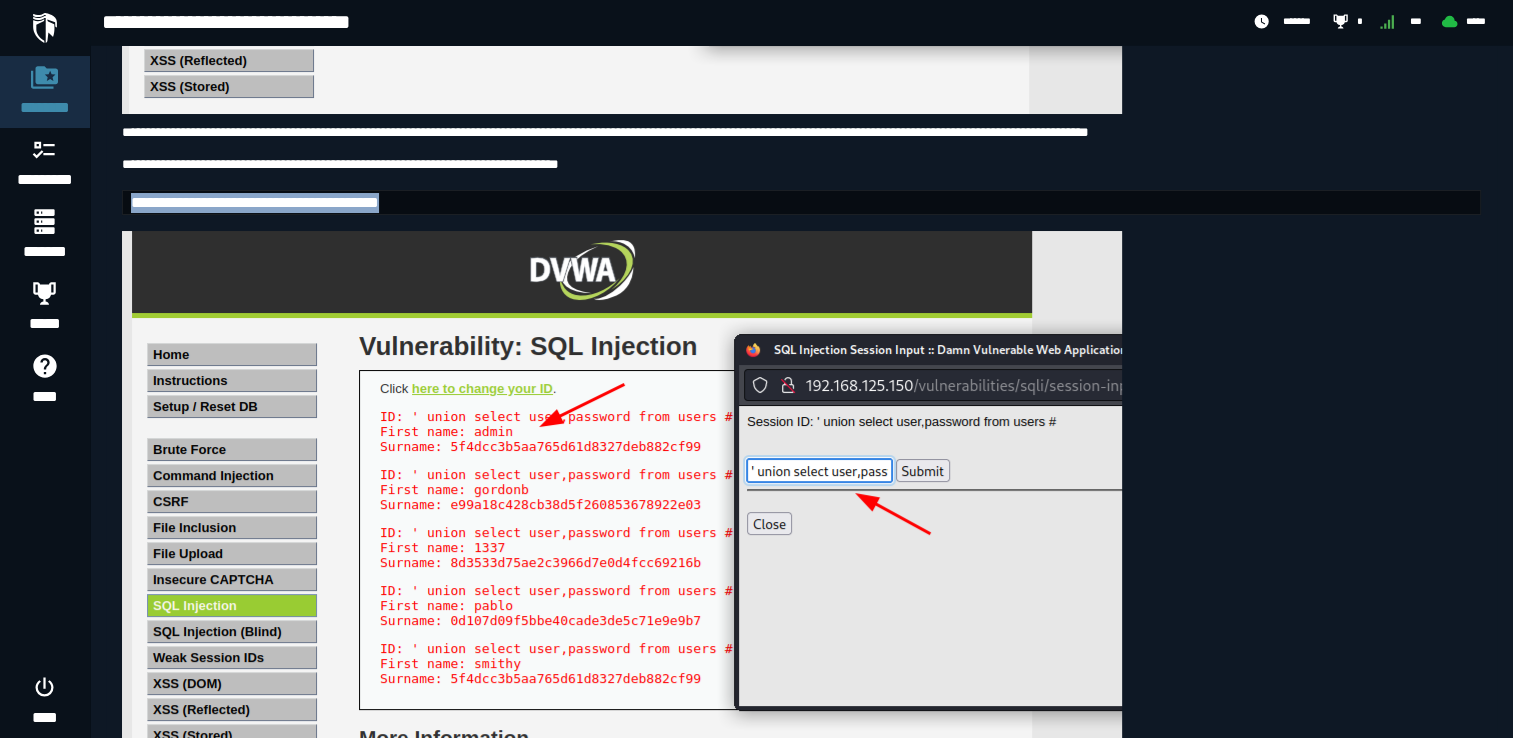 scroll, scrollTop: 13734, scrollLeft: 0, axis: vertical 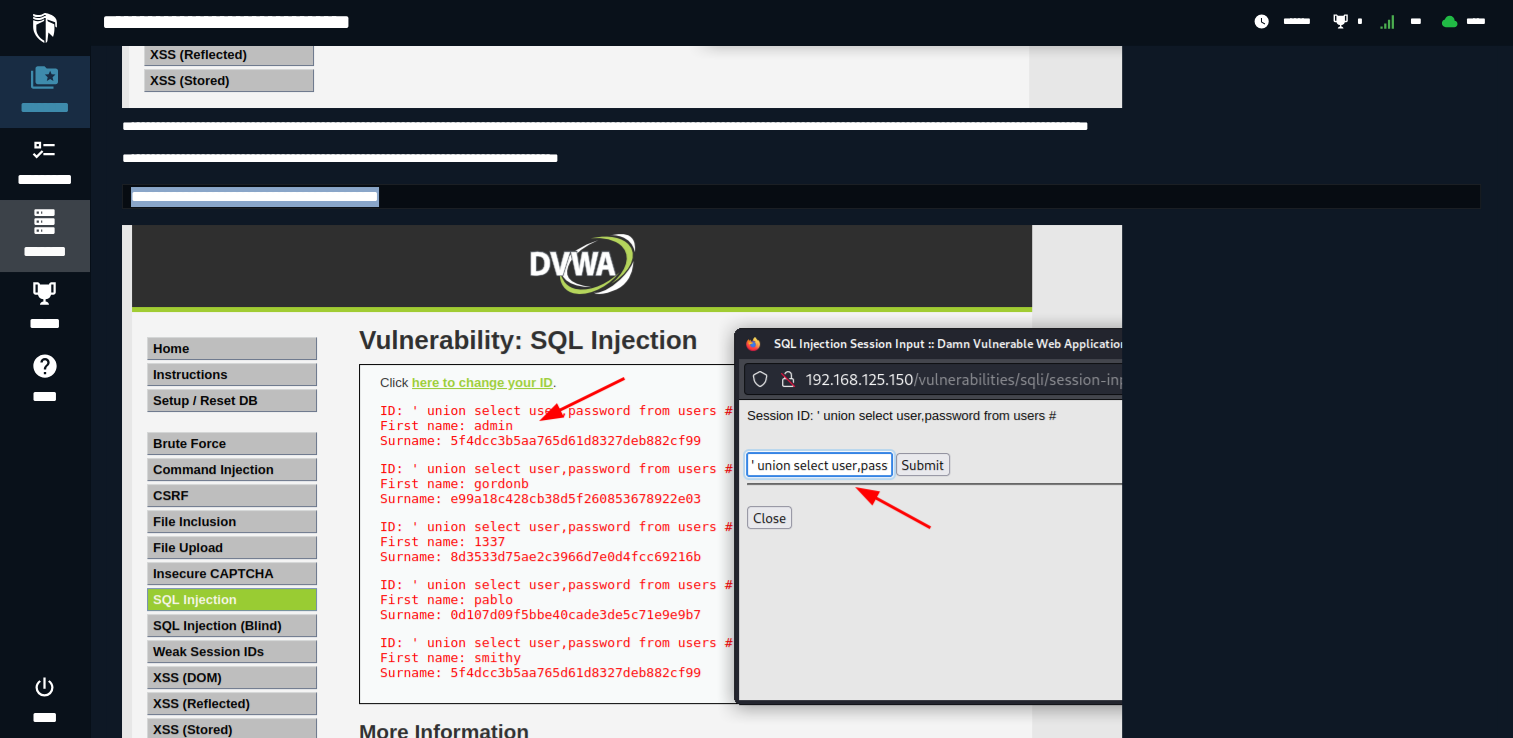 click on "*******" at bounding box center [44, 252] 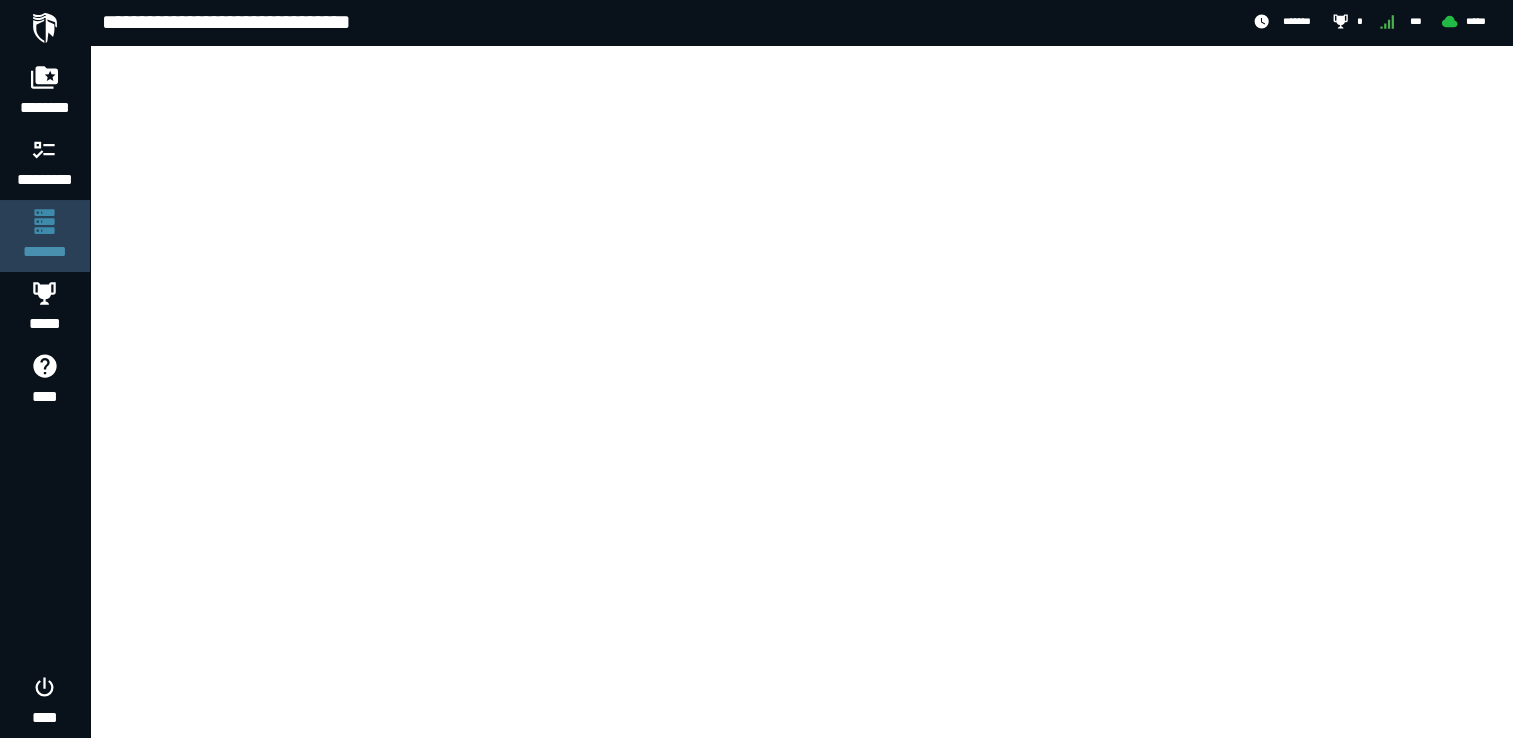 scroll, scrollTop: 0, scrollLeft: 0, axis: both 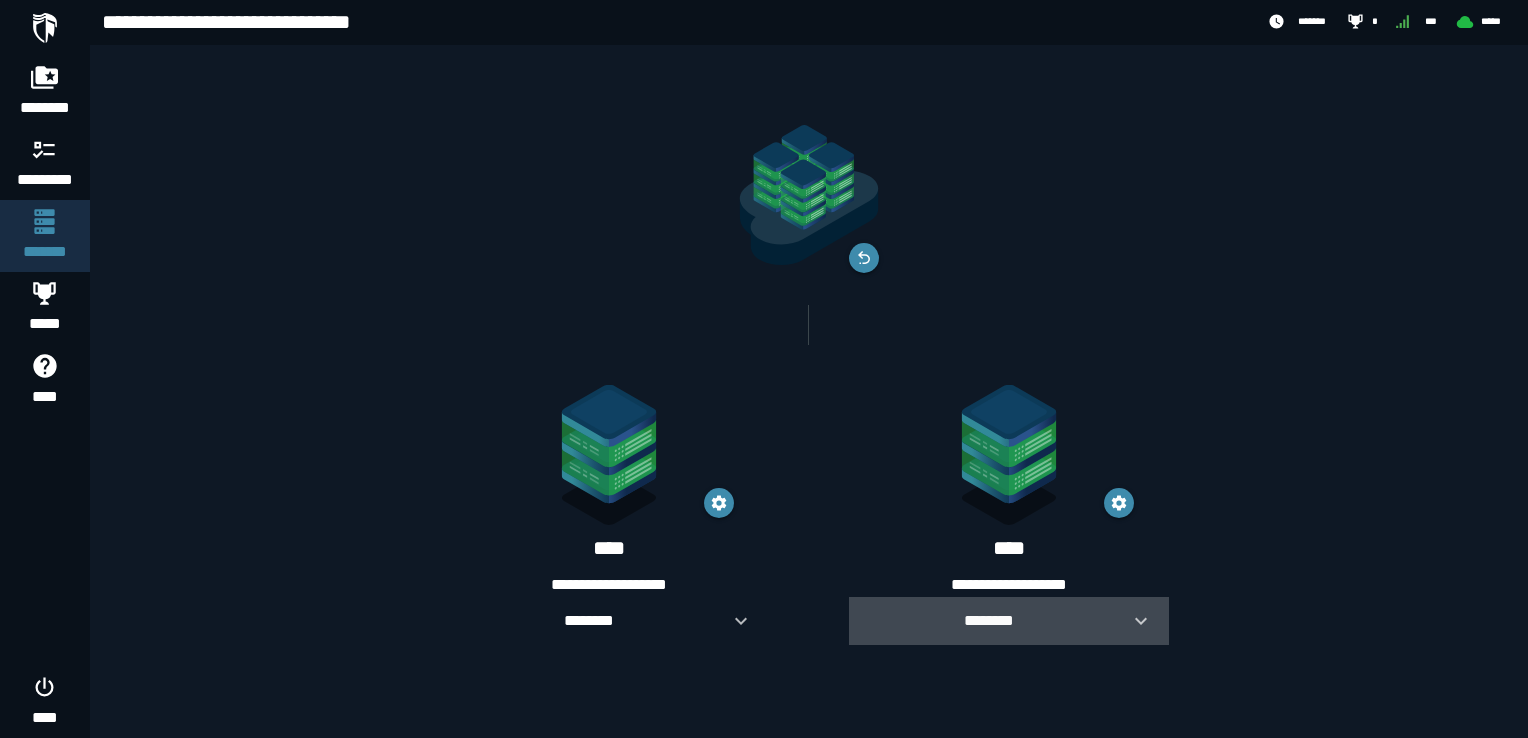 click on "********" at bounding box center (989, 620) 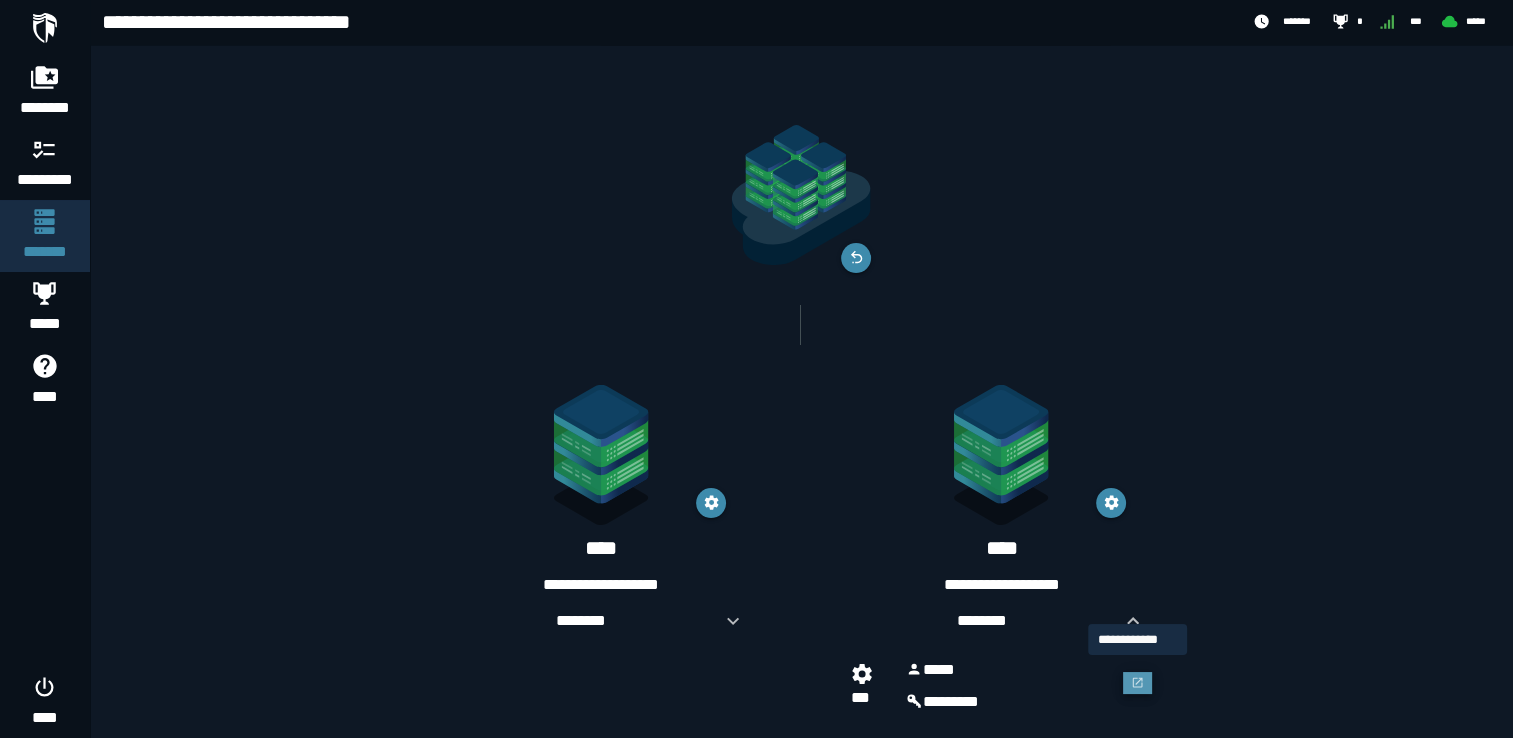 click 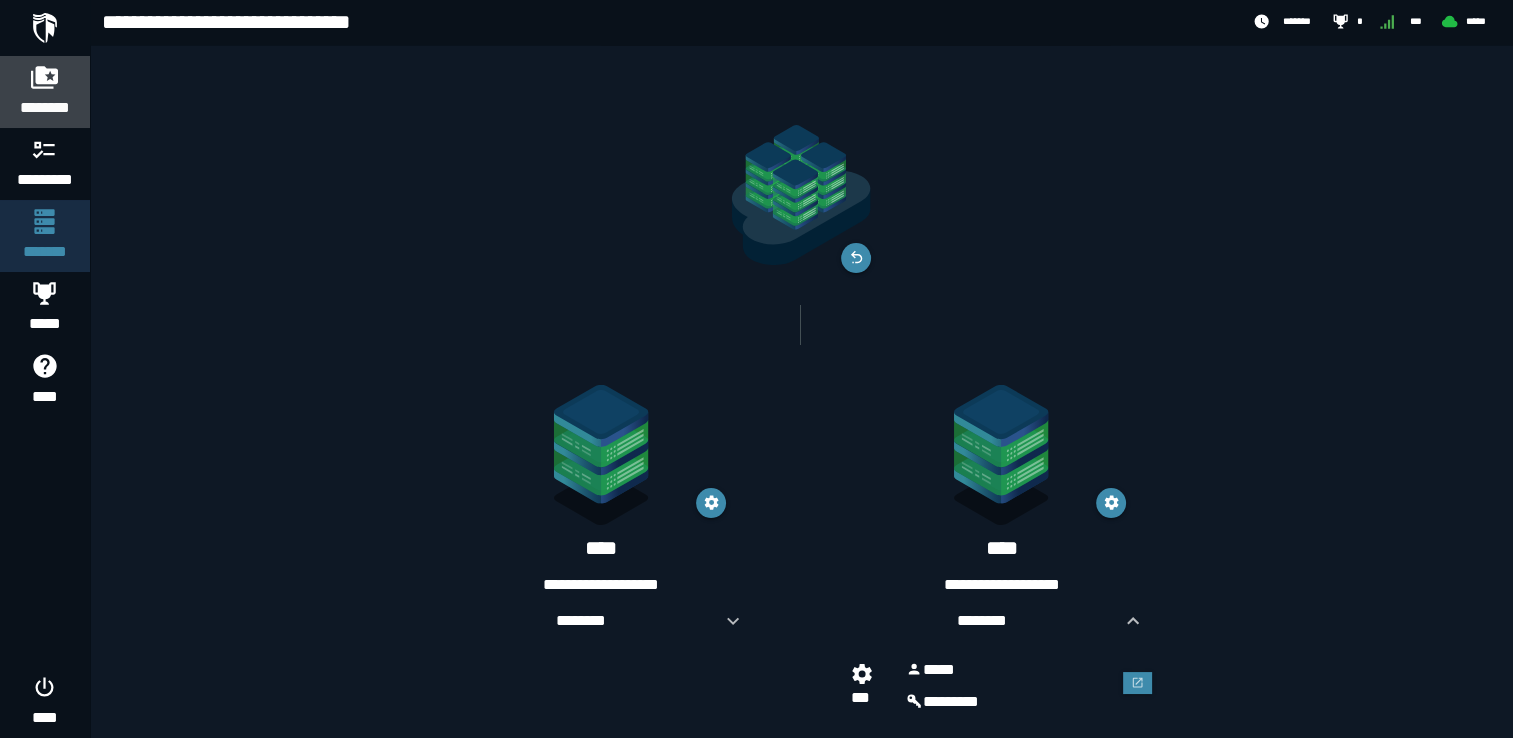 click 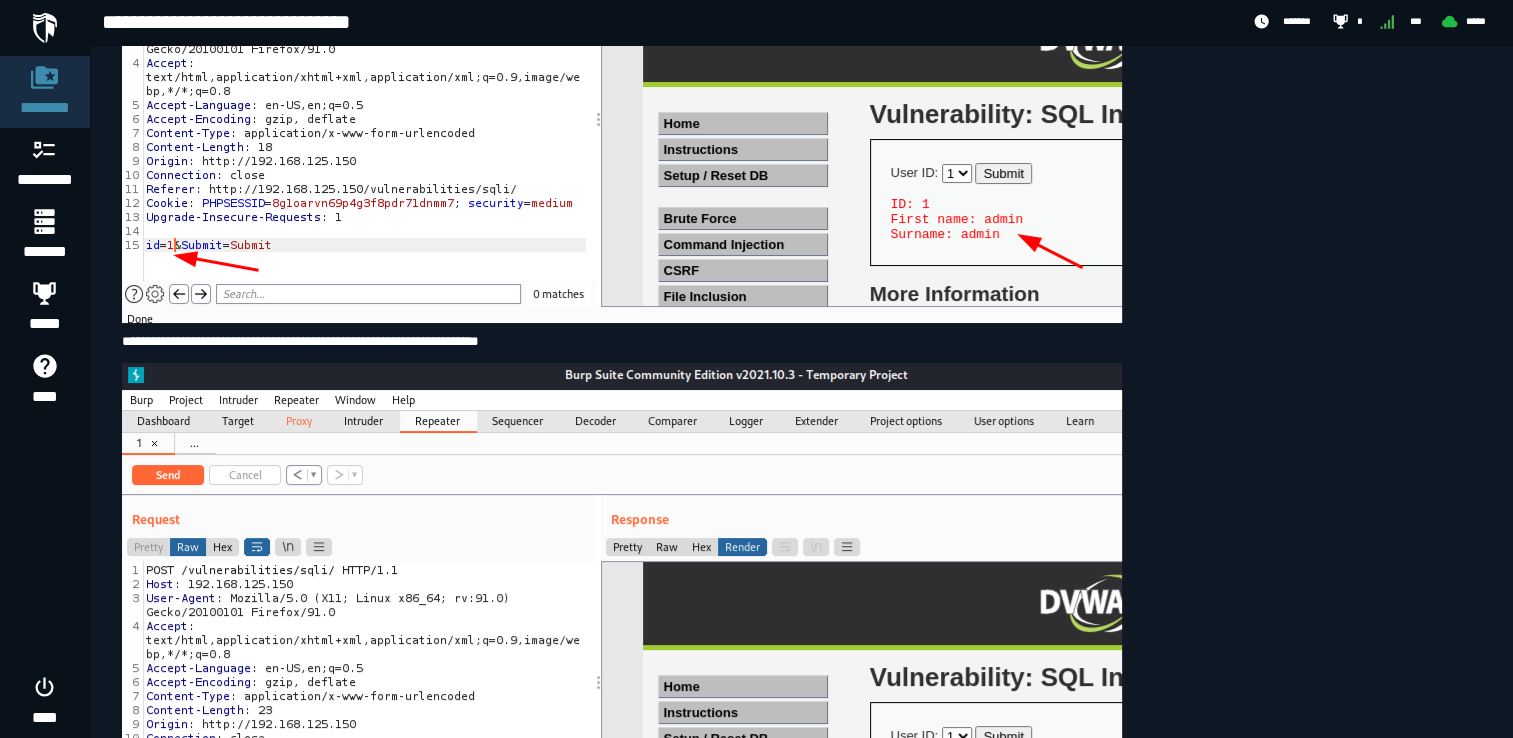 scroll, scrollTop: 8967, scrollLeft: 0, axis: vertical 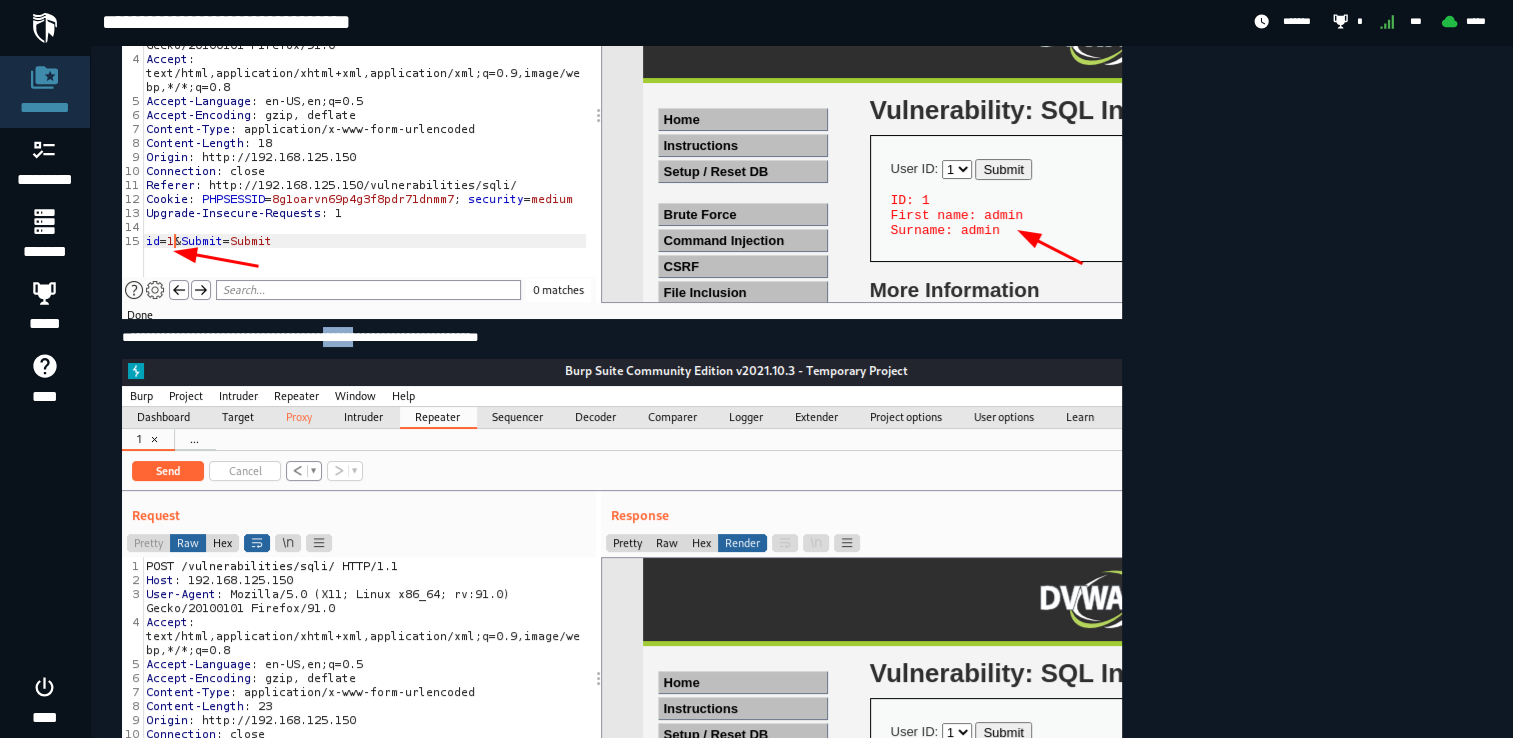 drag, startPoint x: 365, startPoint y: 495, endPoint x: 406, endPoint y: 498, distance: 41.109608 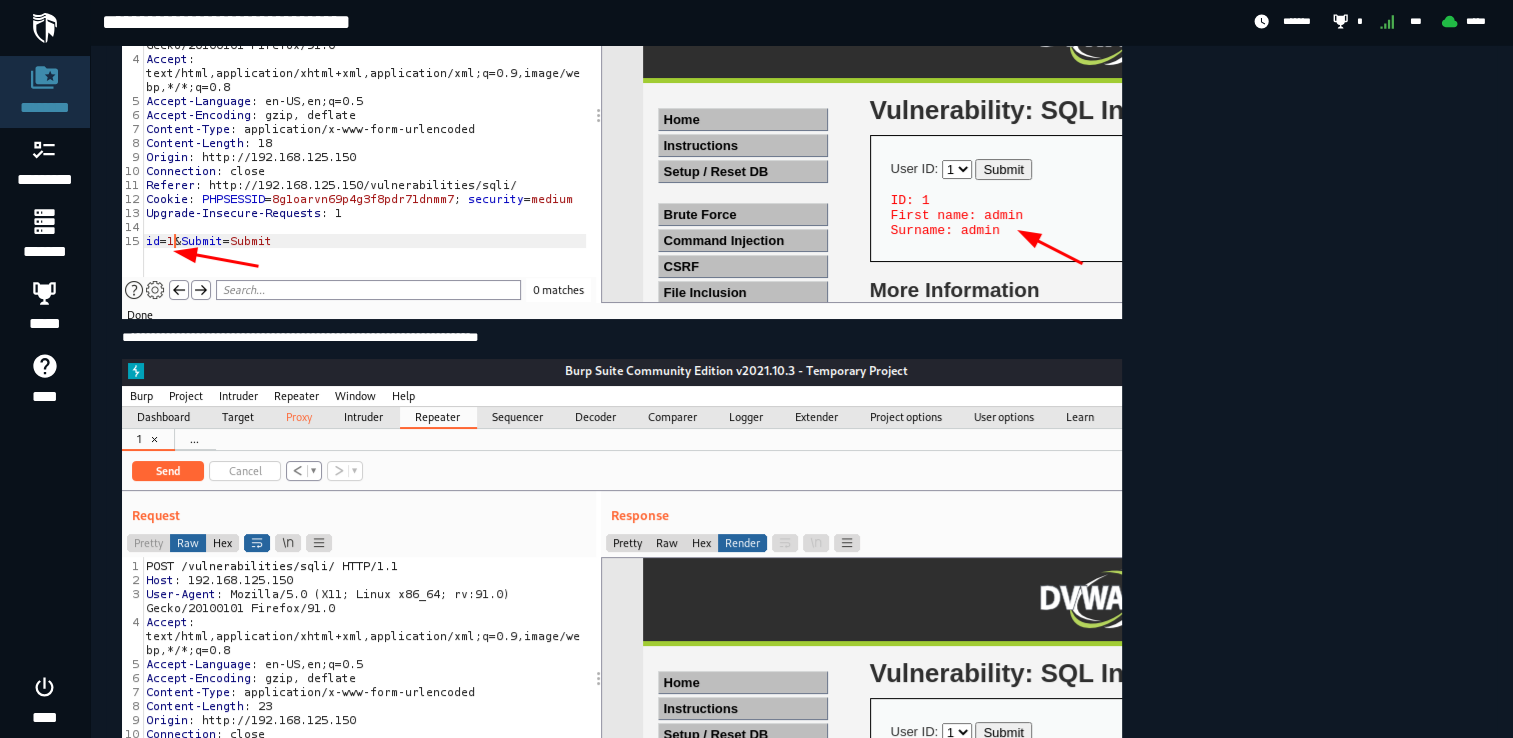 click on "**********" at bounding box center [801, 337] 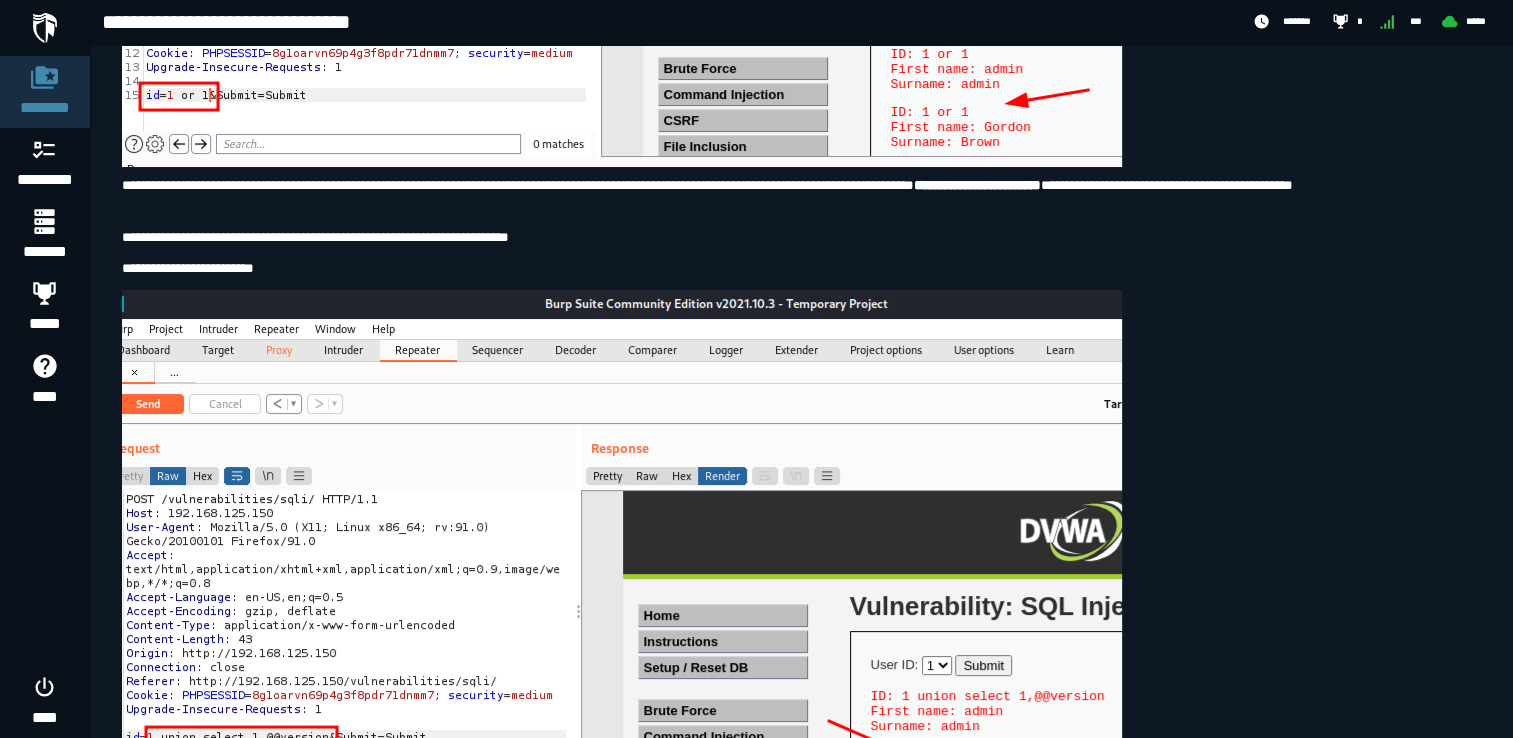 scroll, scrollTop: 9686, scrollLeft: 0, axis: vertical 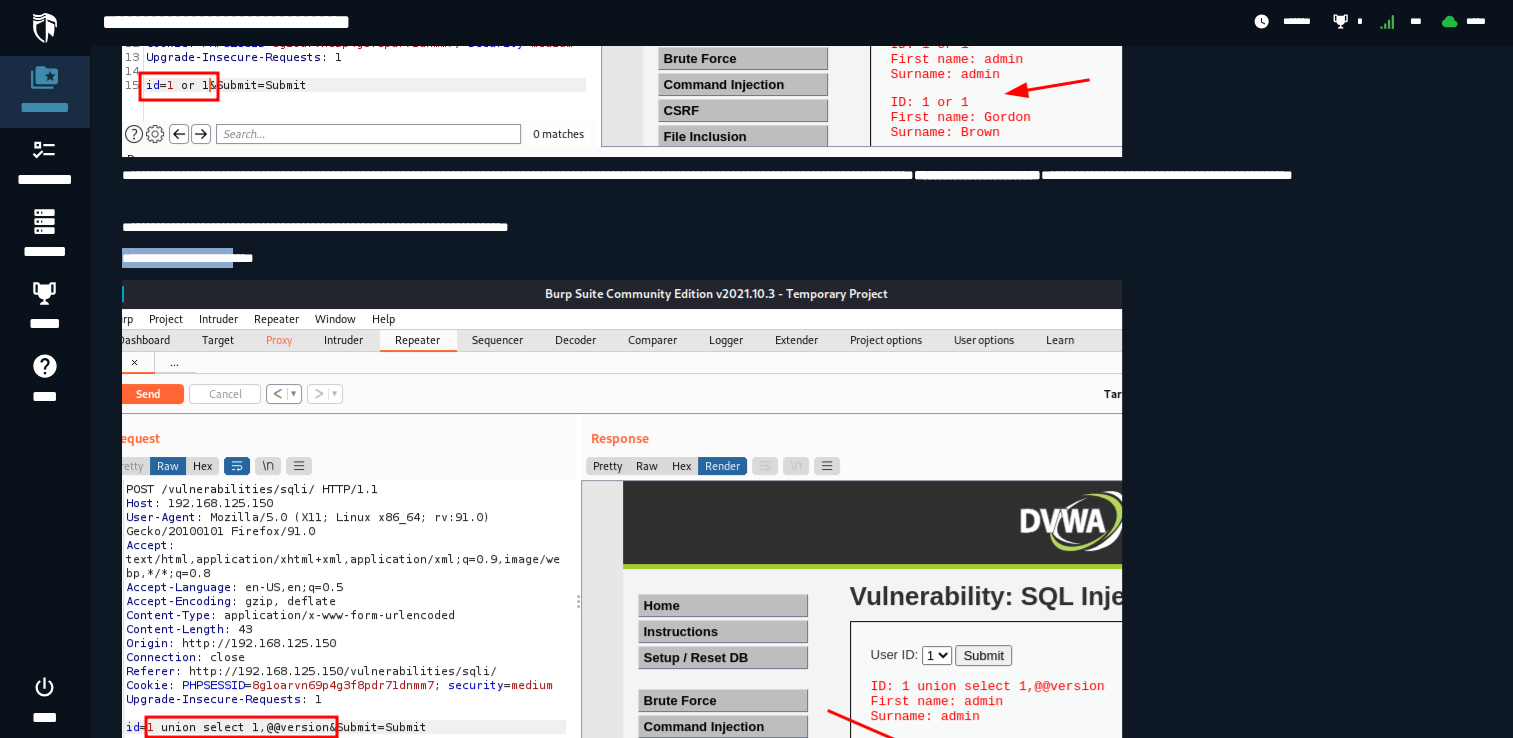 drag, startPoint x: 109, startPoint y: 414, endPoint x: 284, endPoint y: 423, distance: 175.23128 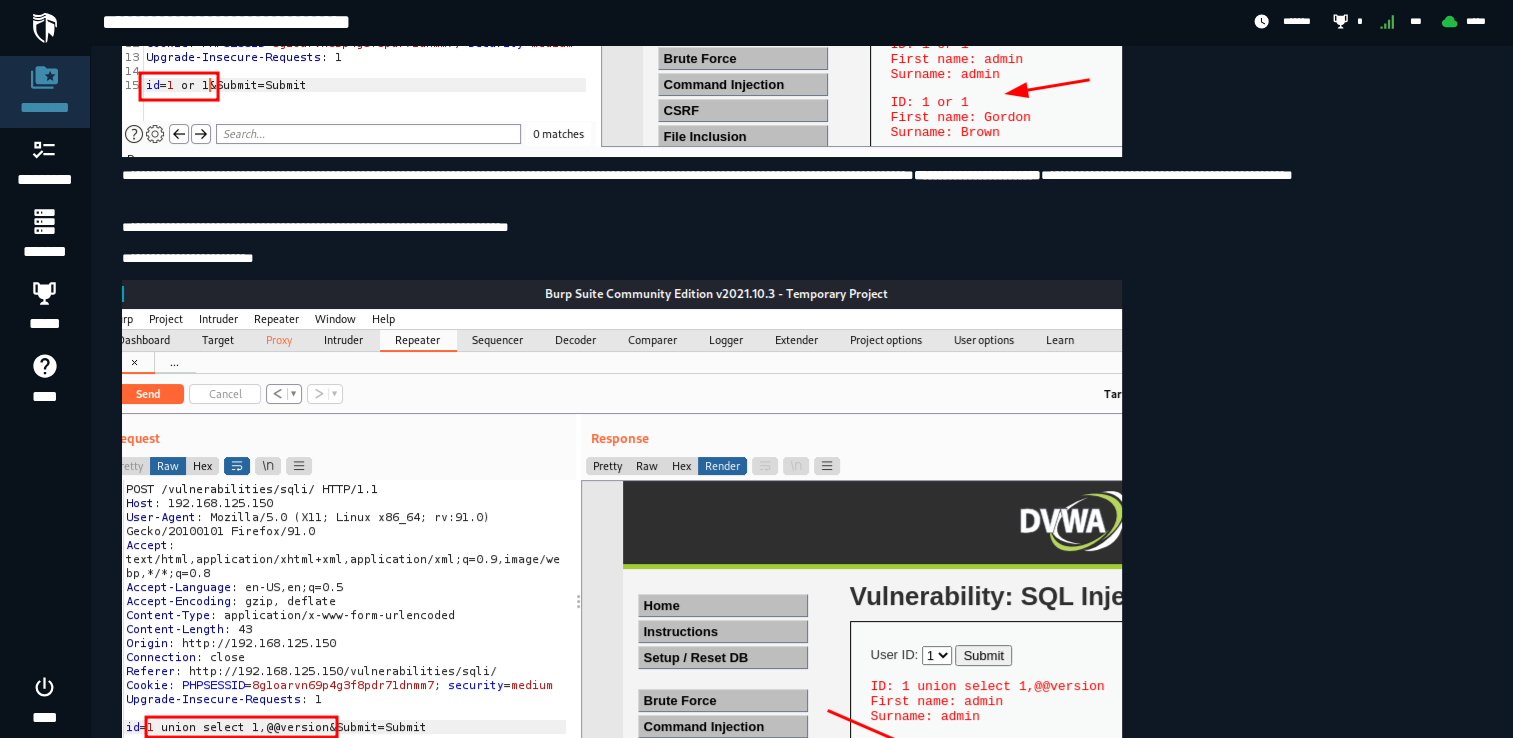 drag, startPoint x: 284, startPoint y: 423, endPoint x: 337, endPoint y: 423, distance: 53 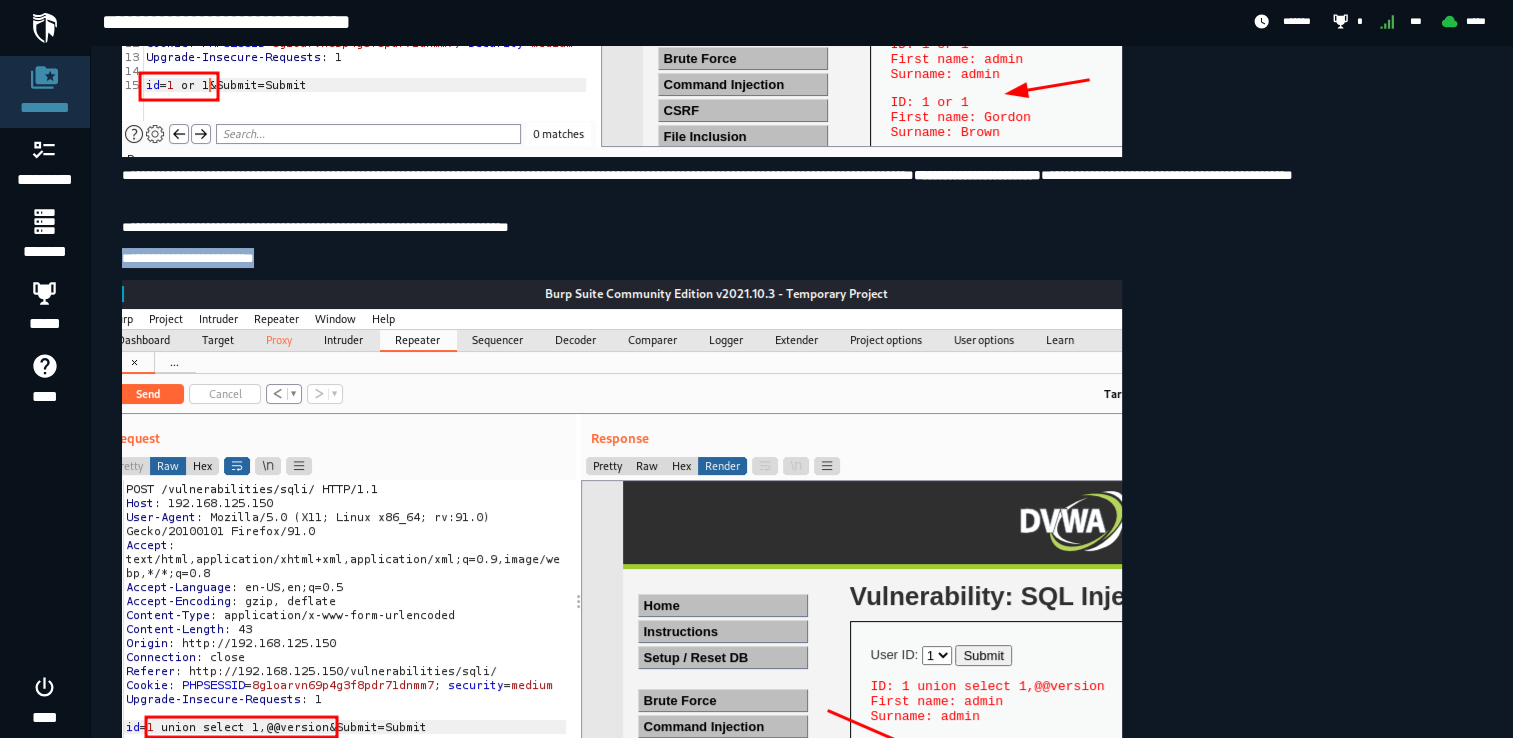 drag, startPoint x: 110, startPoint y: 406, endPoint x: 324, endPoint y: 403, distance: 214.02103 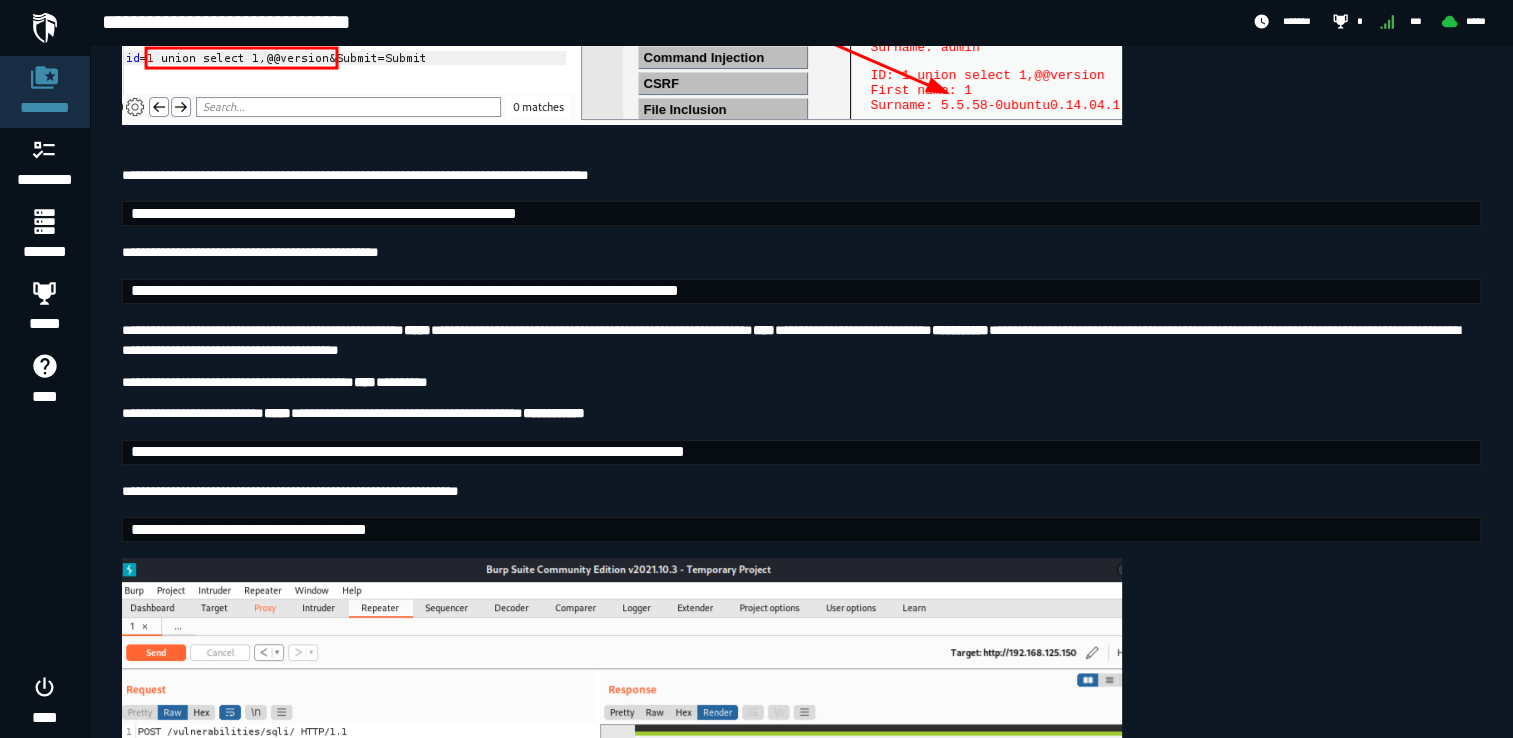 scroll, scrollTop: 10356, scrollLeft: 0, axis: vertical 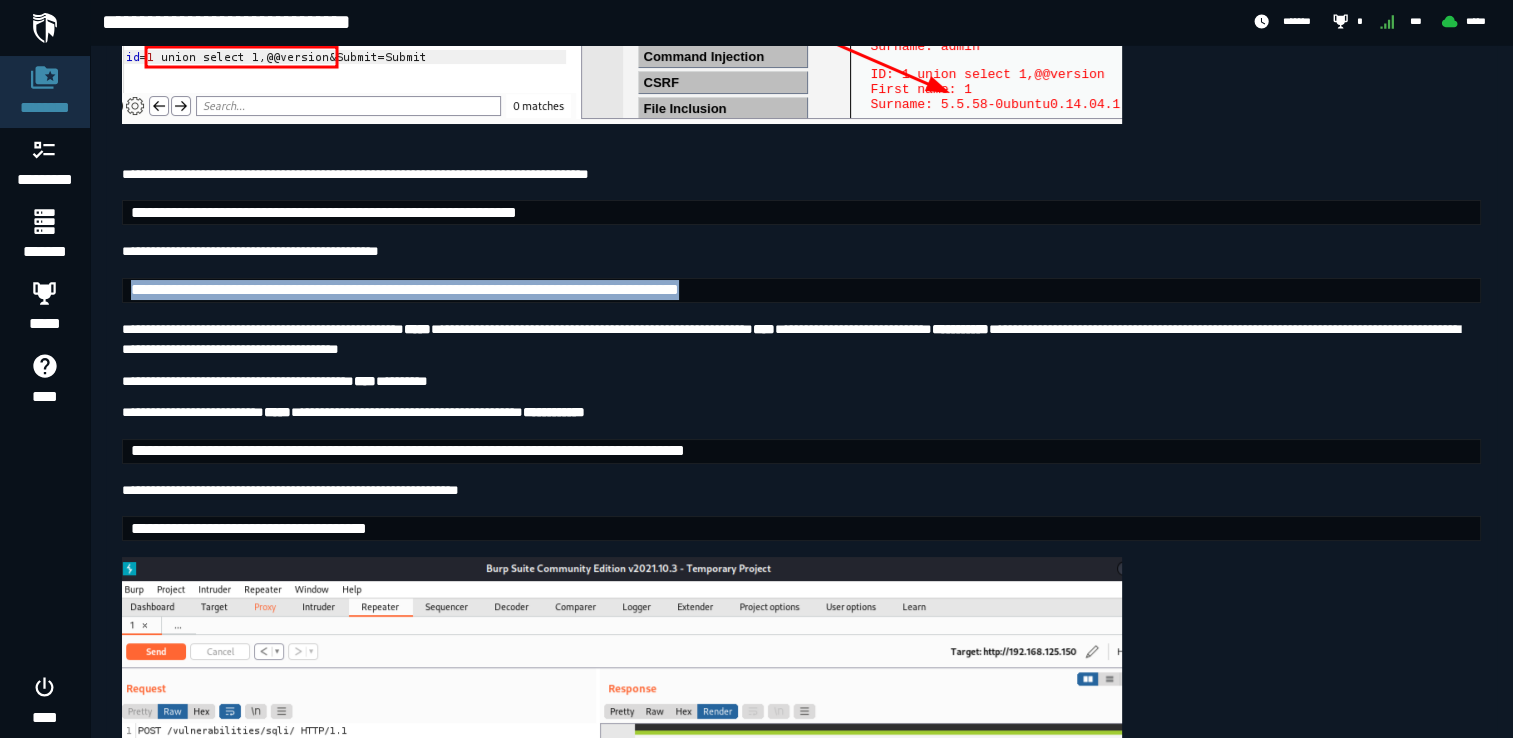 drag, startPoint x: 128, startPoint y: 460, endPoint x: 1063, endPoint y: 455, distance: 935.01337 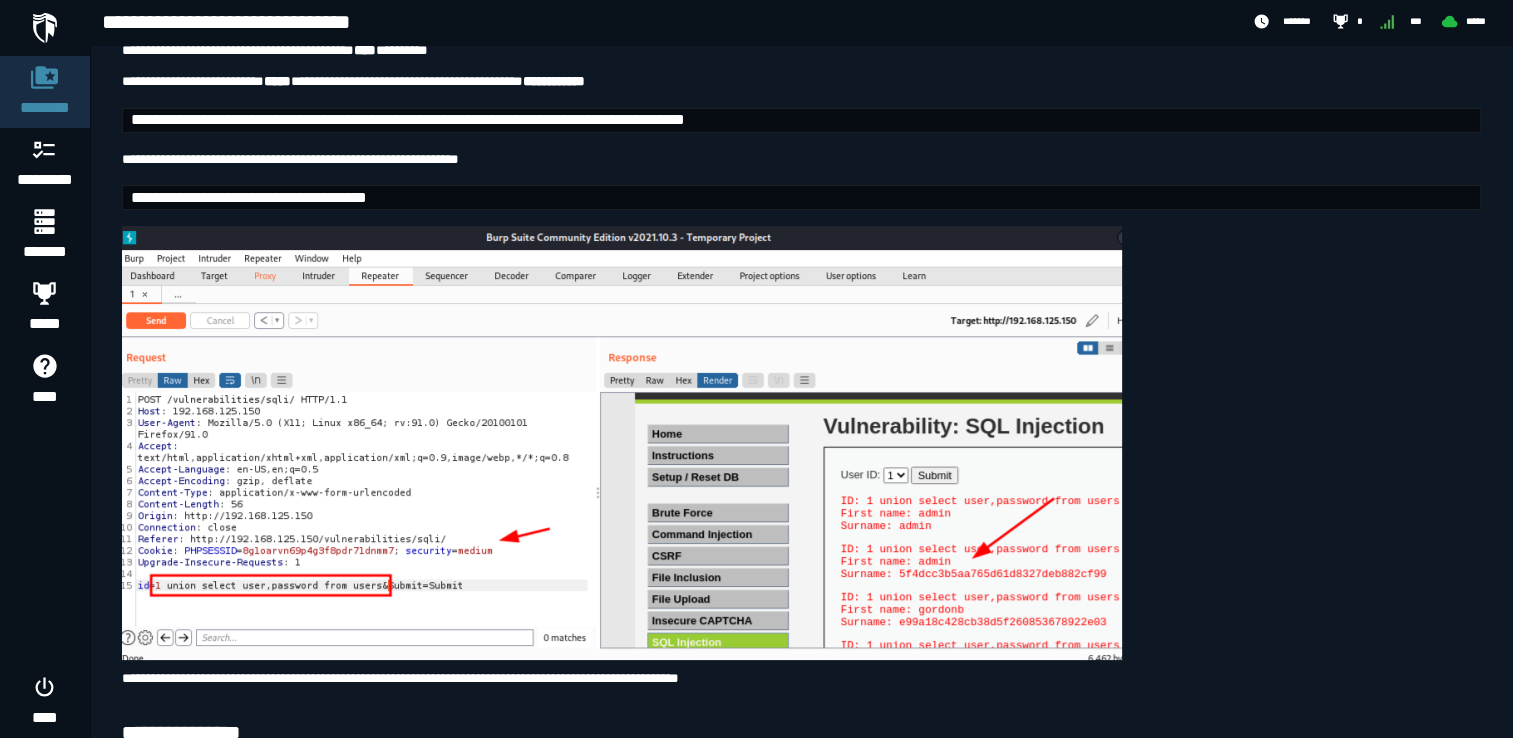 scroll, scrollTop: 10688, scrollLeft: 0, axis: vertical 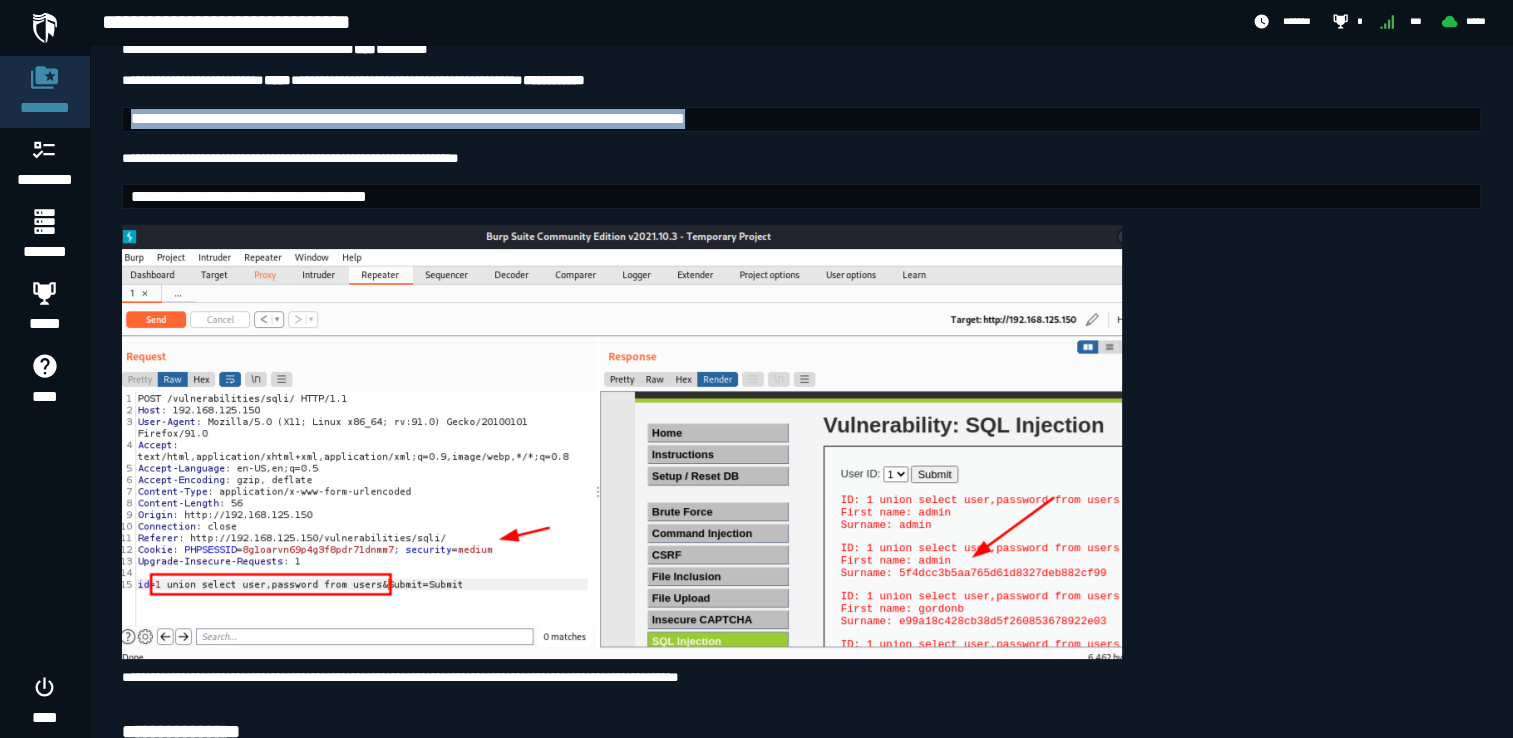 drag, startPoint x: 123, startPoint y: 299, endPoint x: 1079, endPoint y: 295, distance: 956.00836 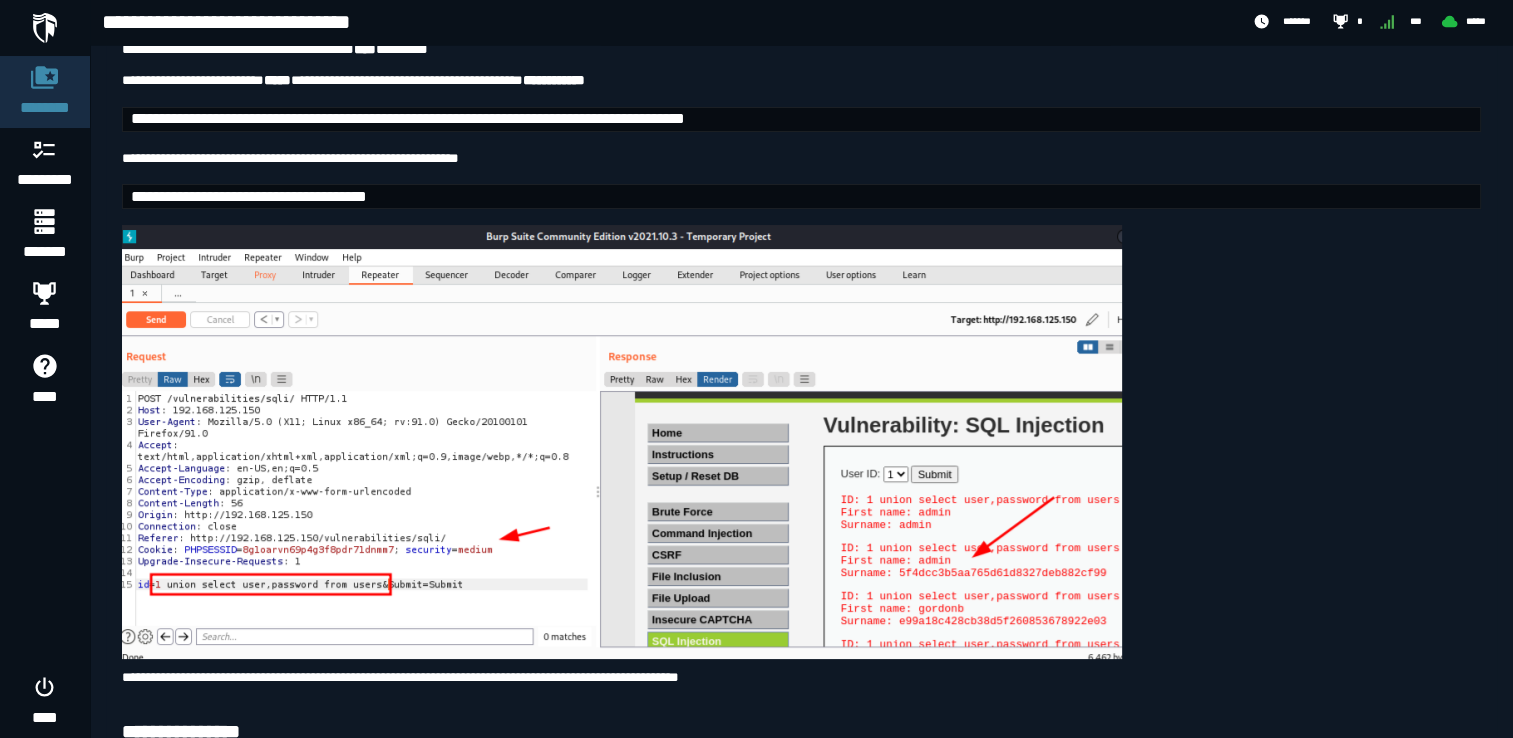 click on "**********" at bounding box center [801, 158] 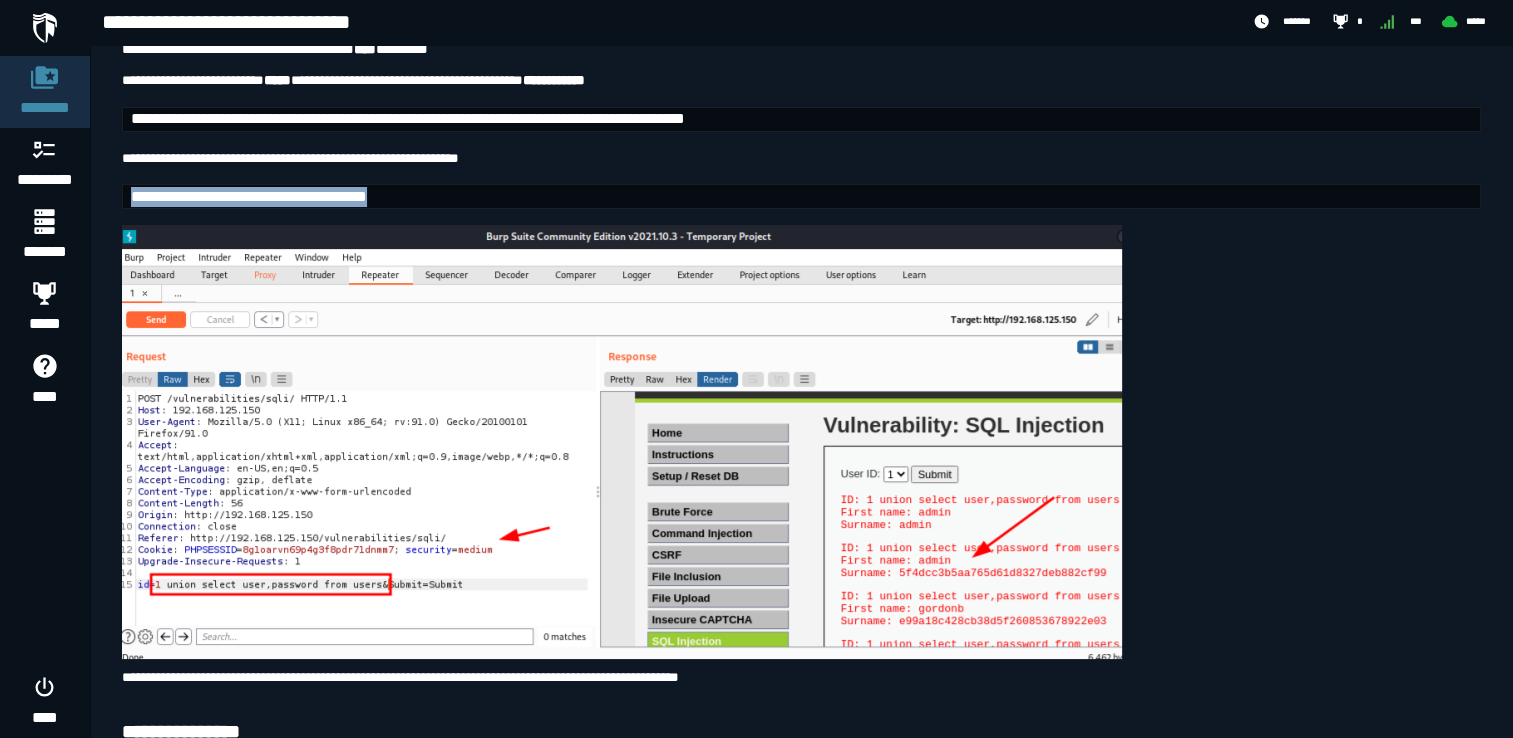 drag, startPoint x: 514, startPoint y: 402, endPoint x: 99, endPoint y: 398, distance: 415.0193 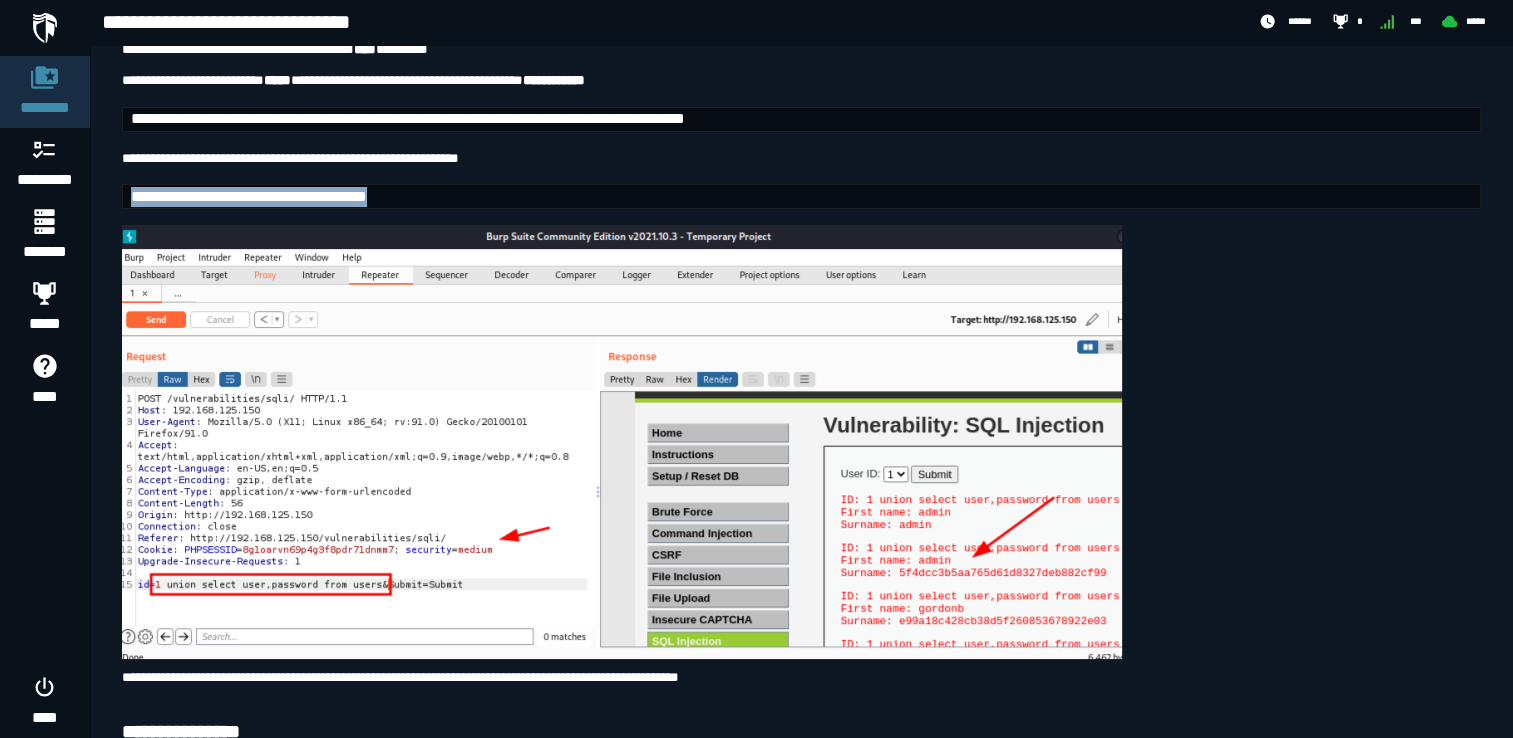 click on "**********" at bounding box center [801, -3176] 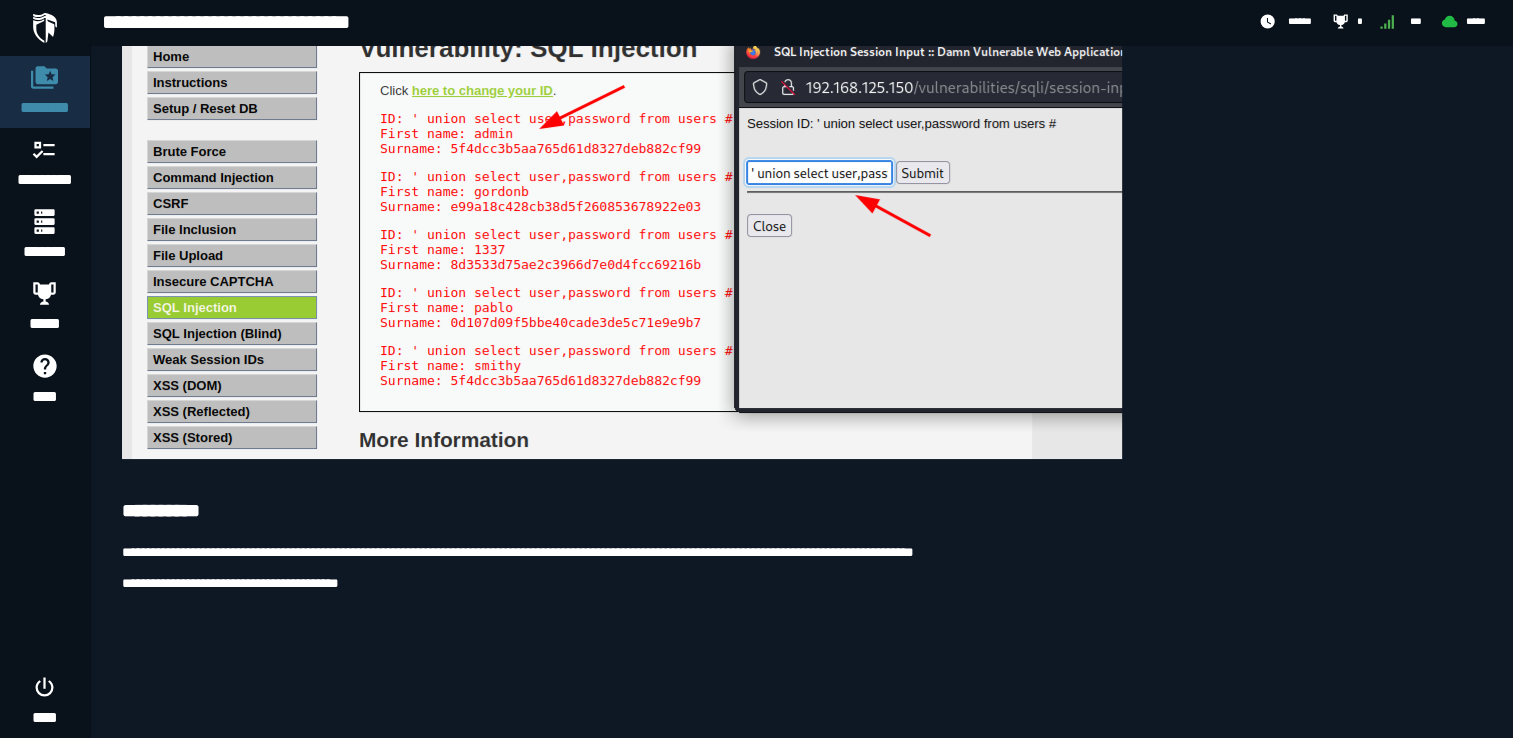 scroll, scrollTop: 14180, scrollLeft: 0, axis: vertical 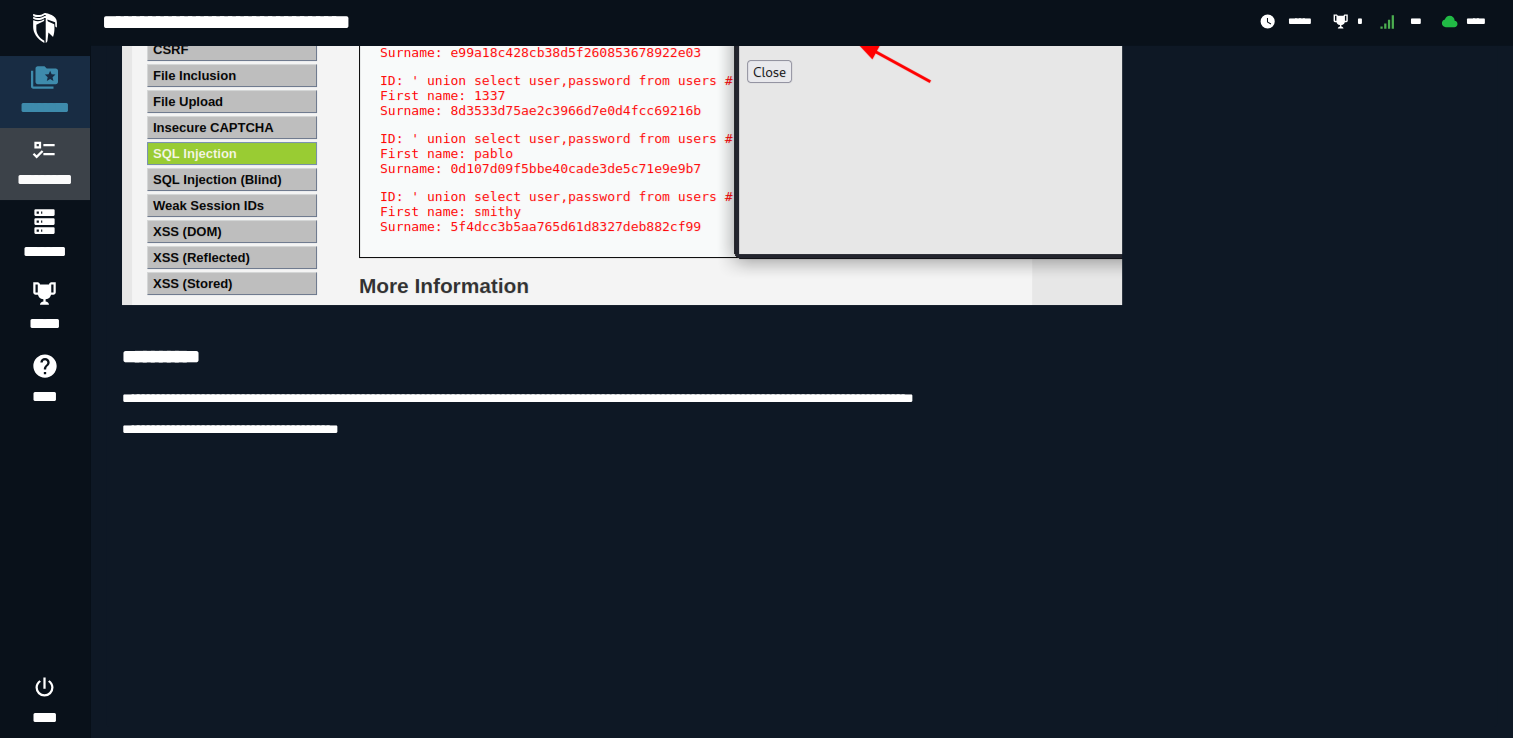 click on "*********" at bounding box center [45, 180] 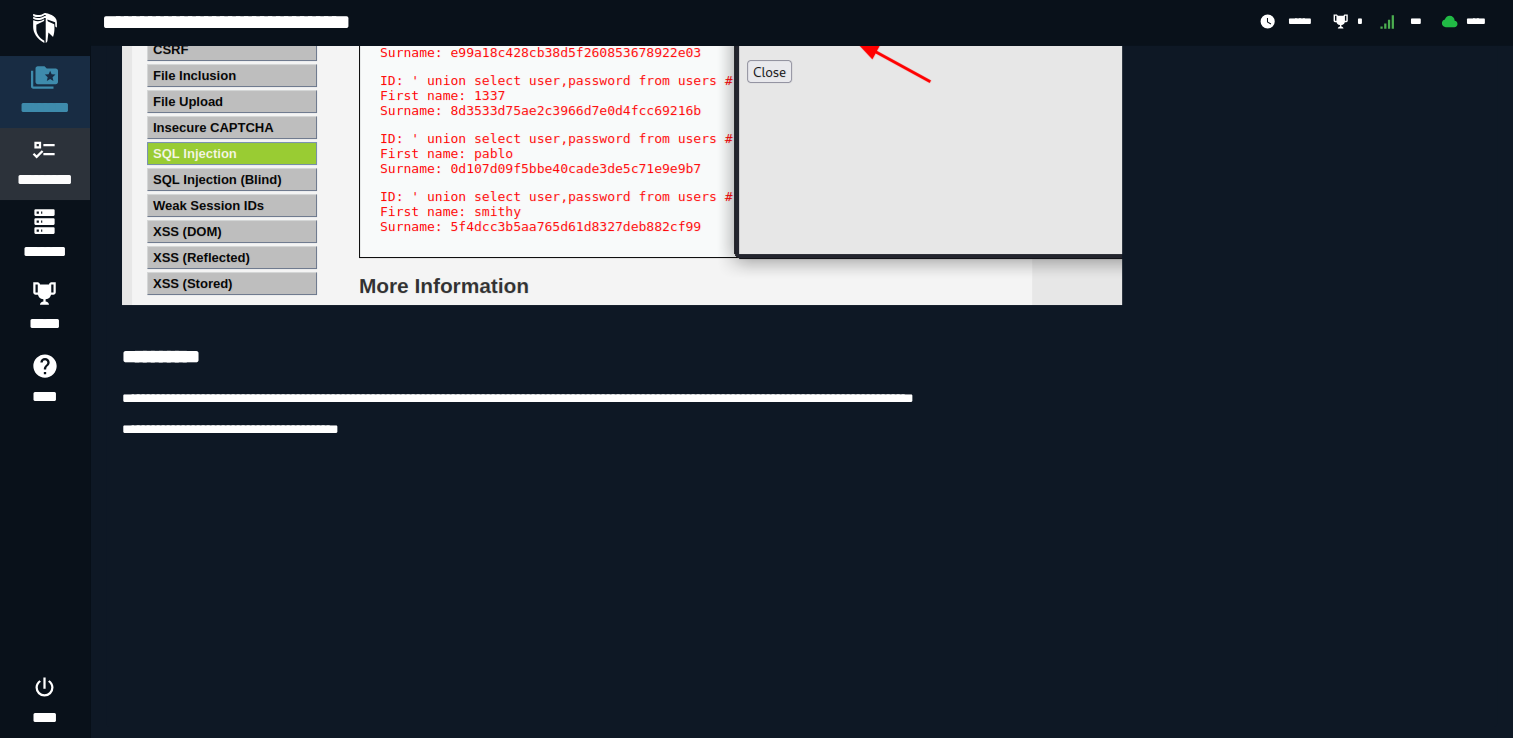 scroll, scrollTop: 0, scrollLeft: 0, axis: both 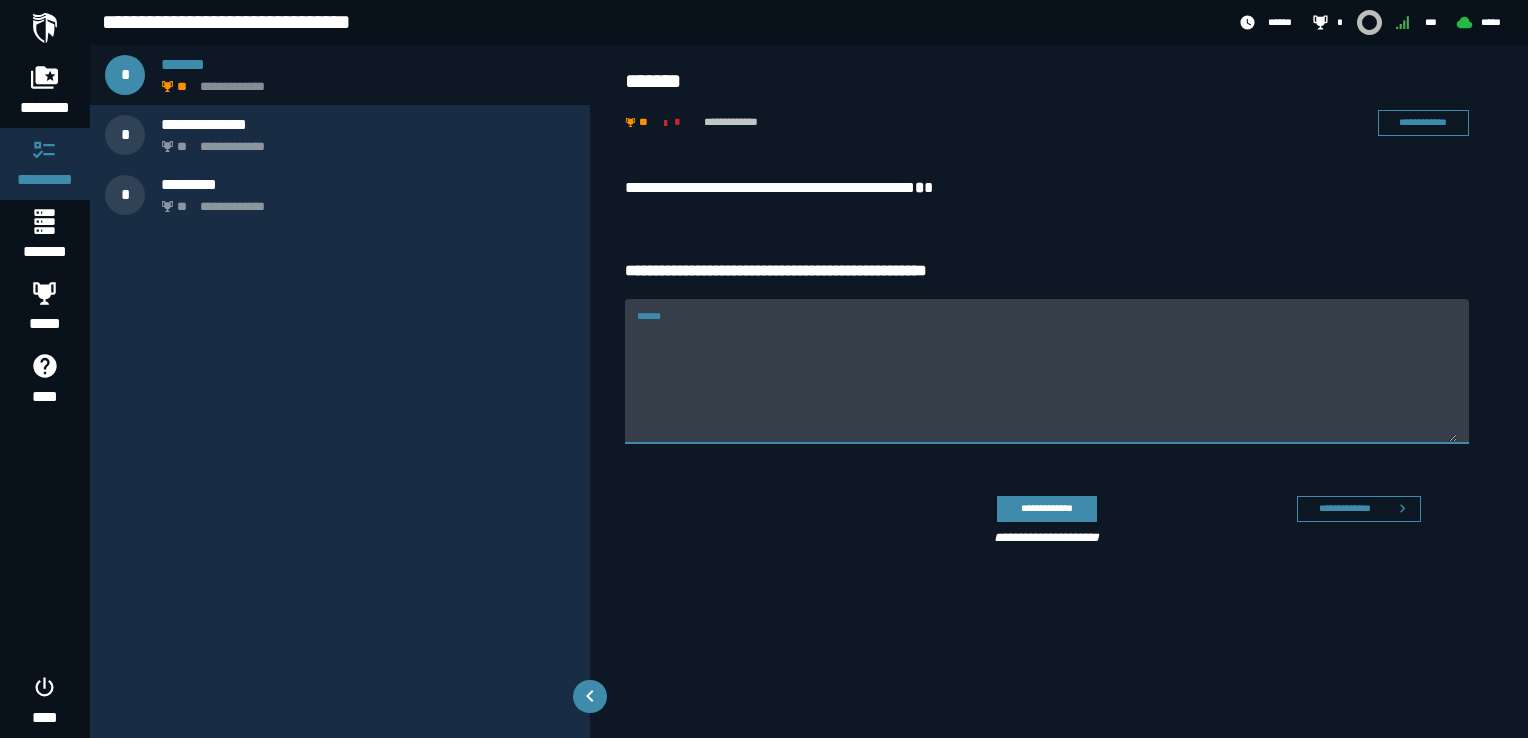 click on "******" at bounding box center (1047, 383) 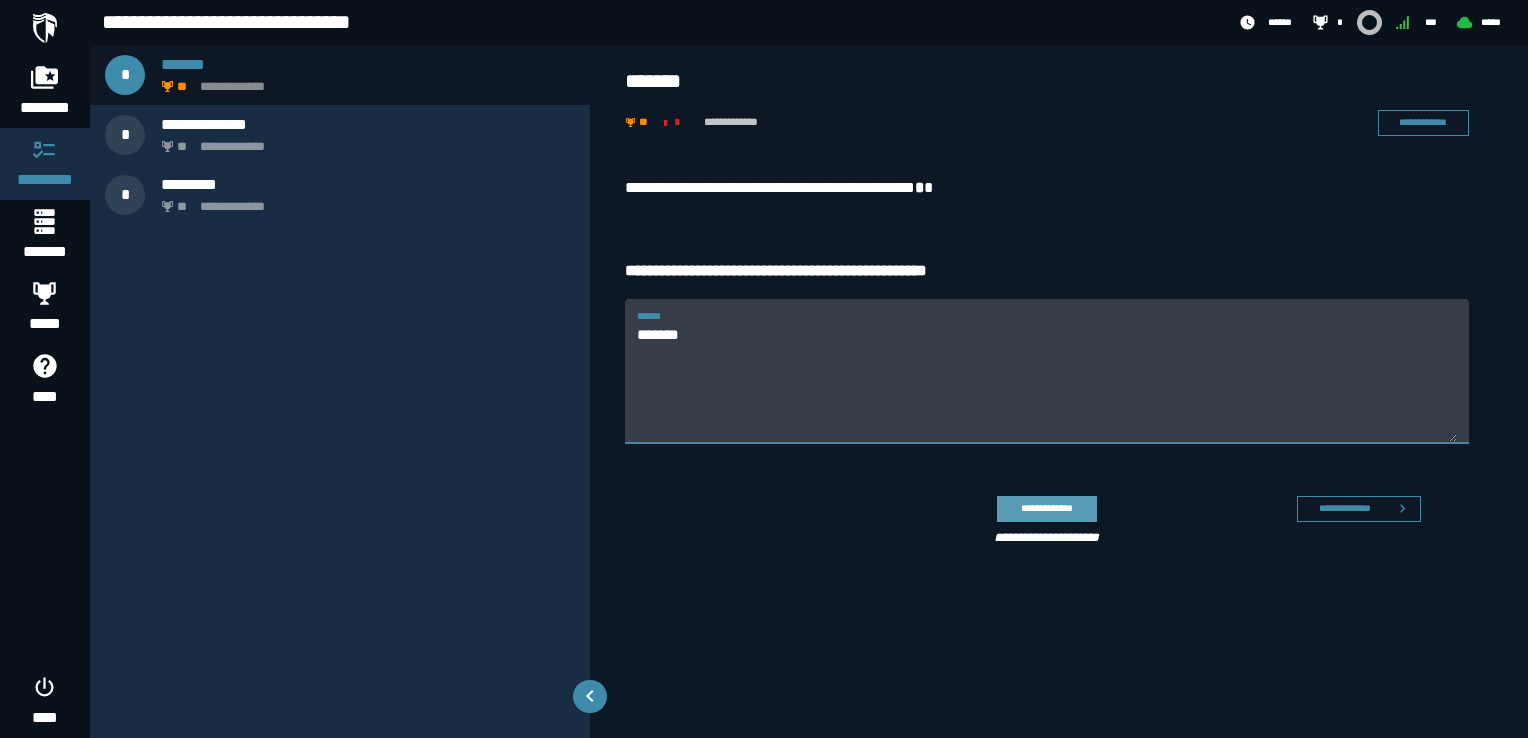 type on "******" 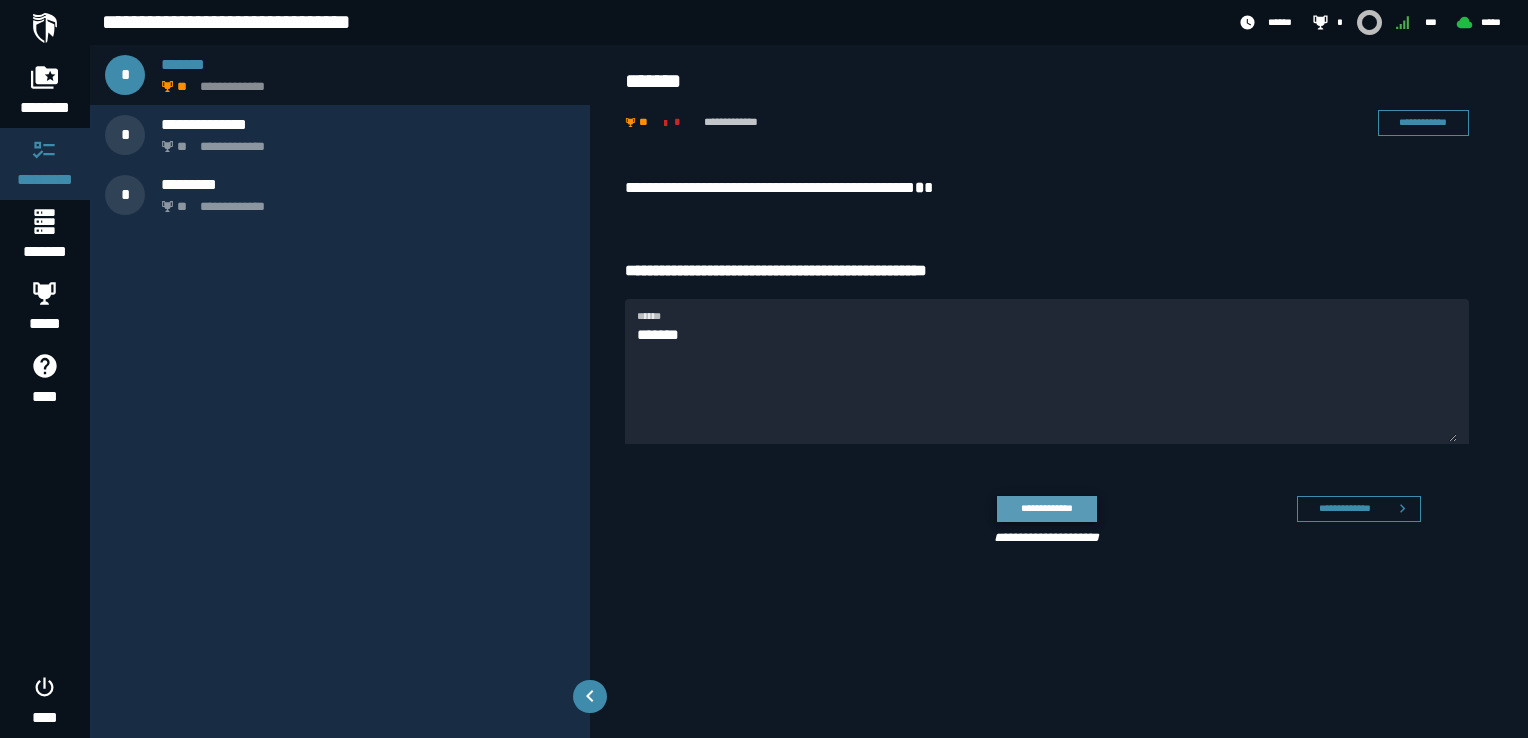 click on "**********" at bounding box center (1046, 508) 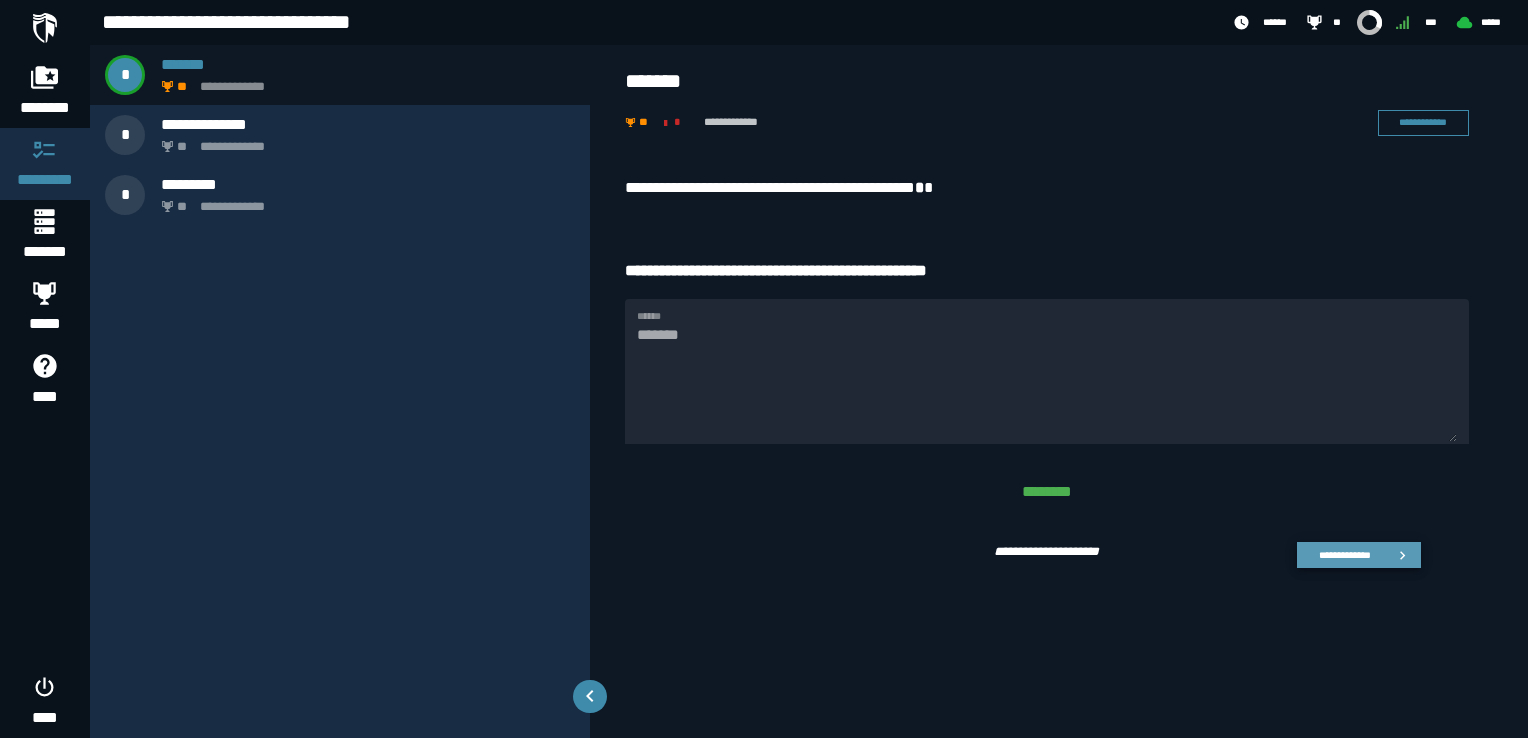 click on "**********" at bounding box center [1344, 554] 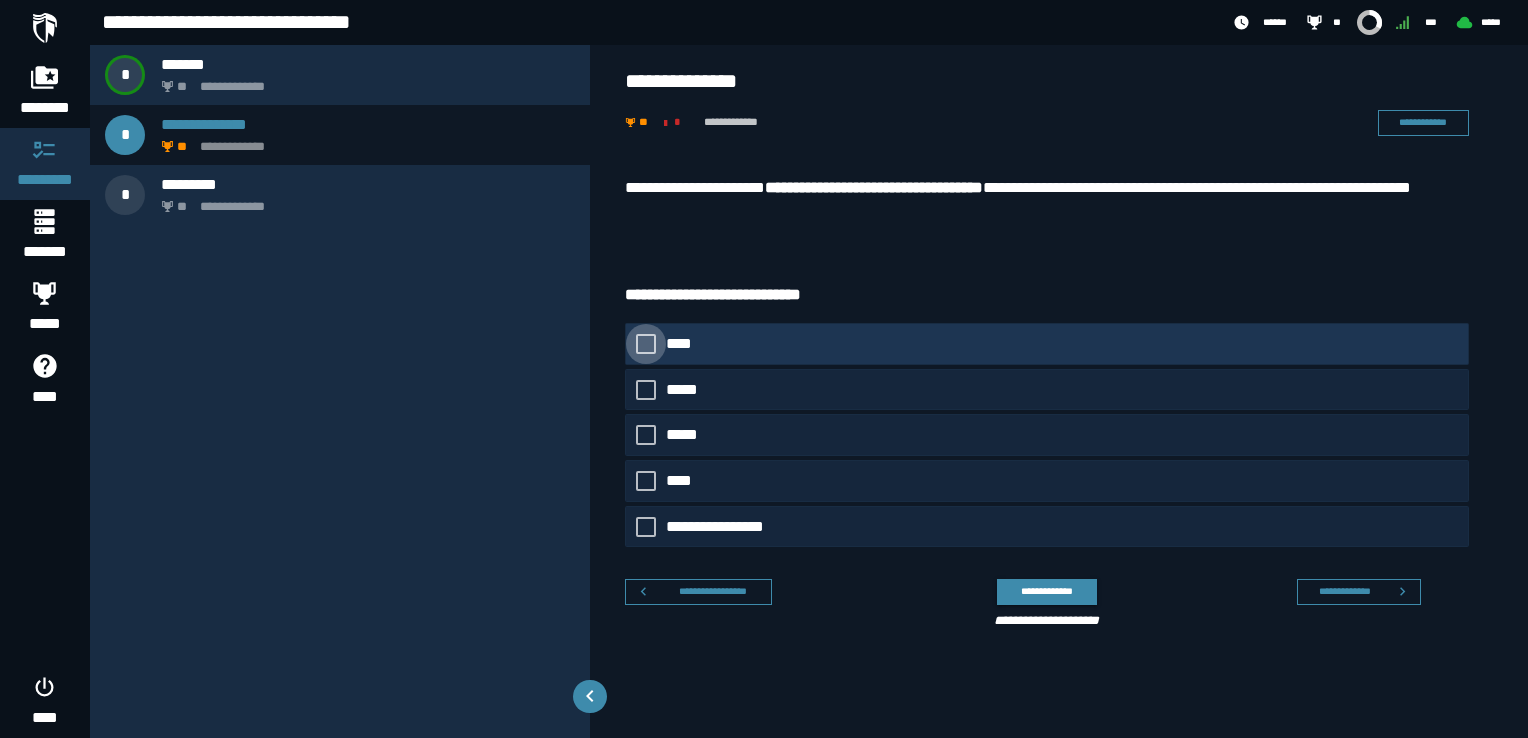 click 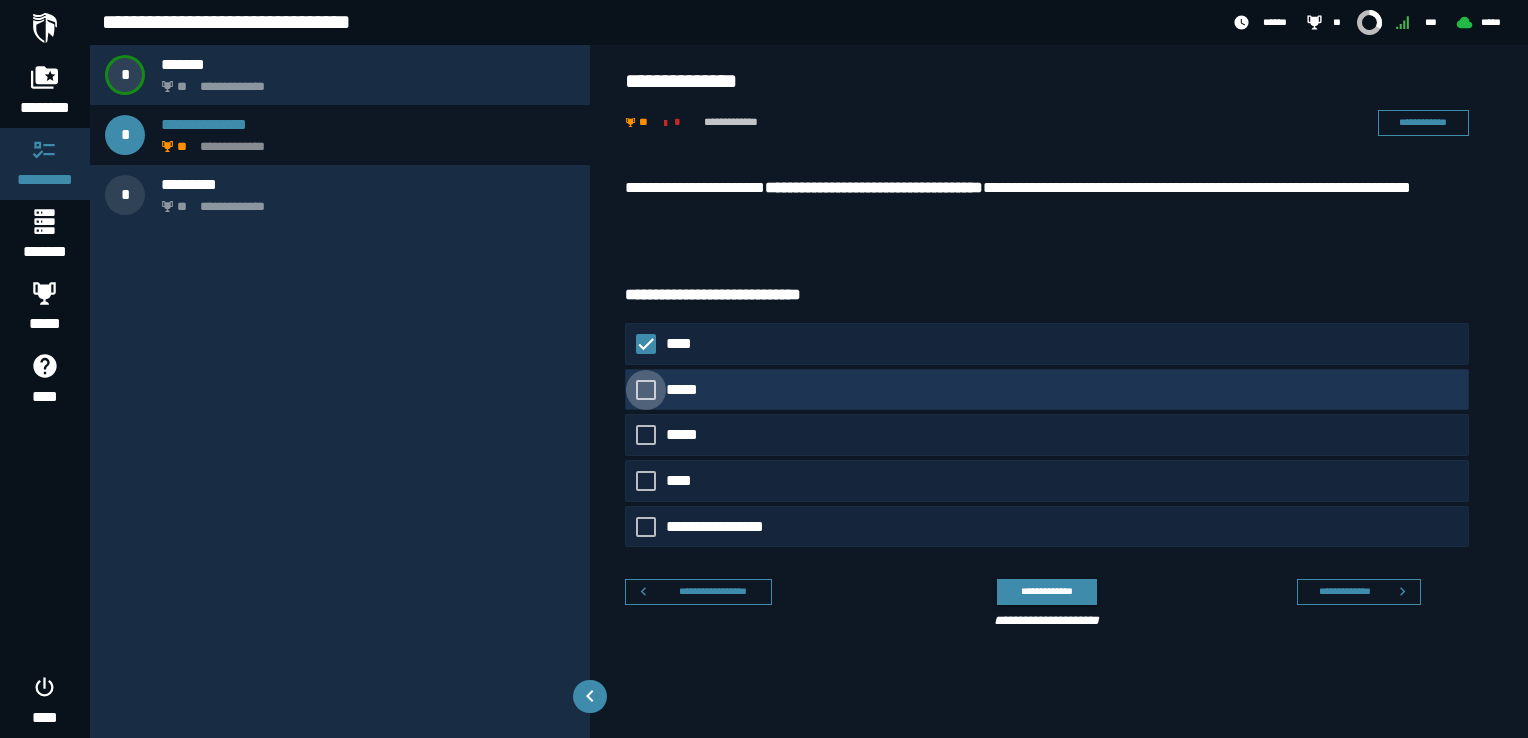 click at bounding box center [646, 389] 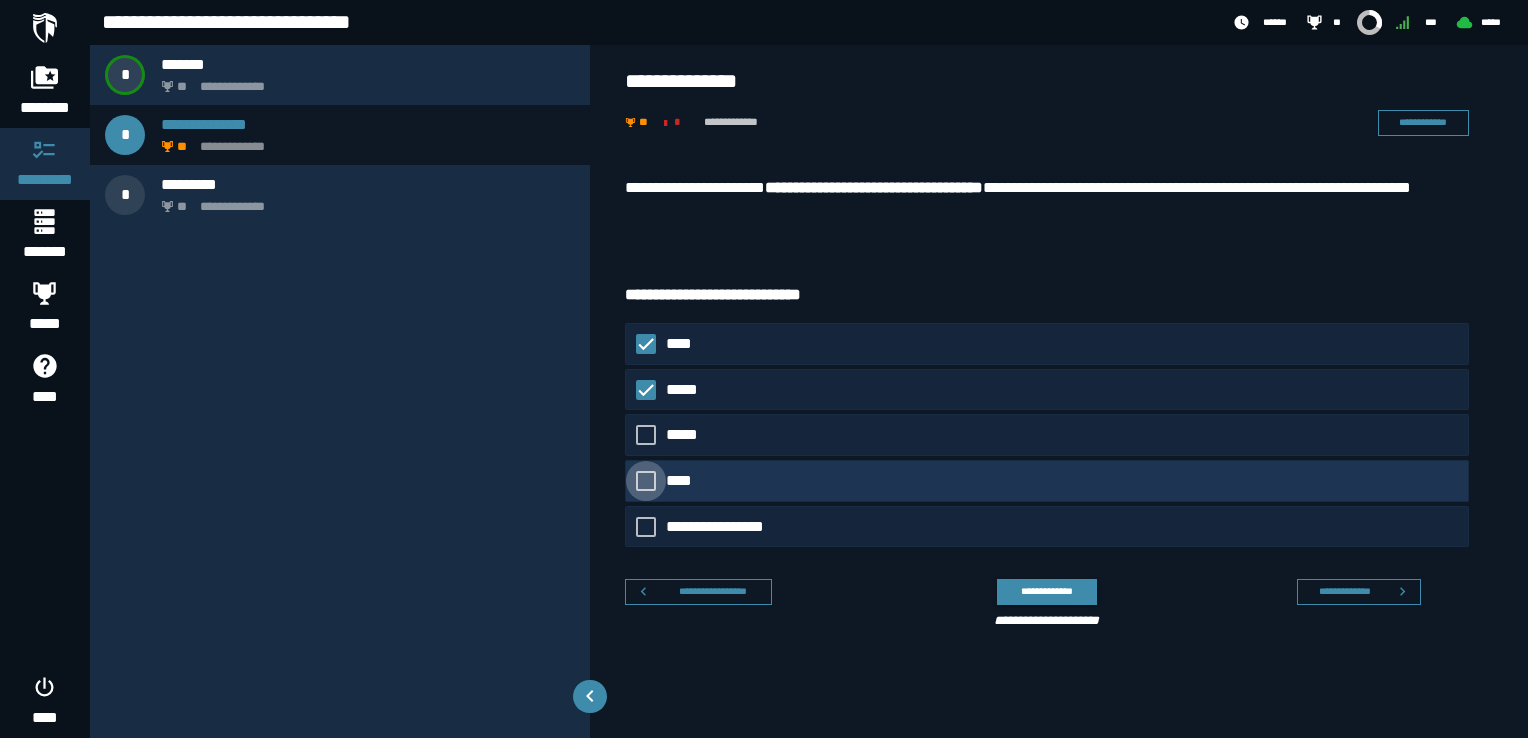 click at bounding box center (646, 481) 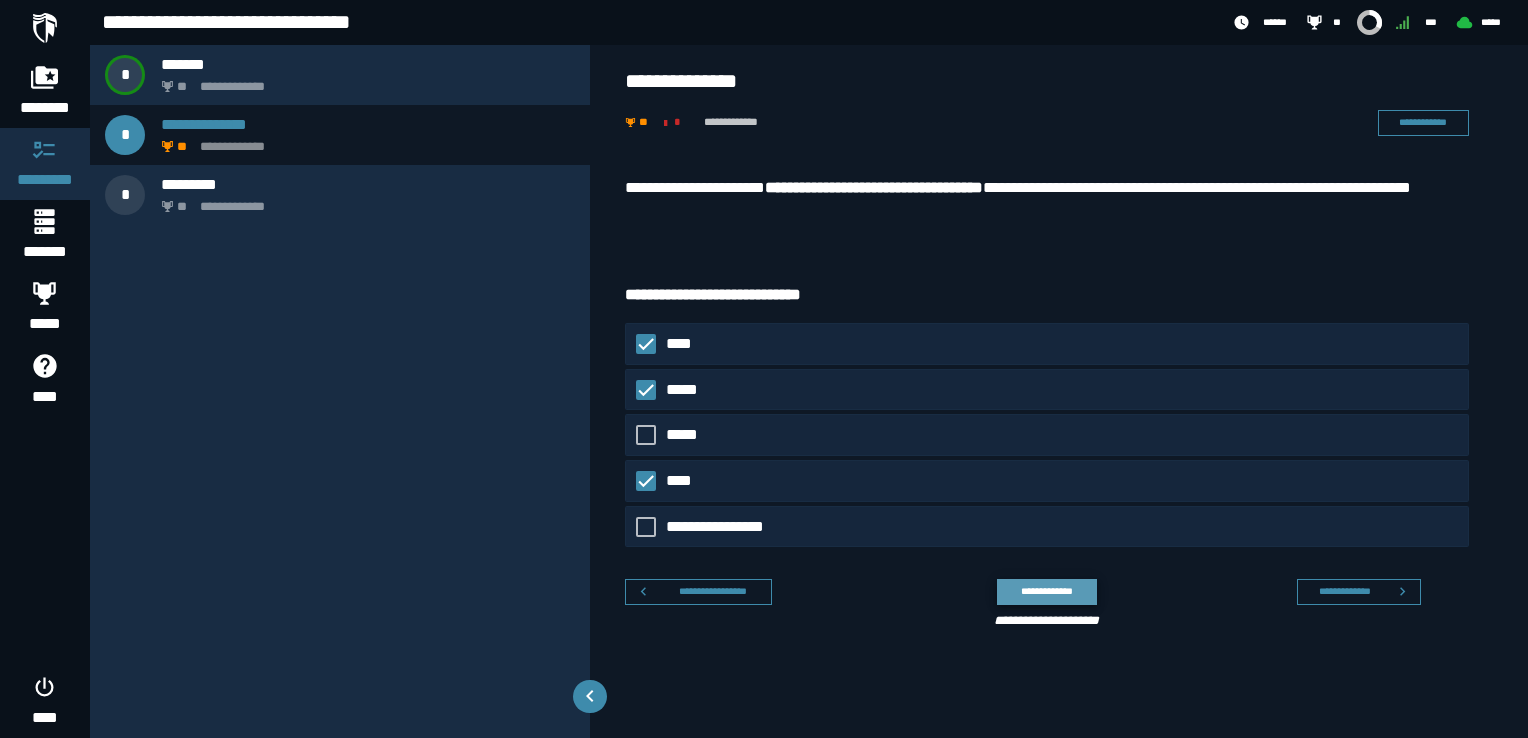 click on "**********" at bounding box center [1046, 591] 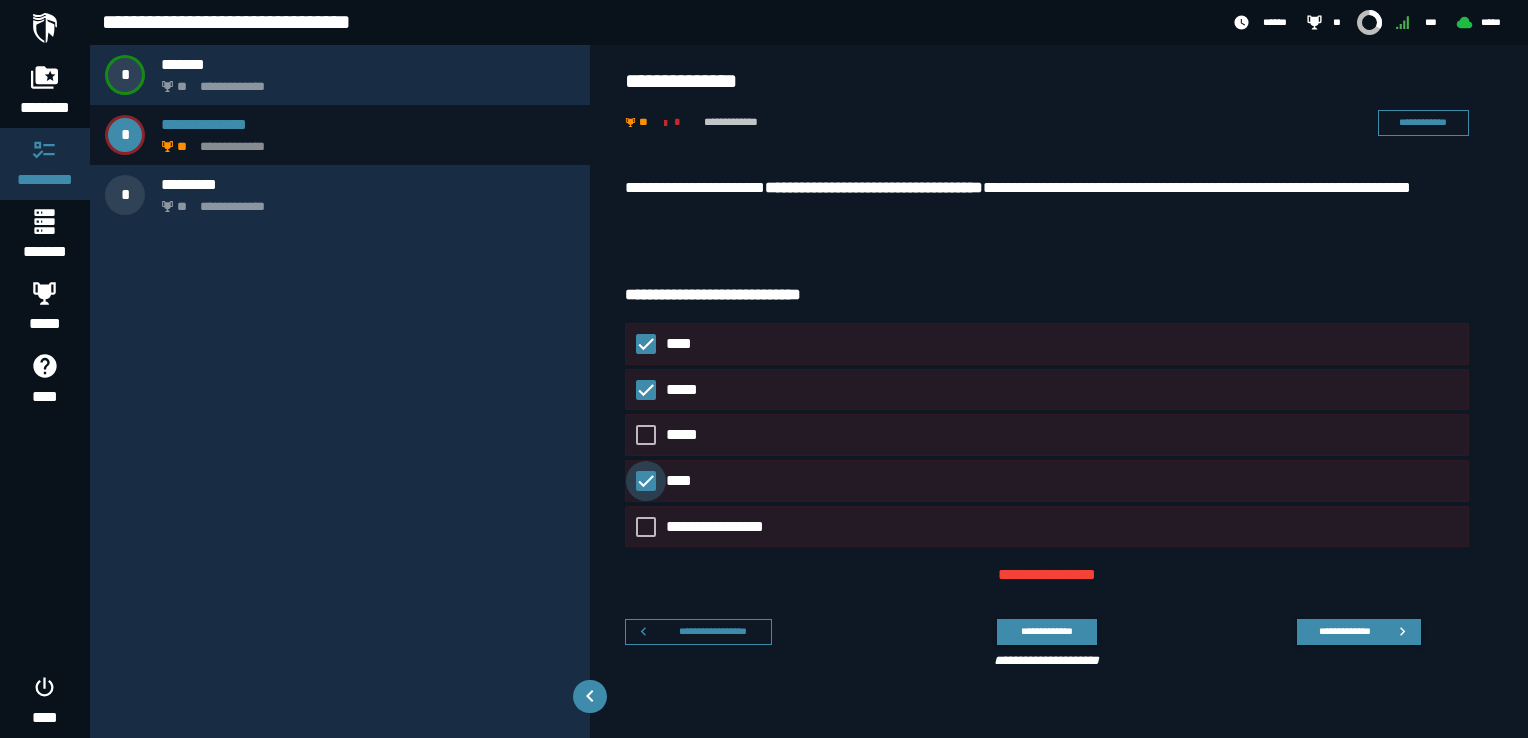 click 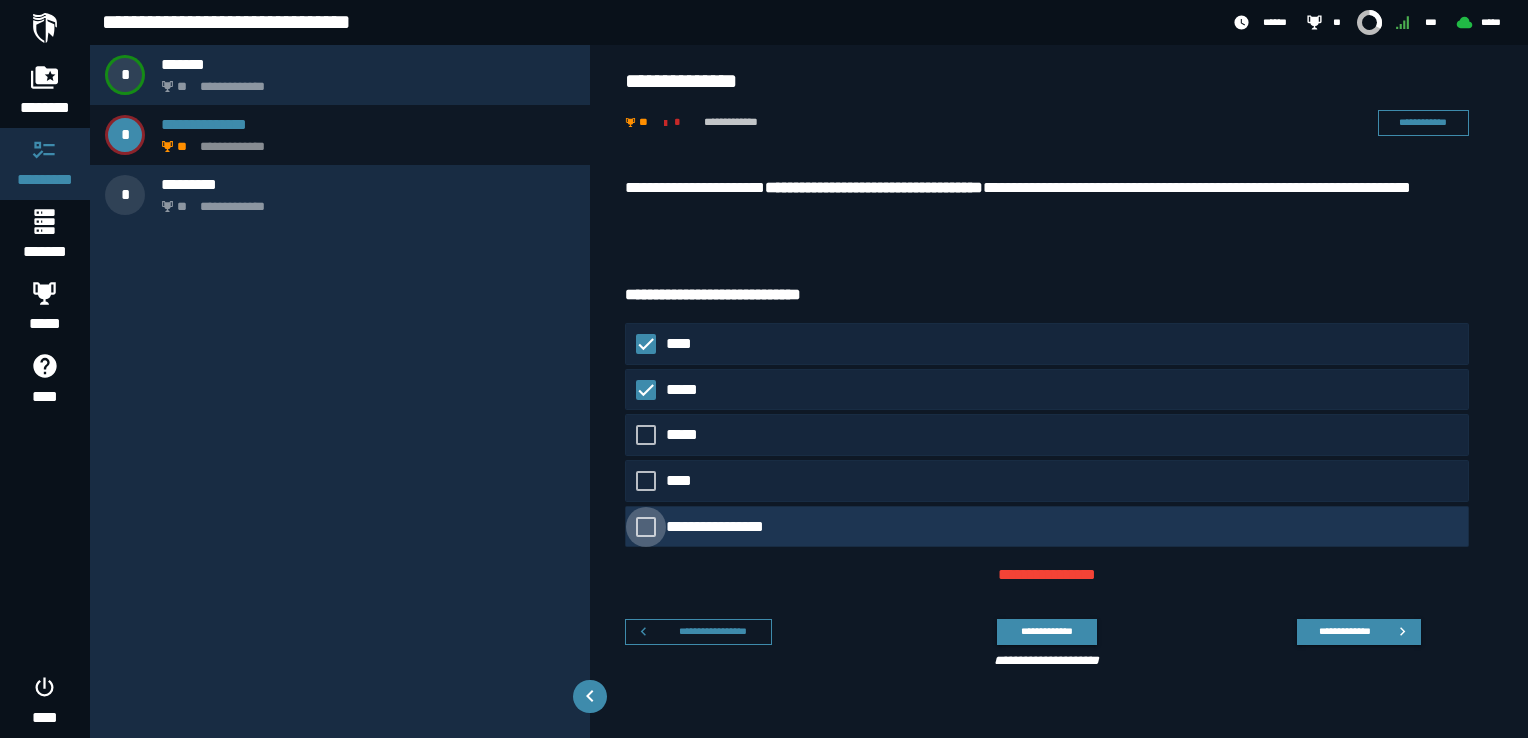 click 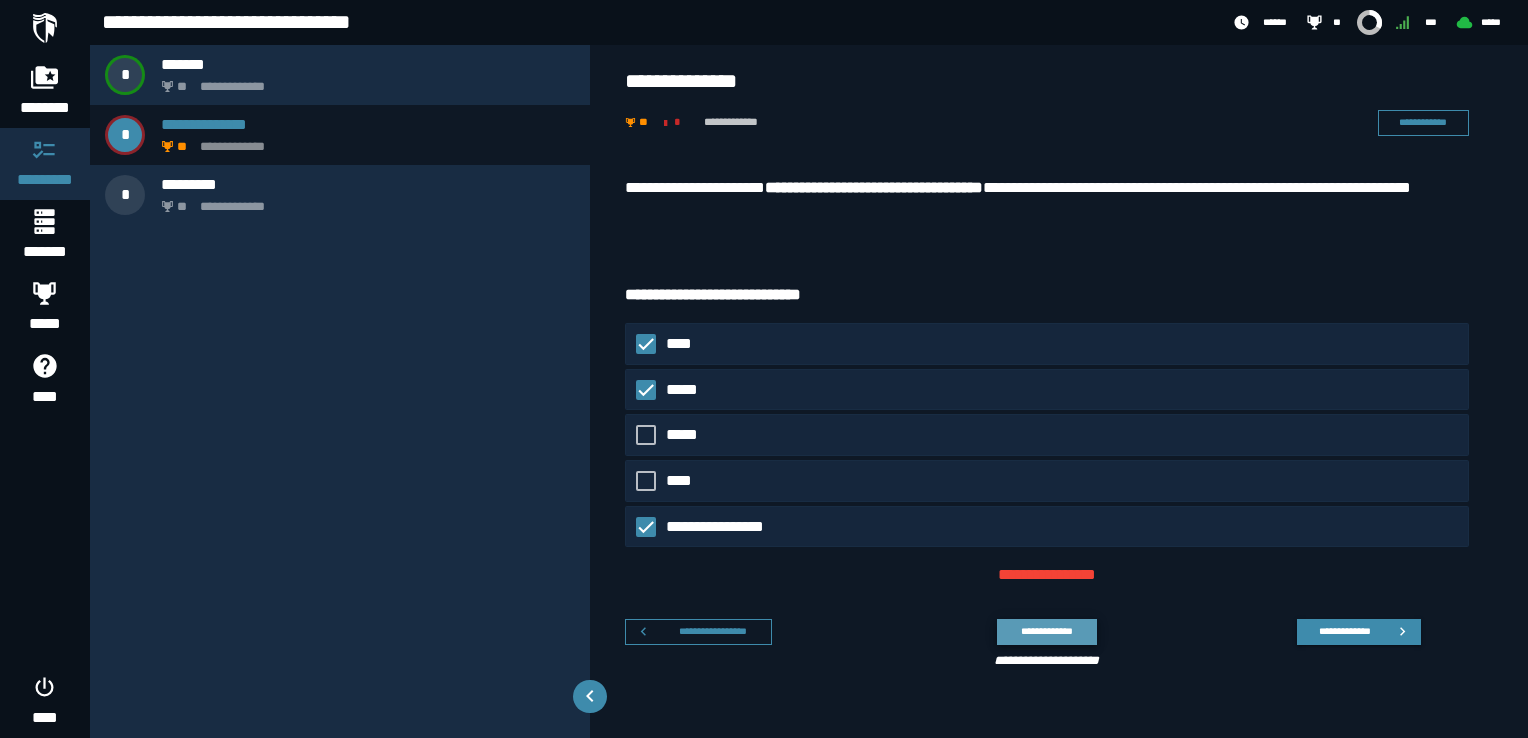 click on "**********" 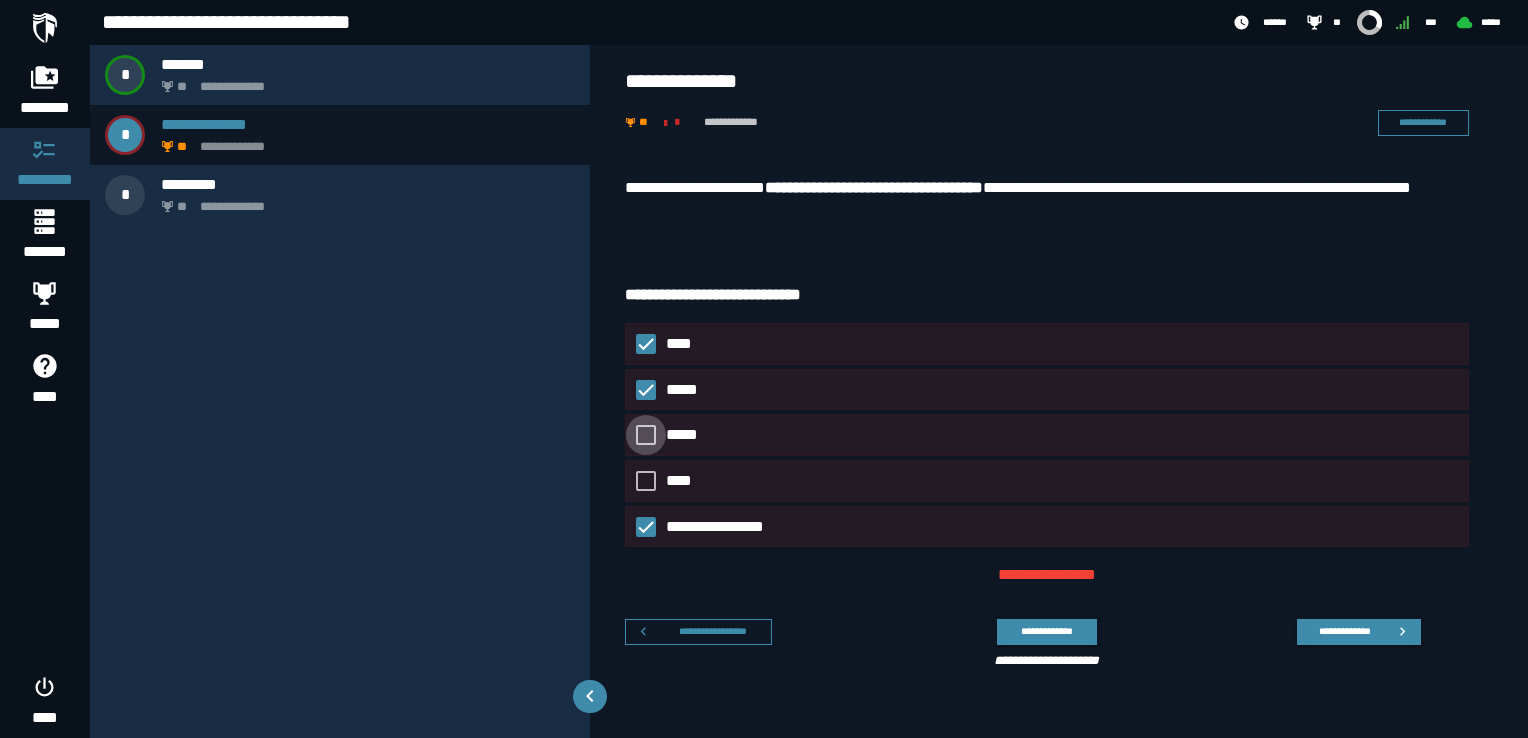click on "*****" 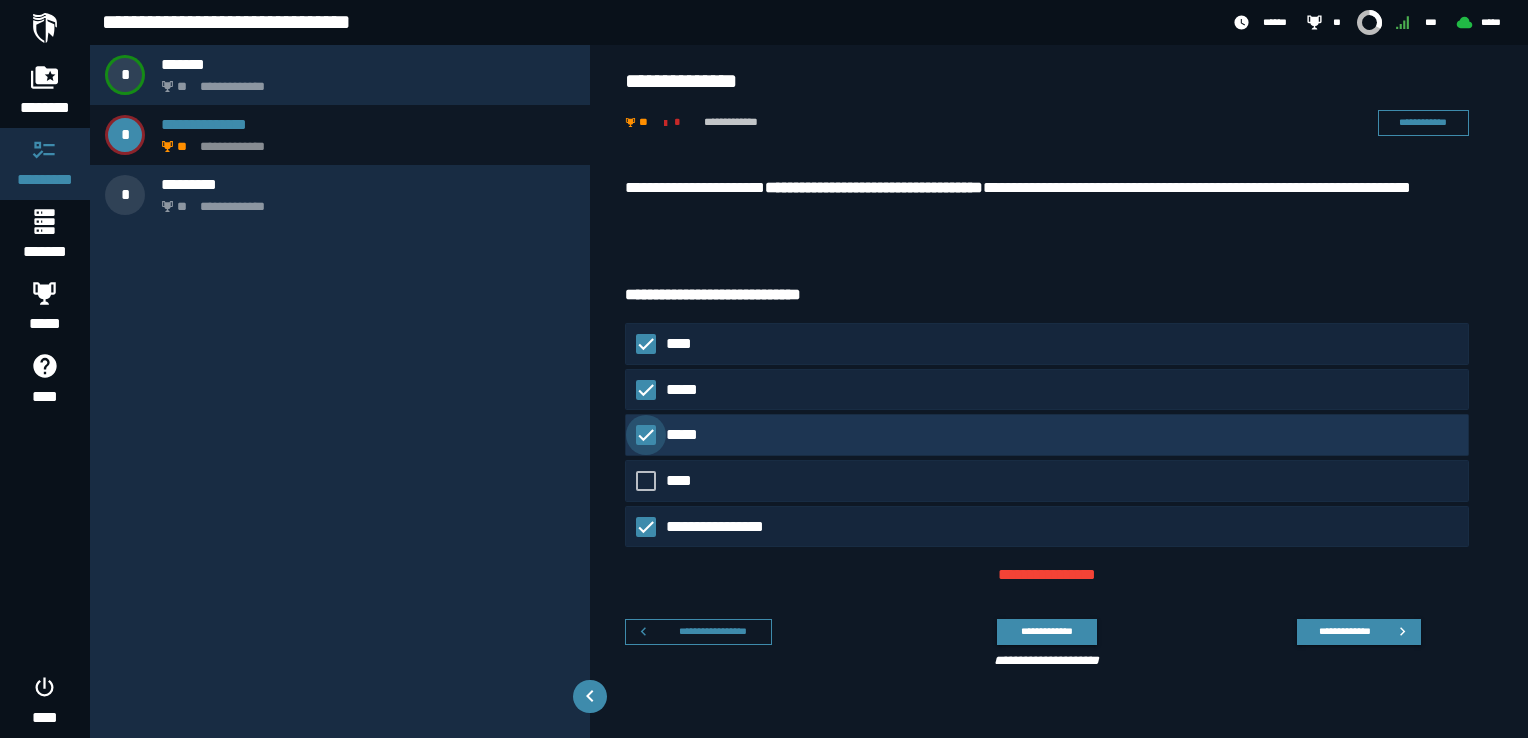 click on "*****" 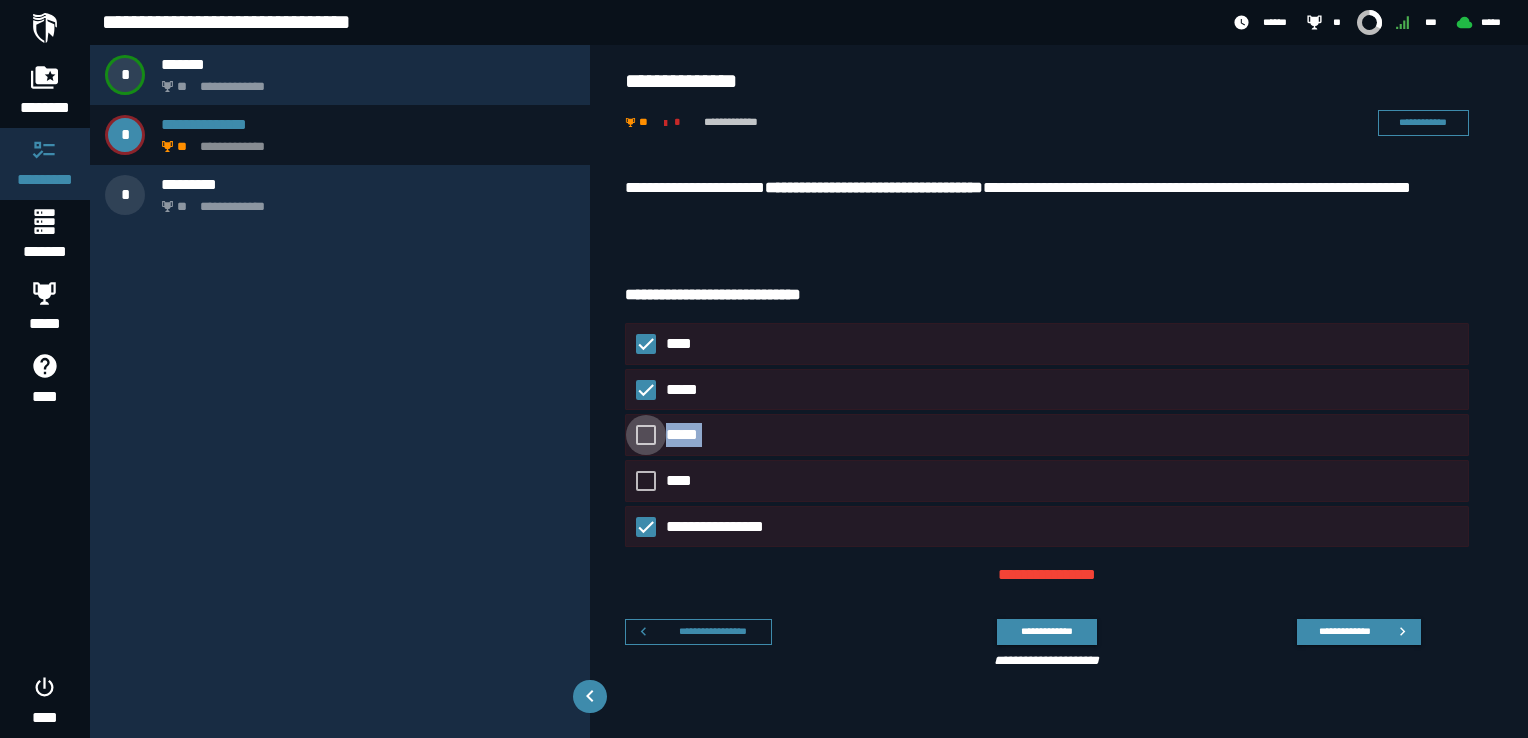 click on "*****" 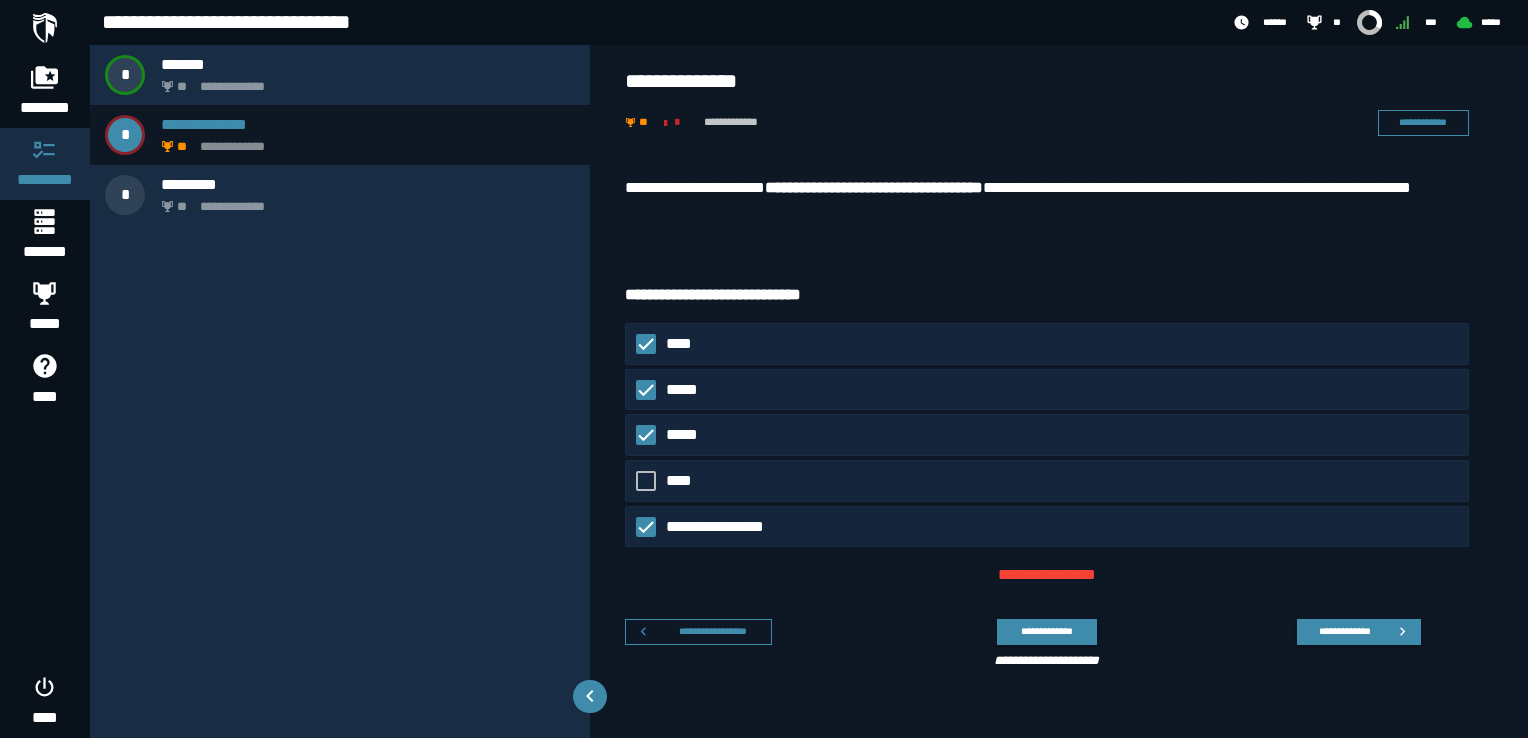 click on "**********" at bounding box center (1059, 437) 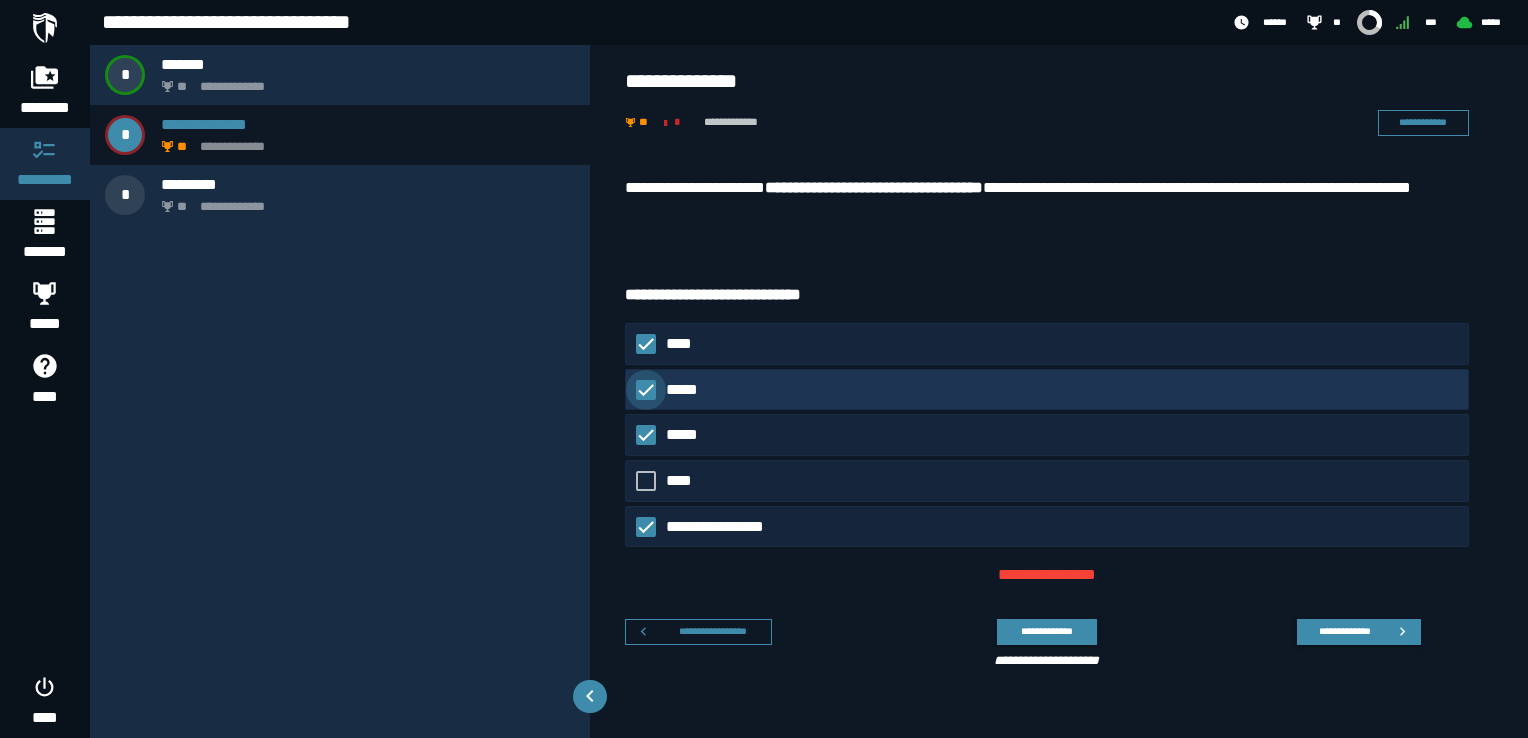 click at bounding box center (646, 389) 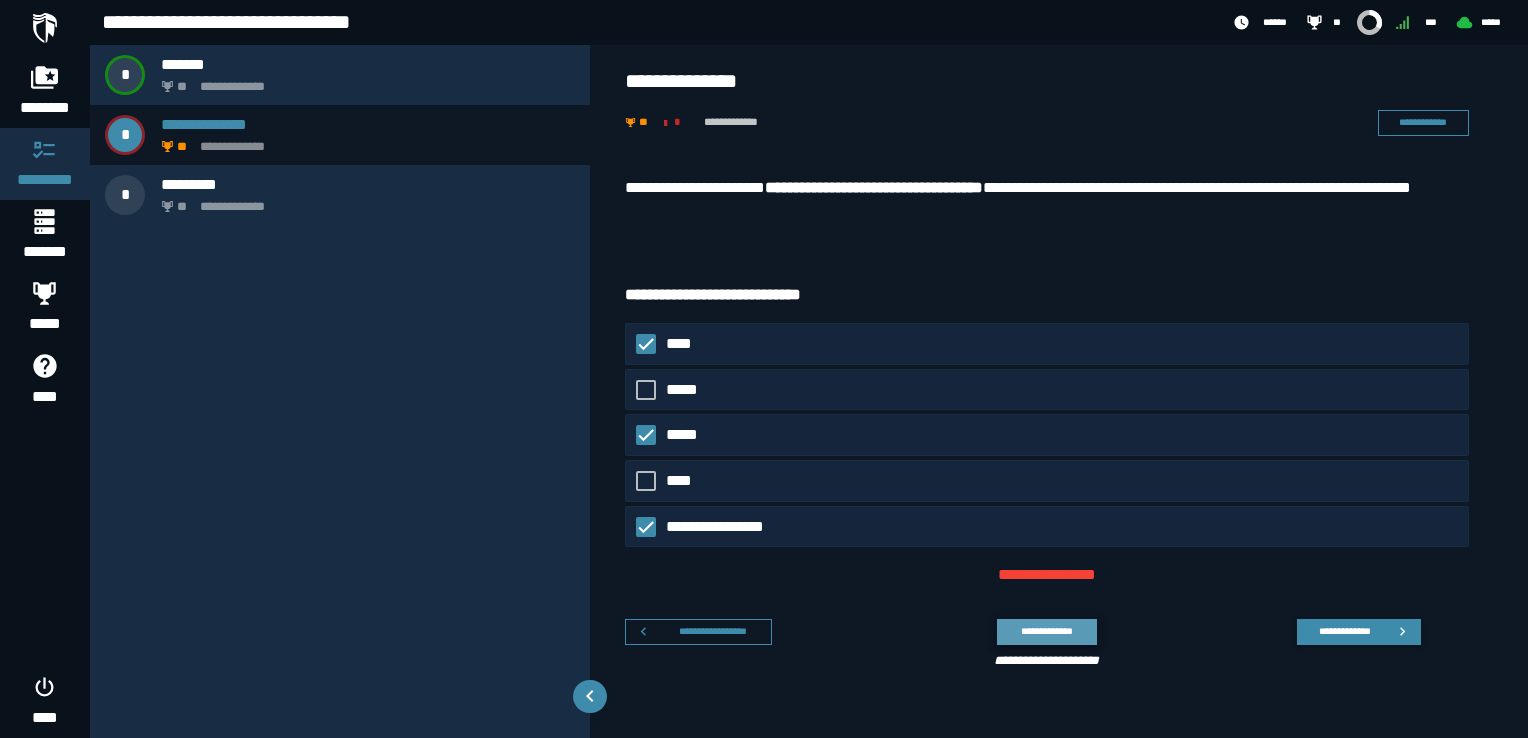 click on "**********" at bounding box center [1046, 631] 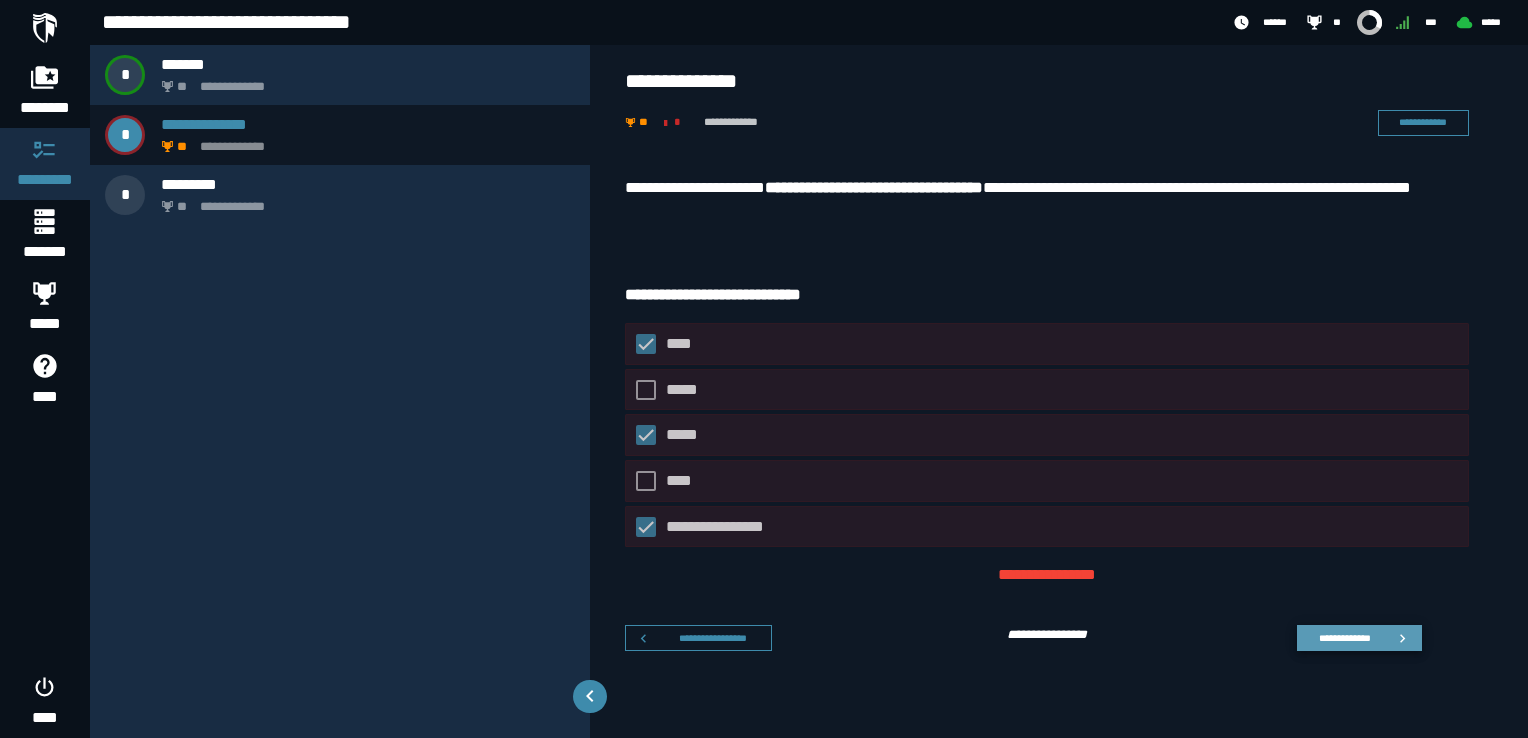 click on "**********" at bounding box center [1344, 637] 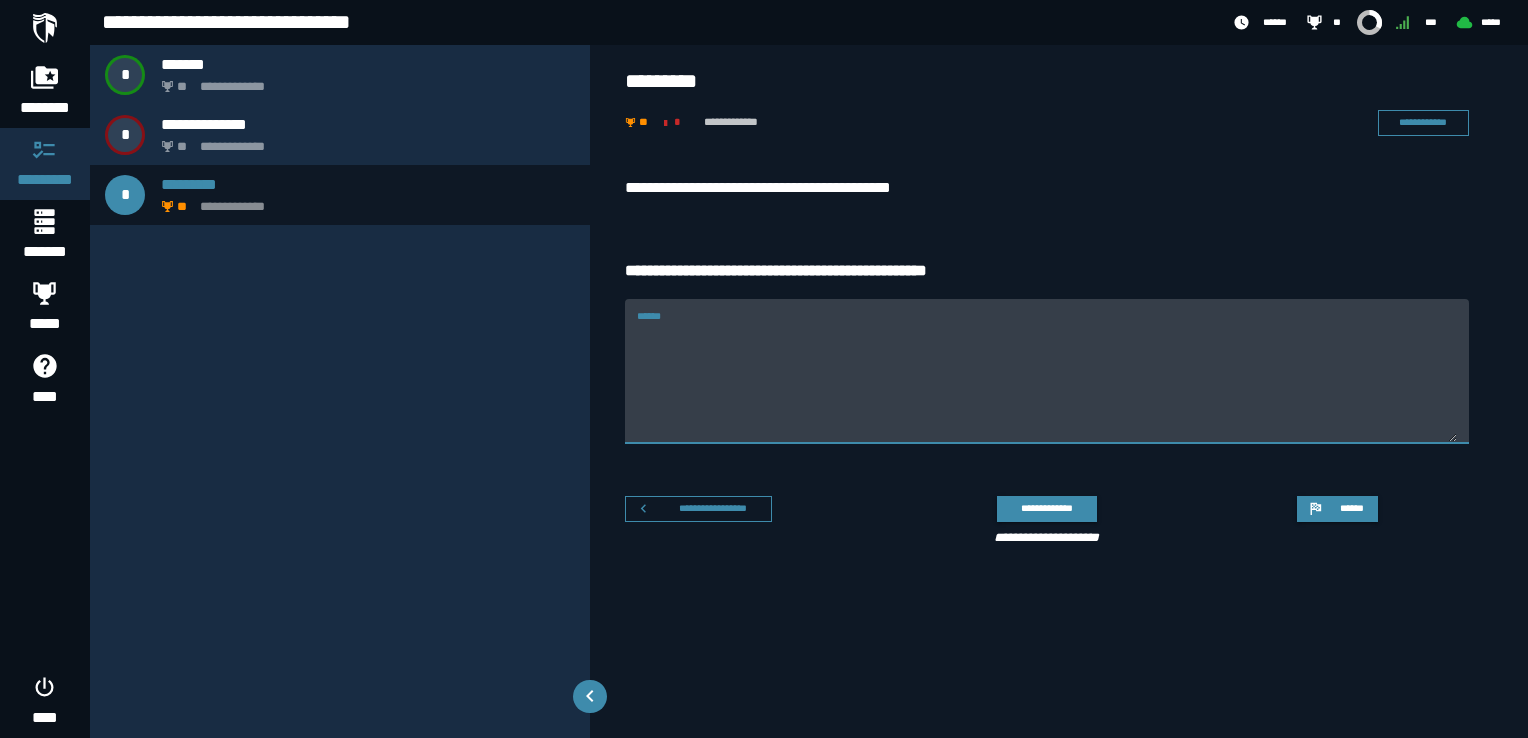 click on "******" at bounding box center (1047, 383) 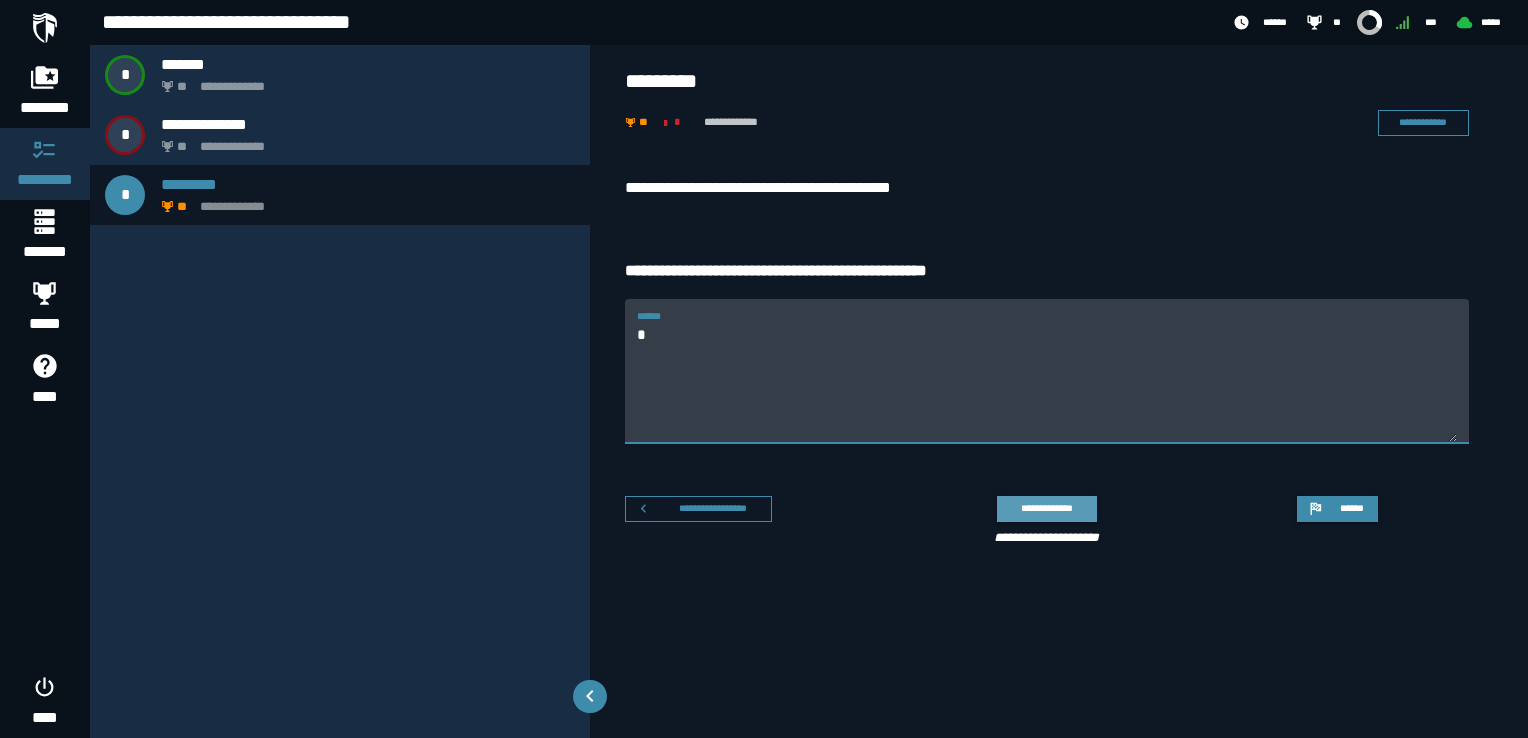 type on "*" 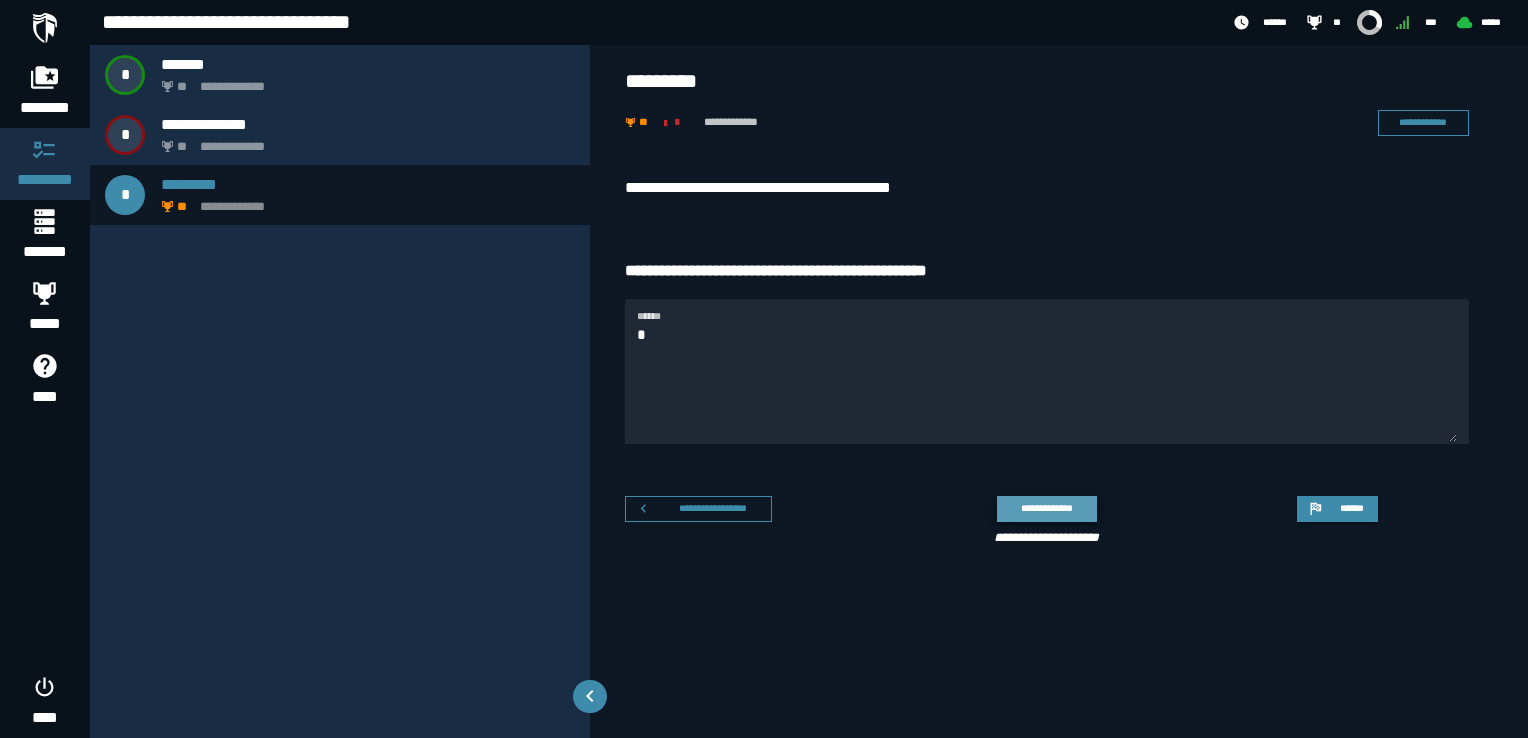 click on "**********" at bounding box center (1046, 508) 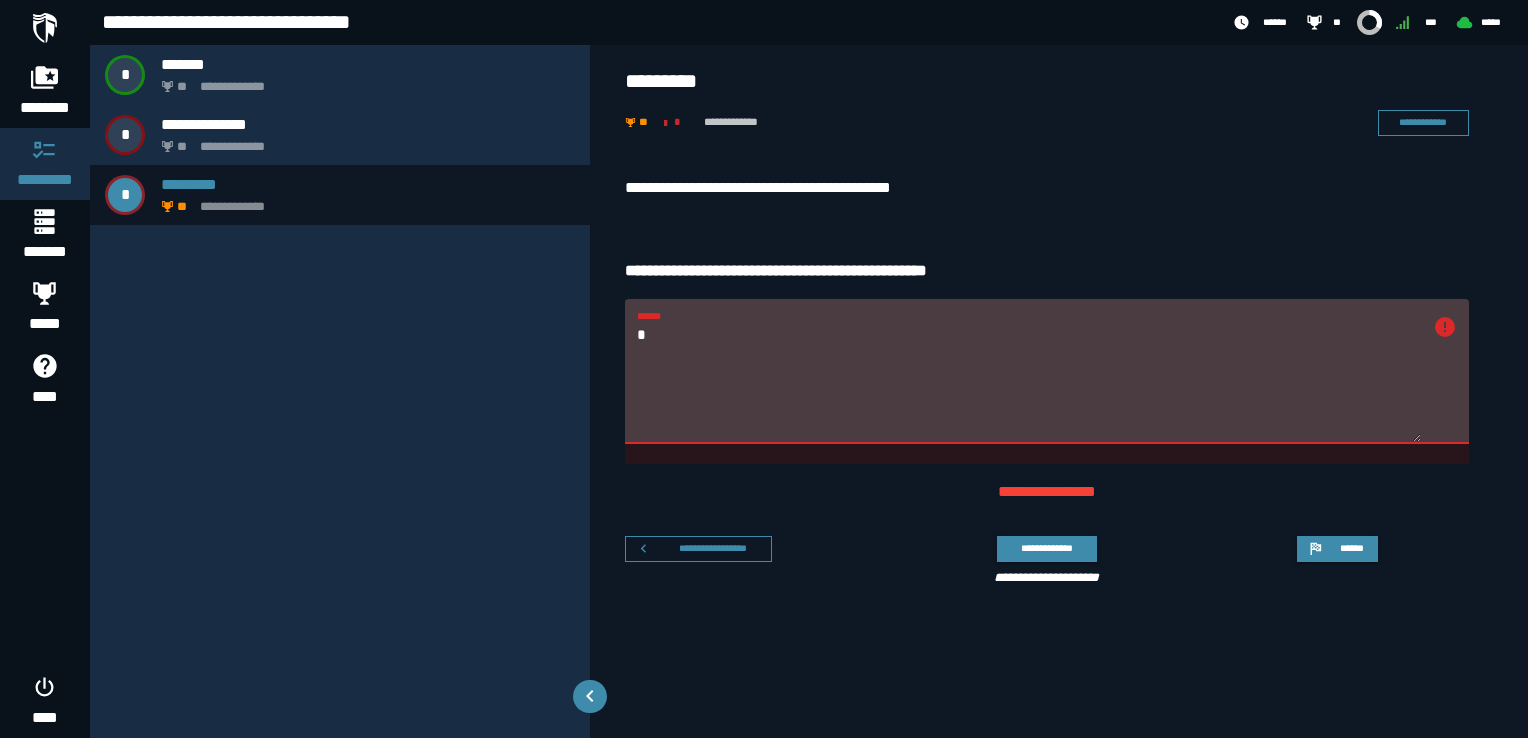 click on "*" at bounding box center [1029, 383] 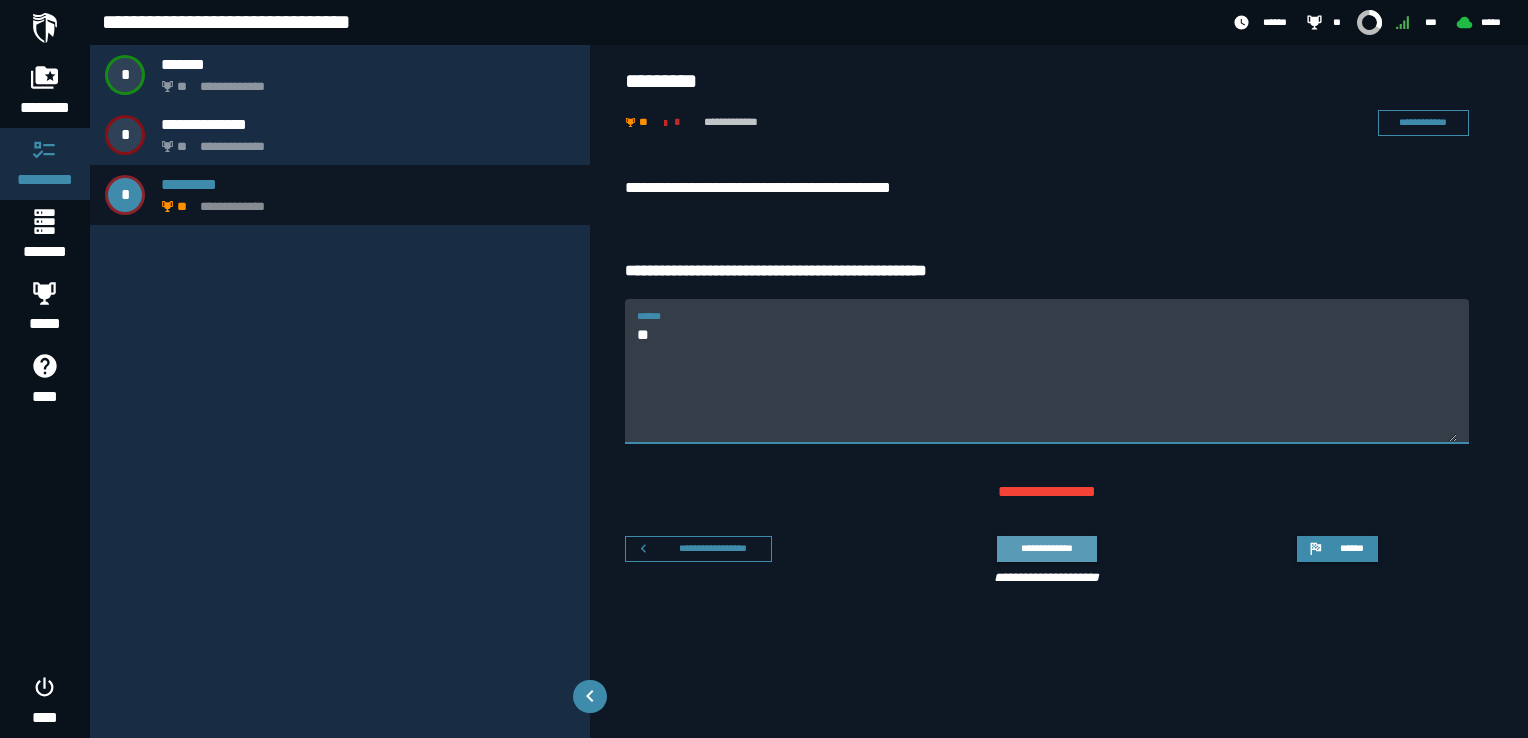 type on "*" 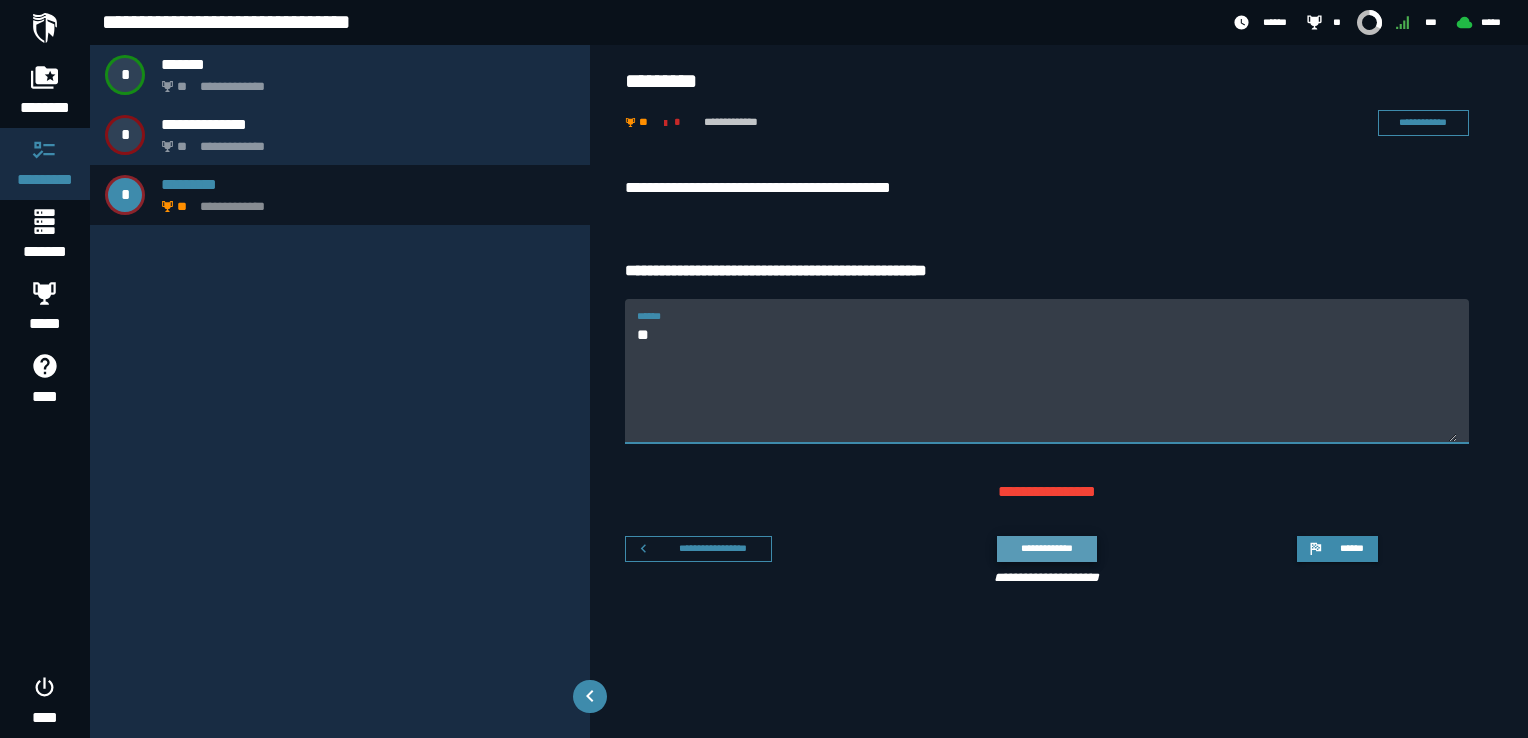click on "**********" at bounding box center (1046, 548) 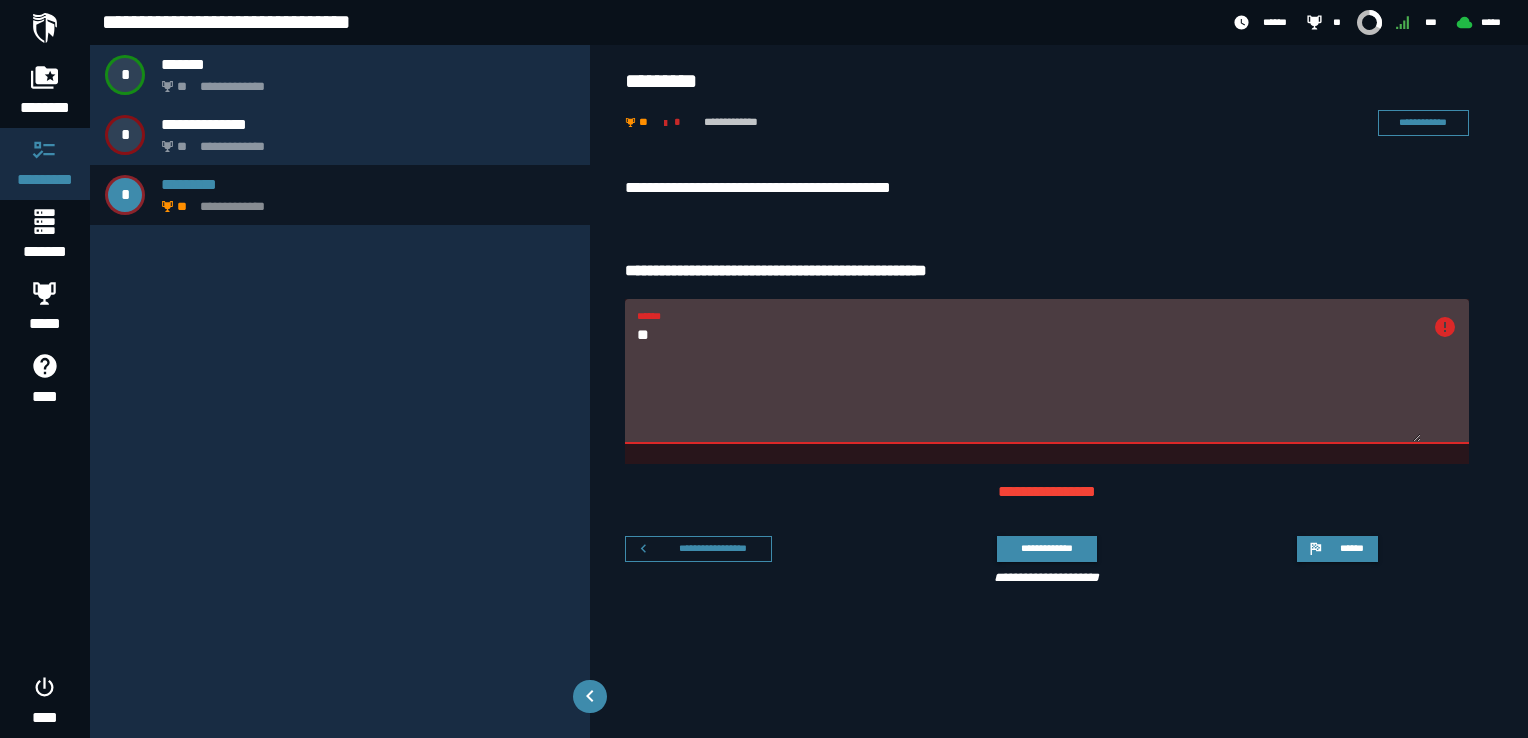 click on "* ******" at bounding box center (1029, 371) 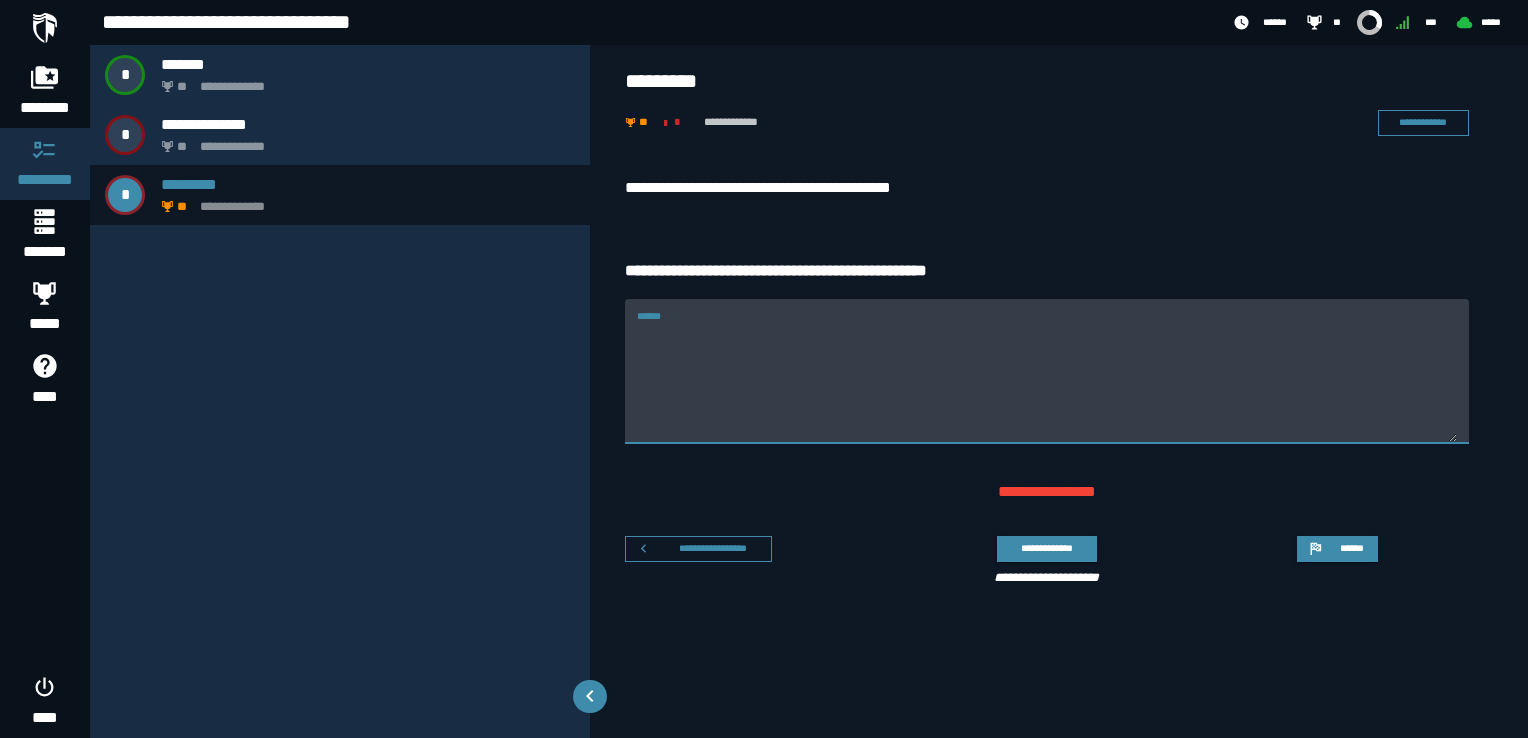 type 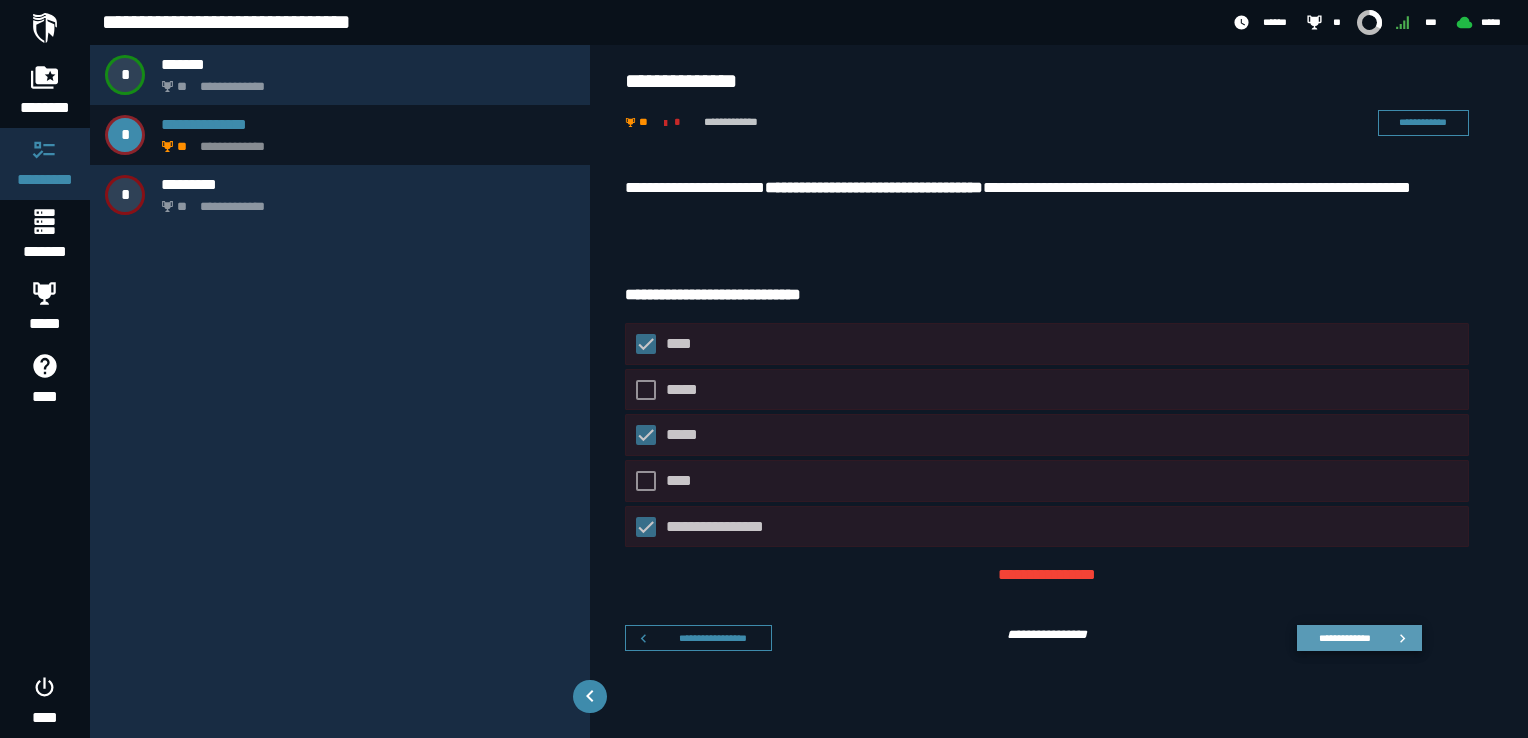 click on "**********" at bounding box center [1344, 637] 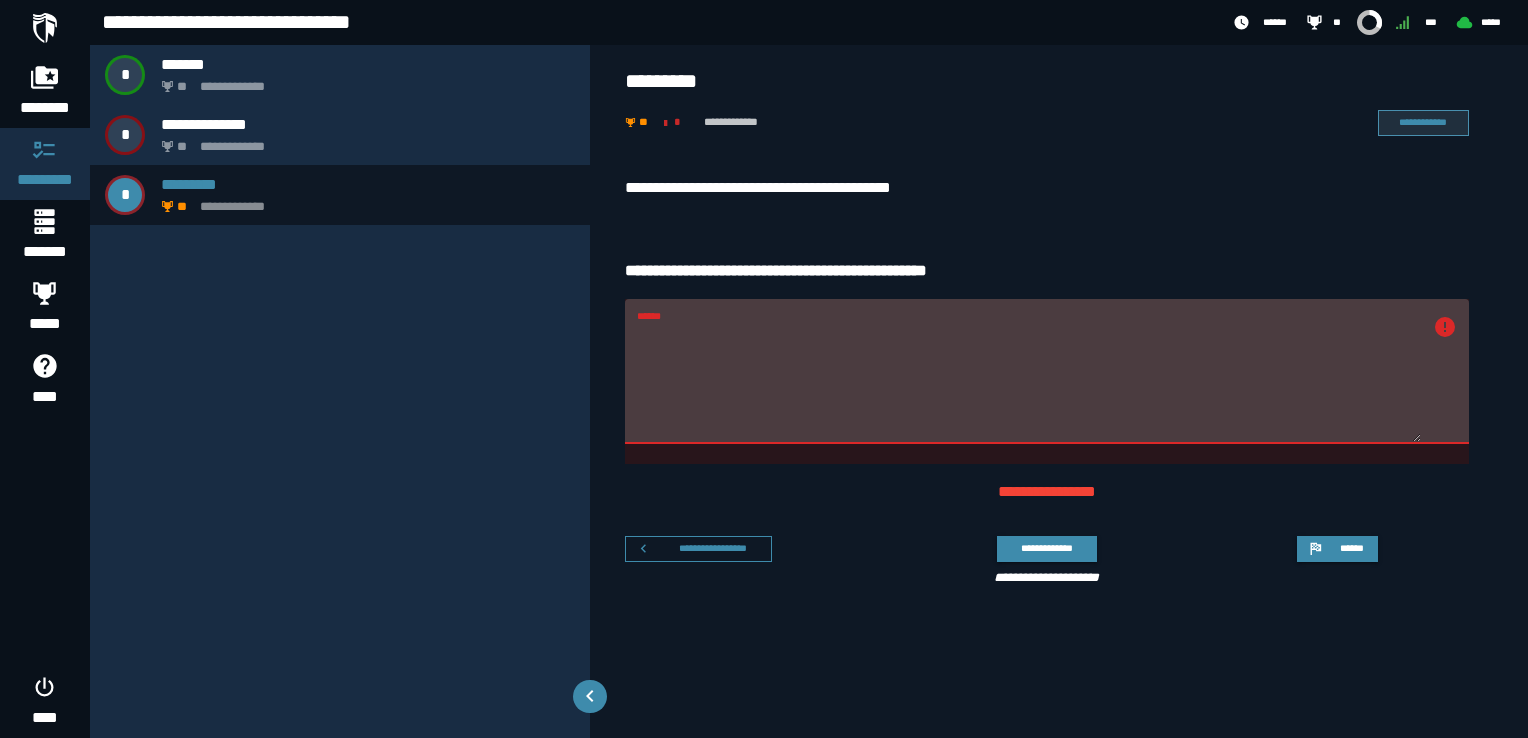 click on "**********" at bounding box center (1423, 122) 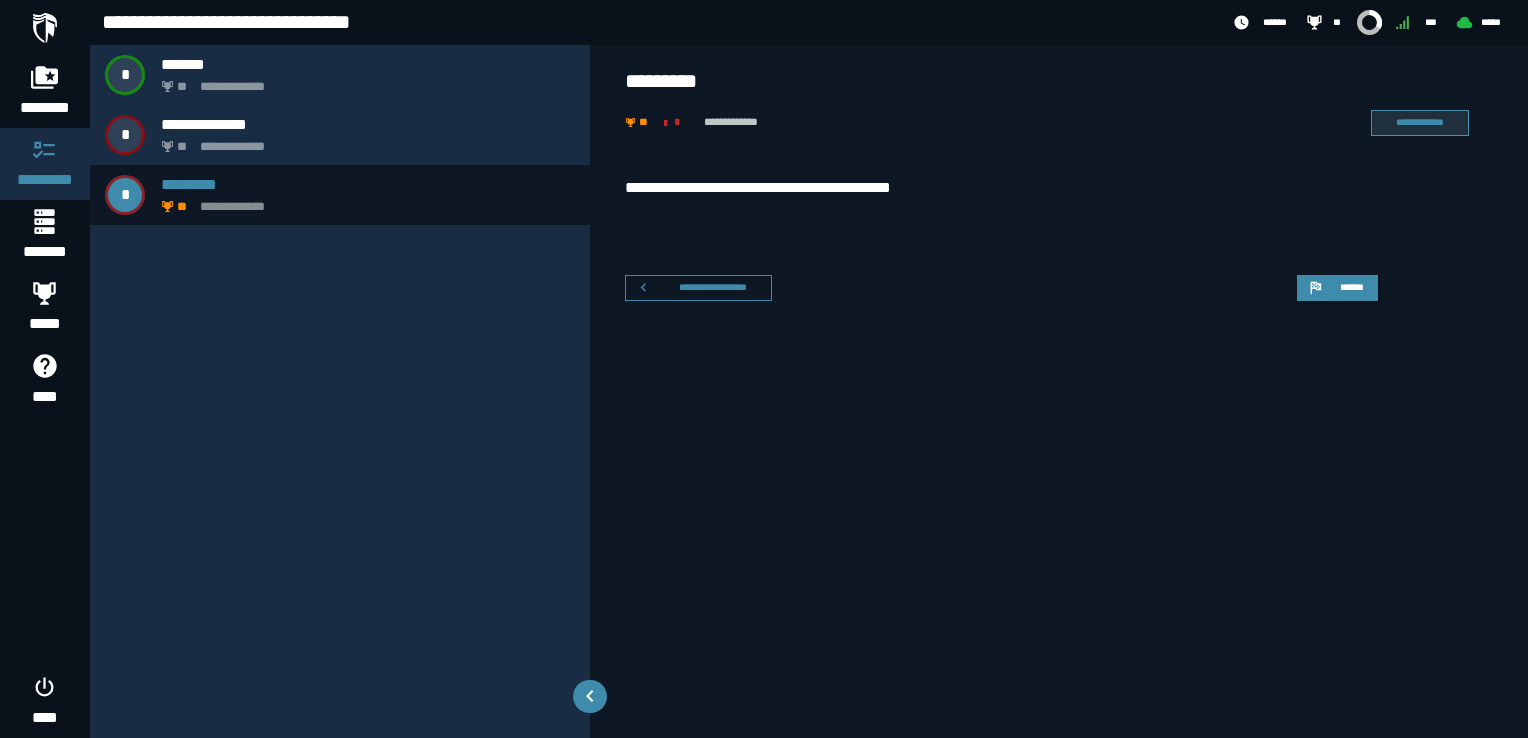 click on "**********" at bounding box center [1420, 122] 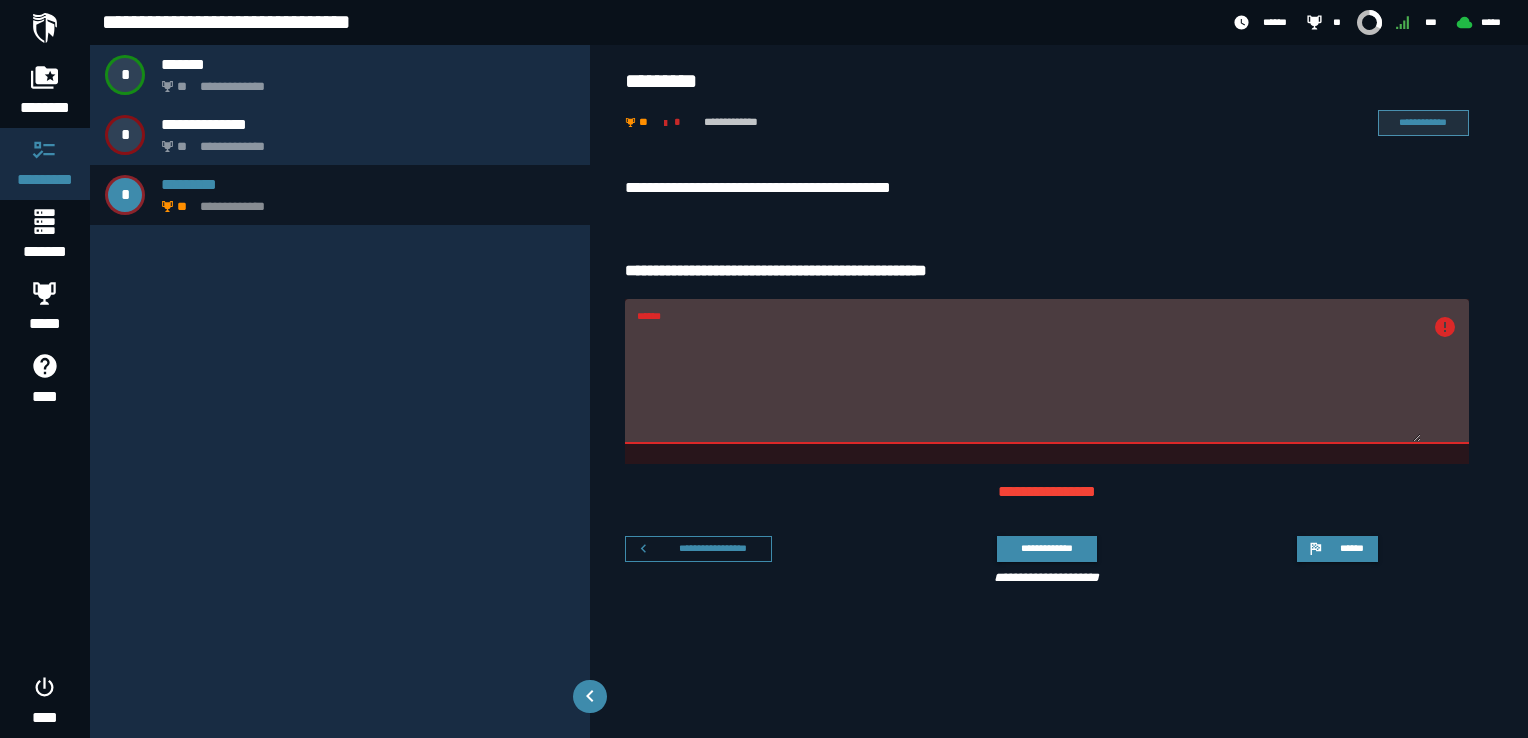 click on "**********" at bounding box center [1423, 122] 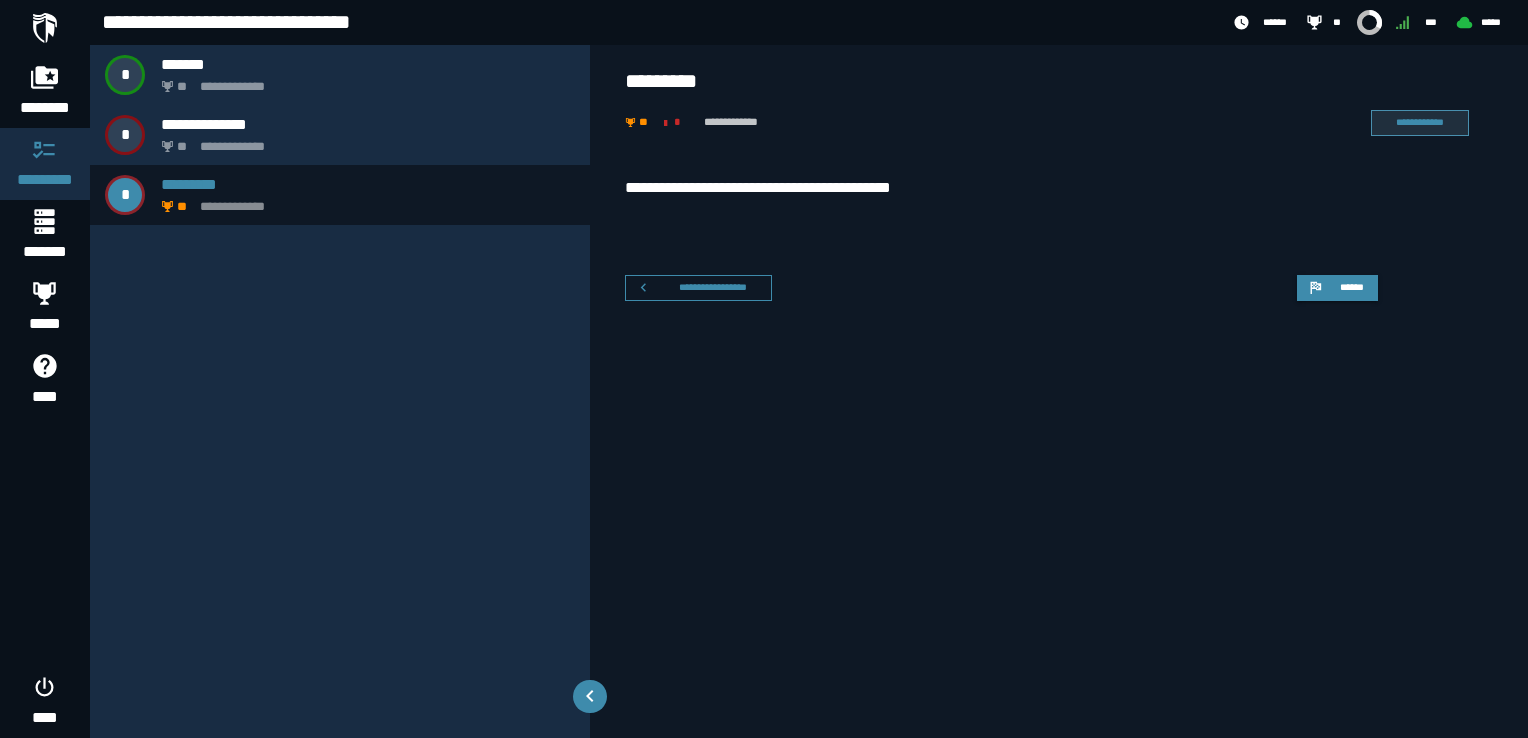 click on "**********" at bounding box center [1420, 122] 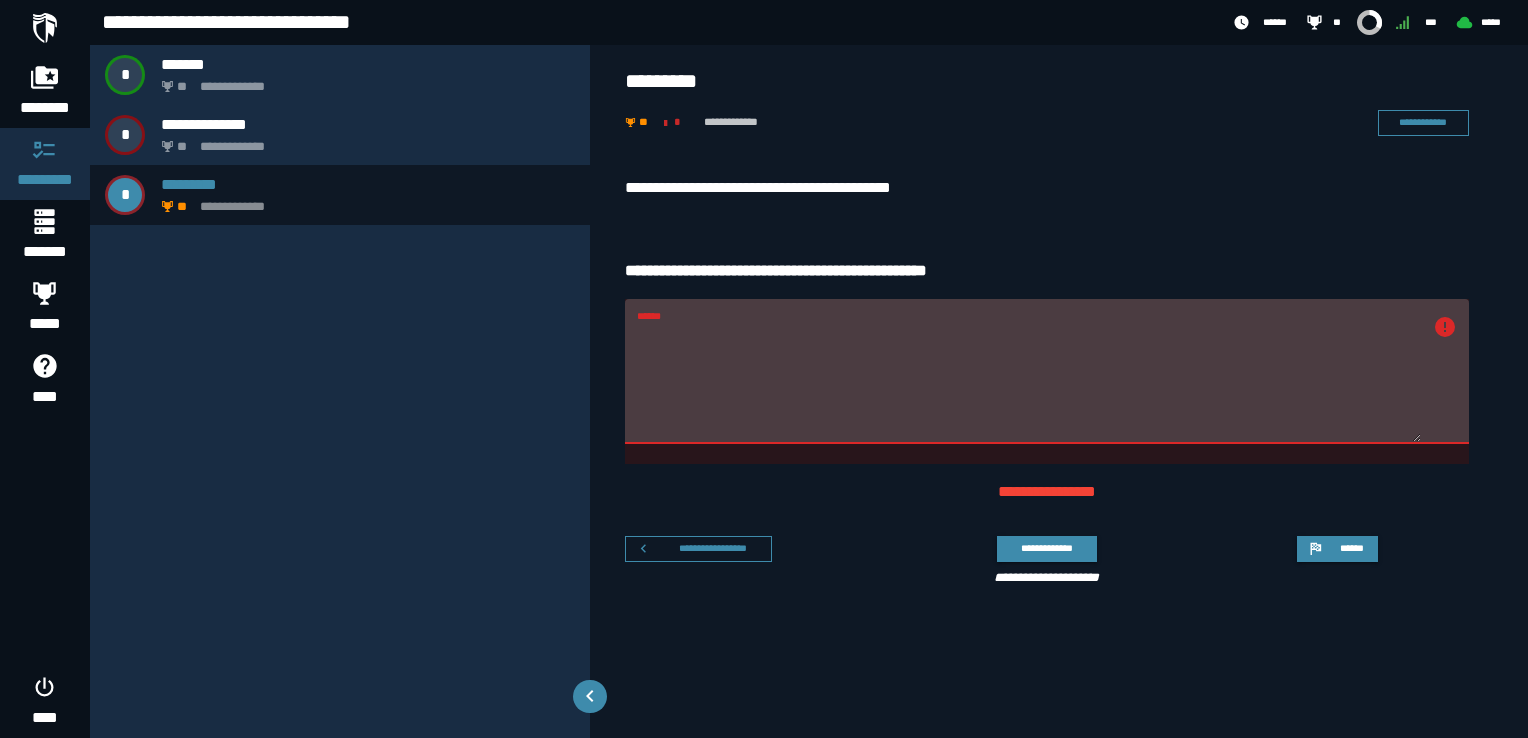 click on "******" at bounding box center (1029, 383) 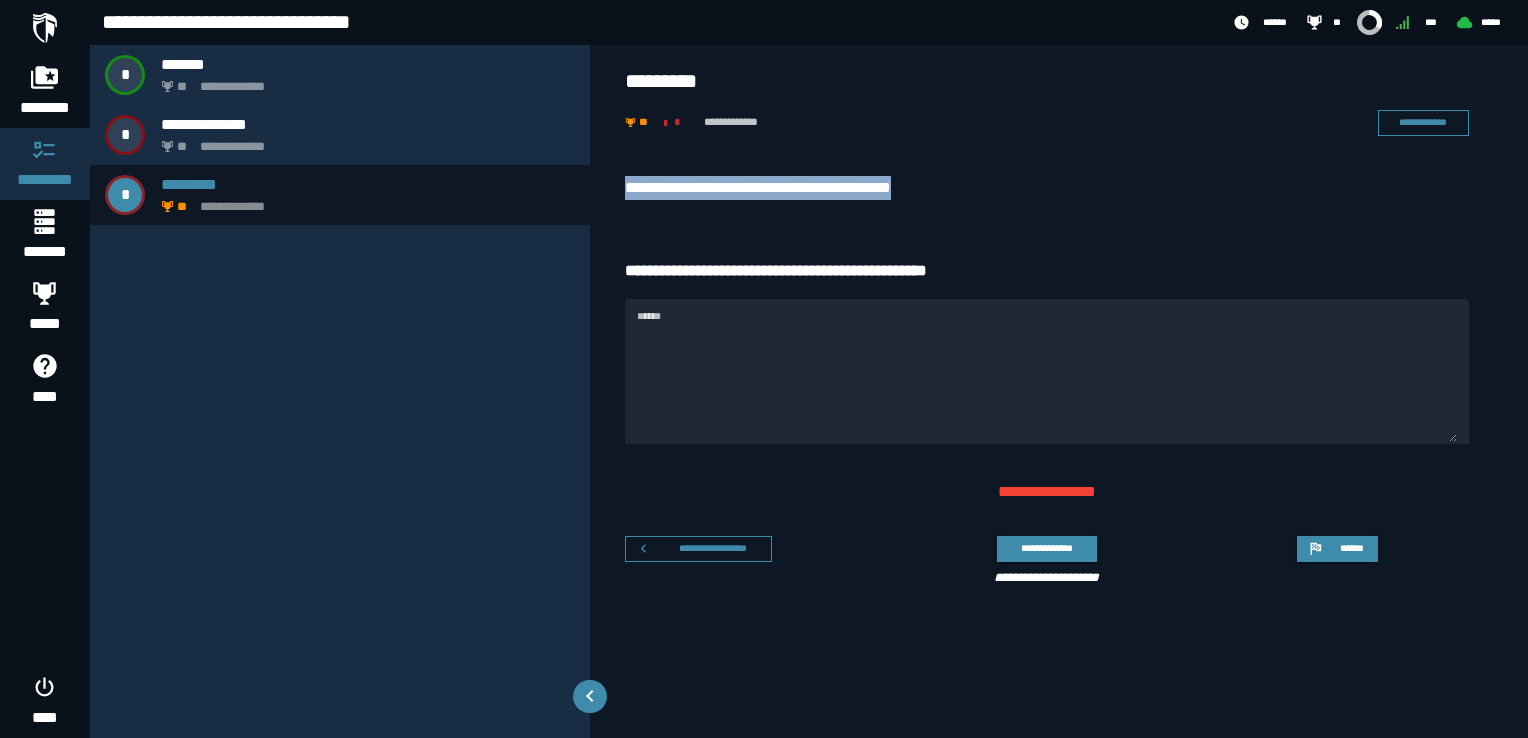 drag, startPoint x: 628, startPoint y: 187, endPoint x: 988, endPoint y: 184, distance: 360.0125 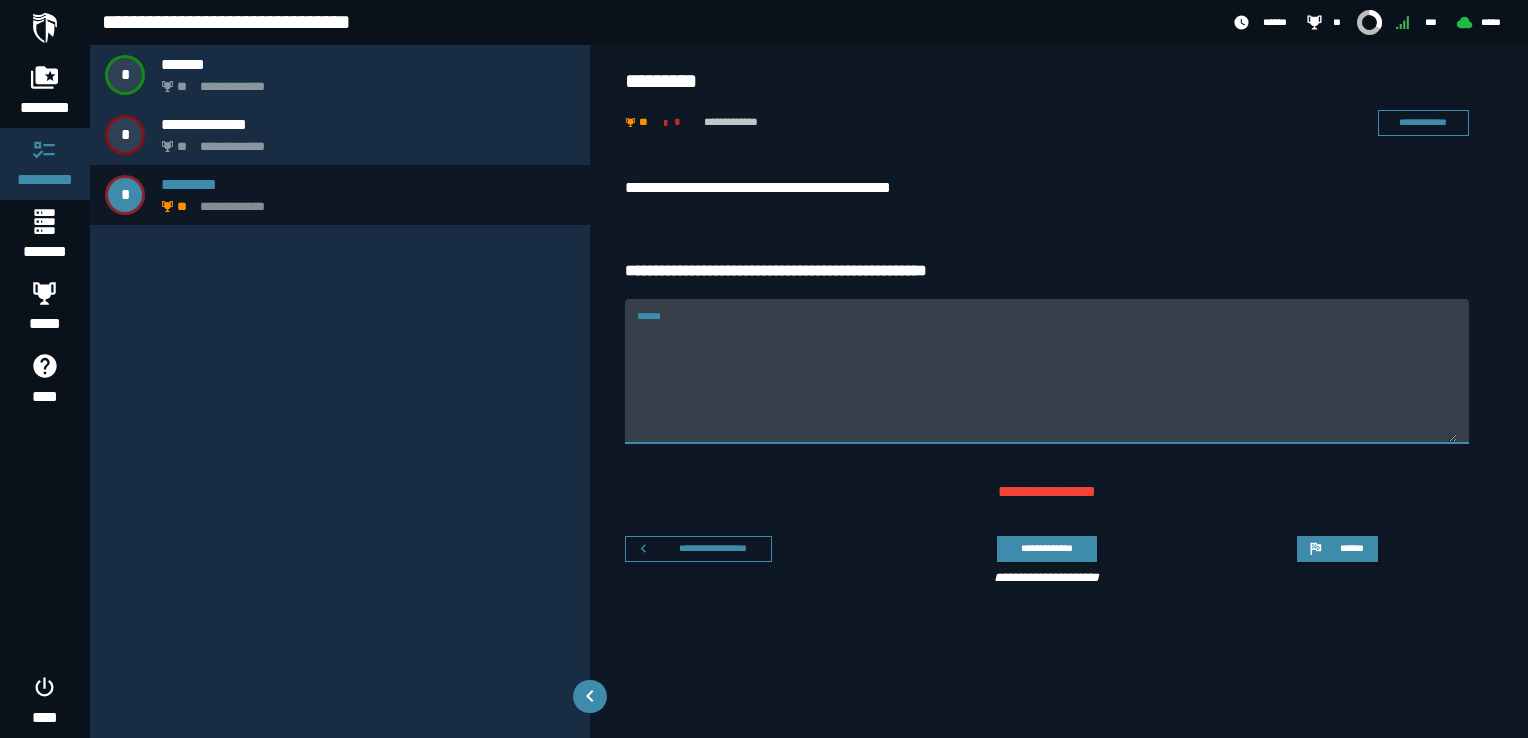 click on "******" at bounding box center (1047, 383) 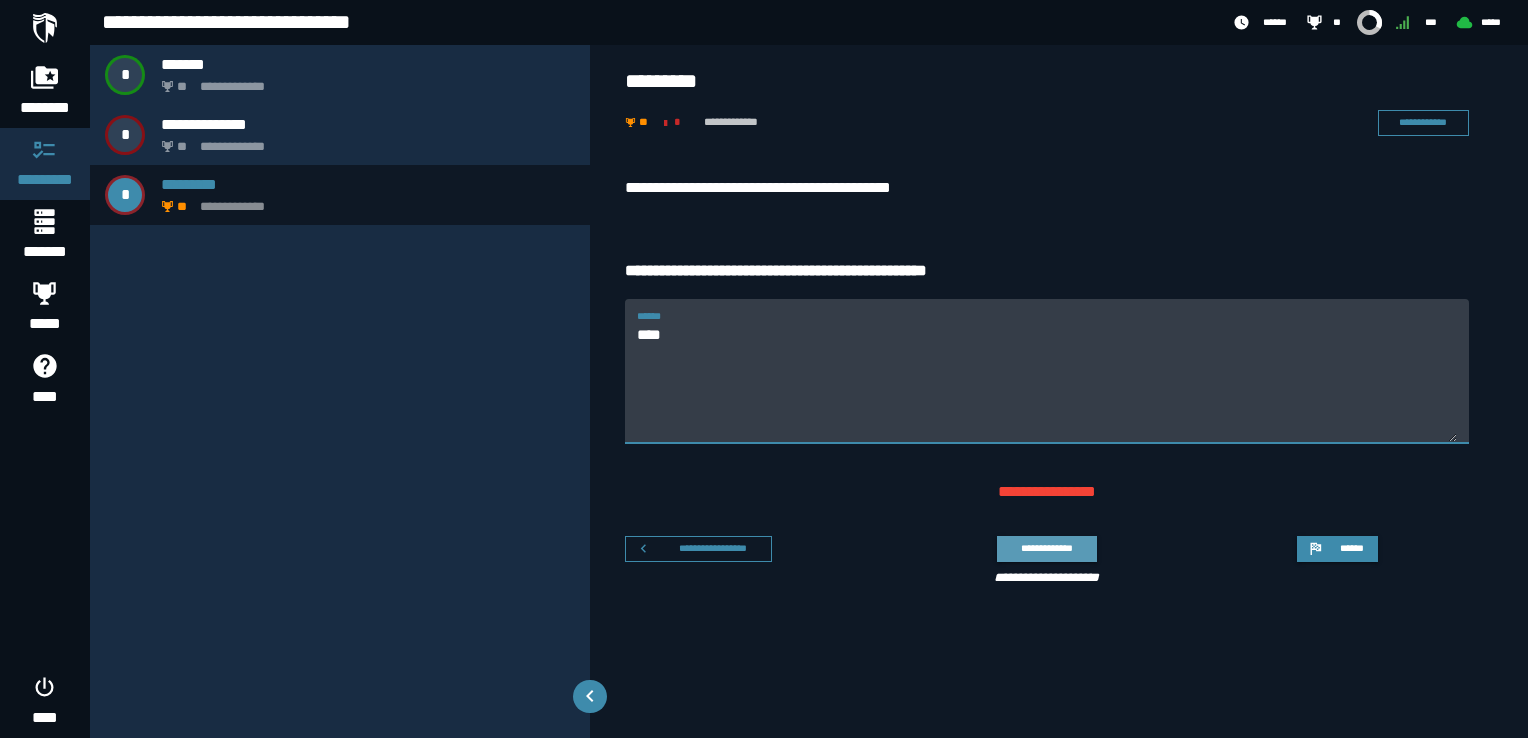type on "**" 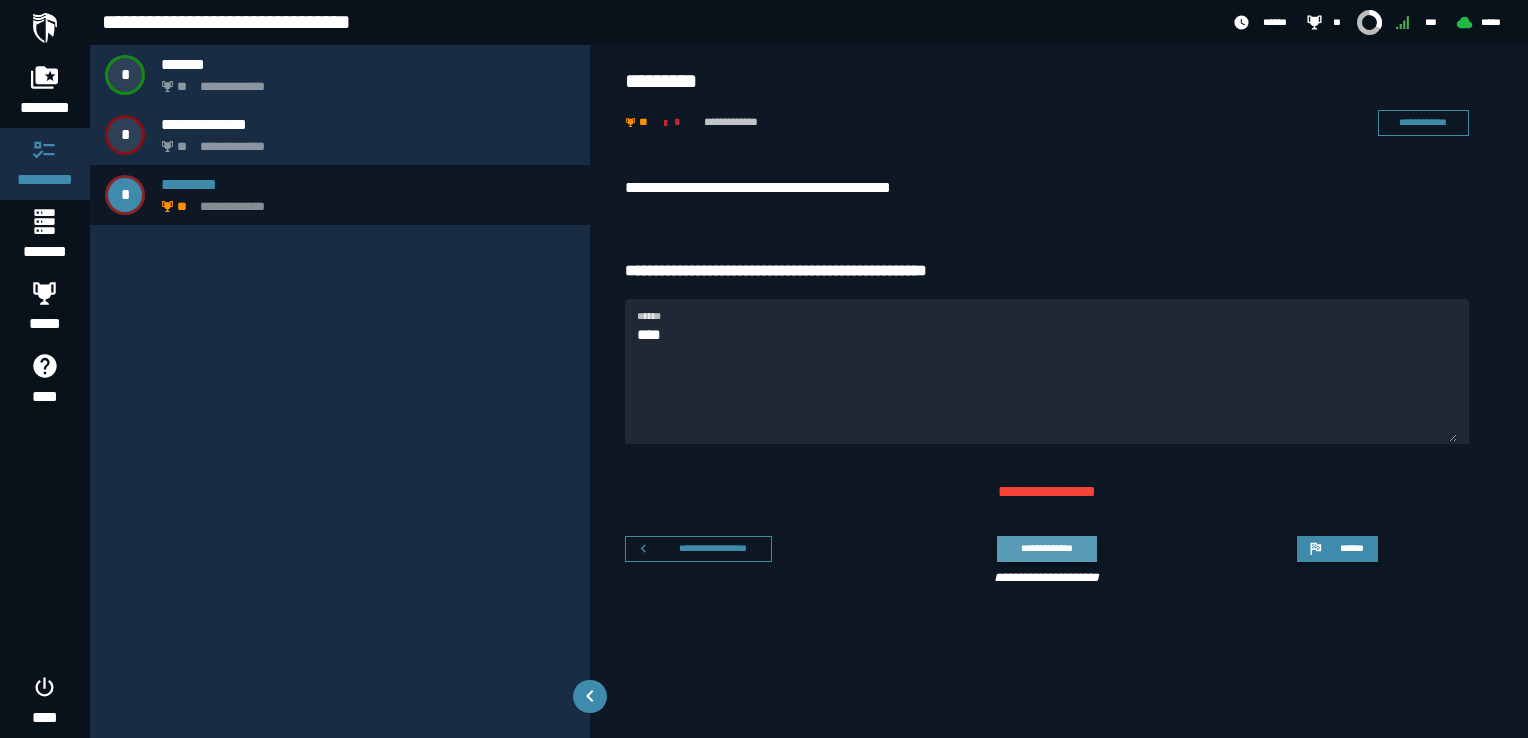 click on "**********" at bounding box center (1046, 548) 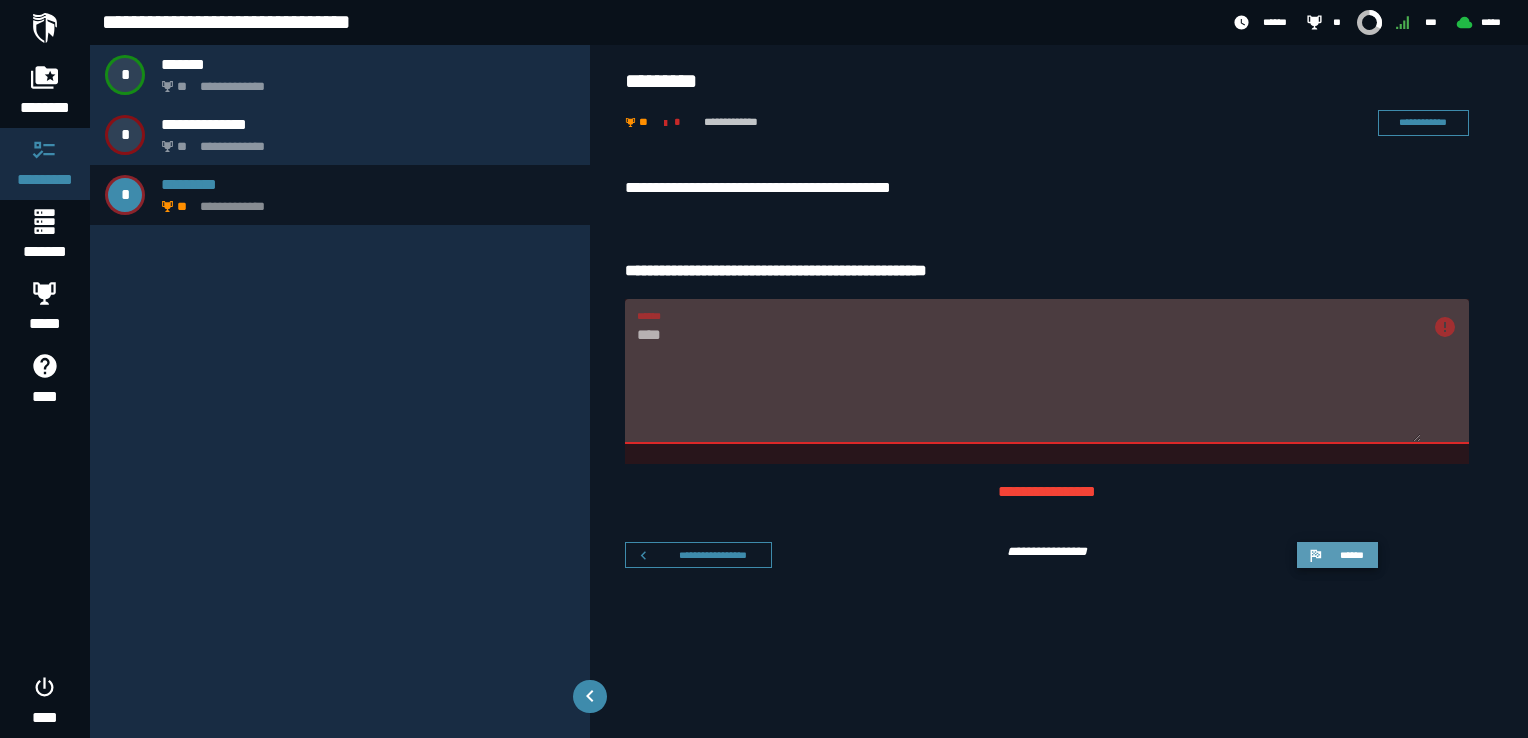 click on "******" at bounding box center [1351, 554] 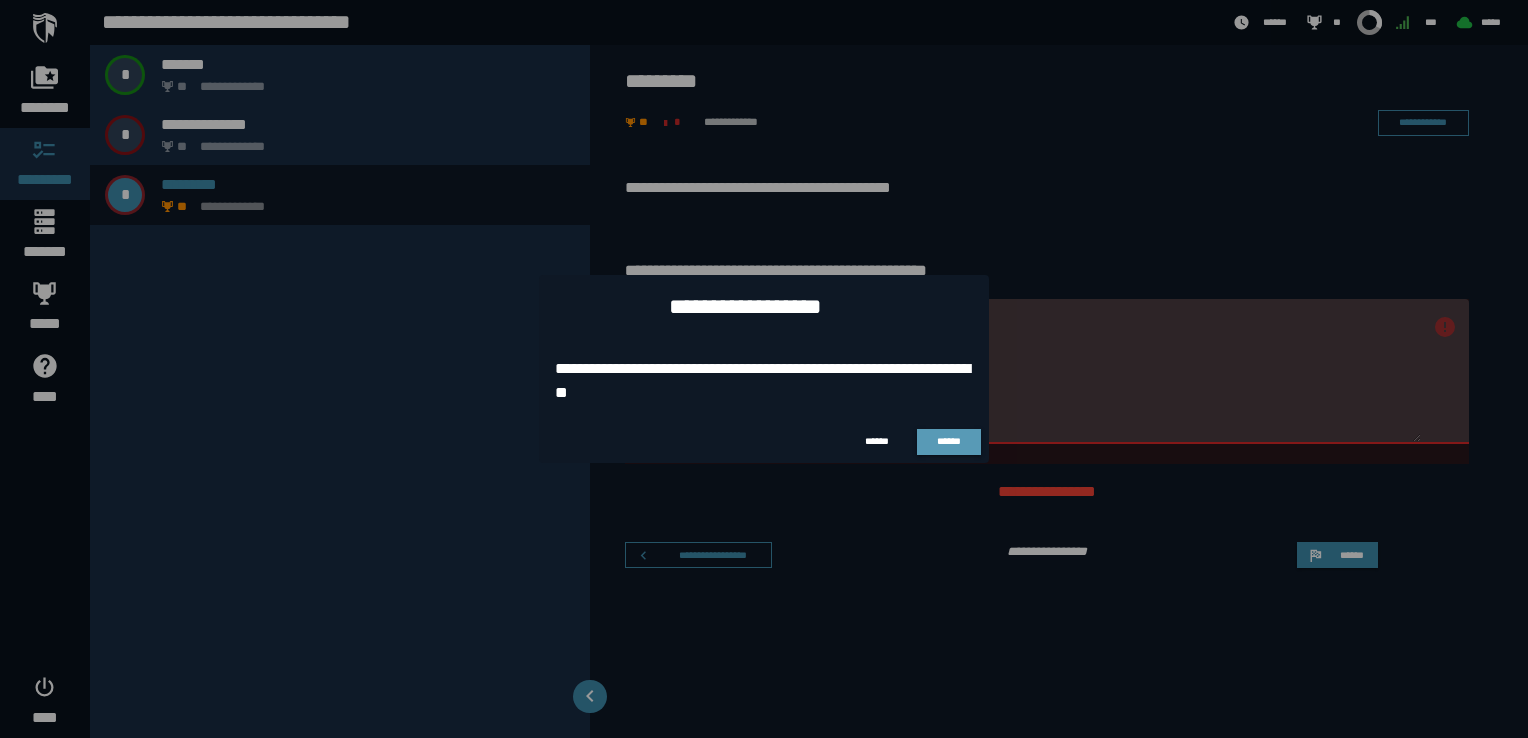 click on "******" at bounding box center [949, 441] 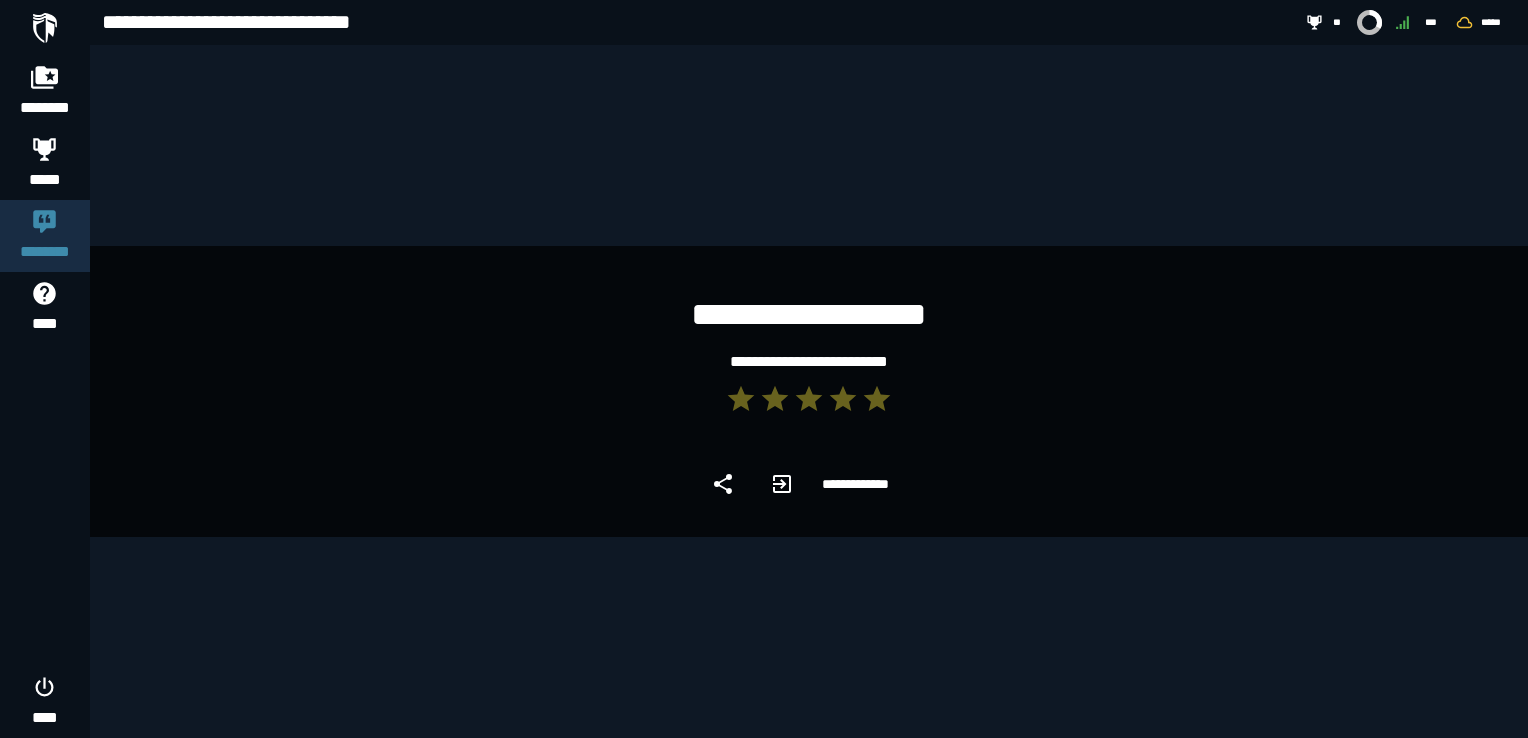 click on "**********" at bounding box center [809, 391] 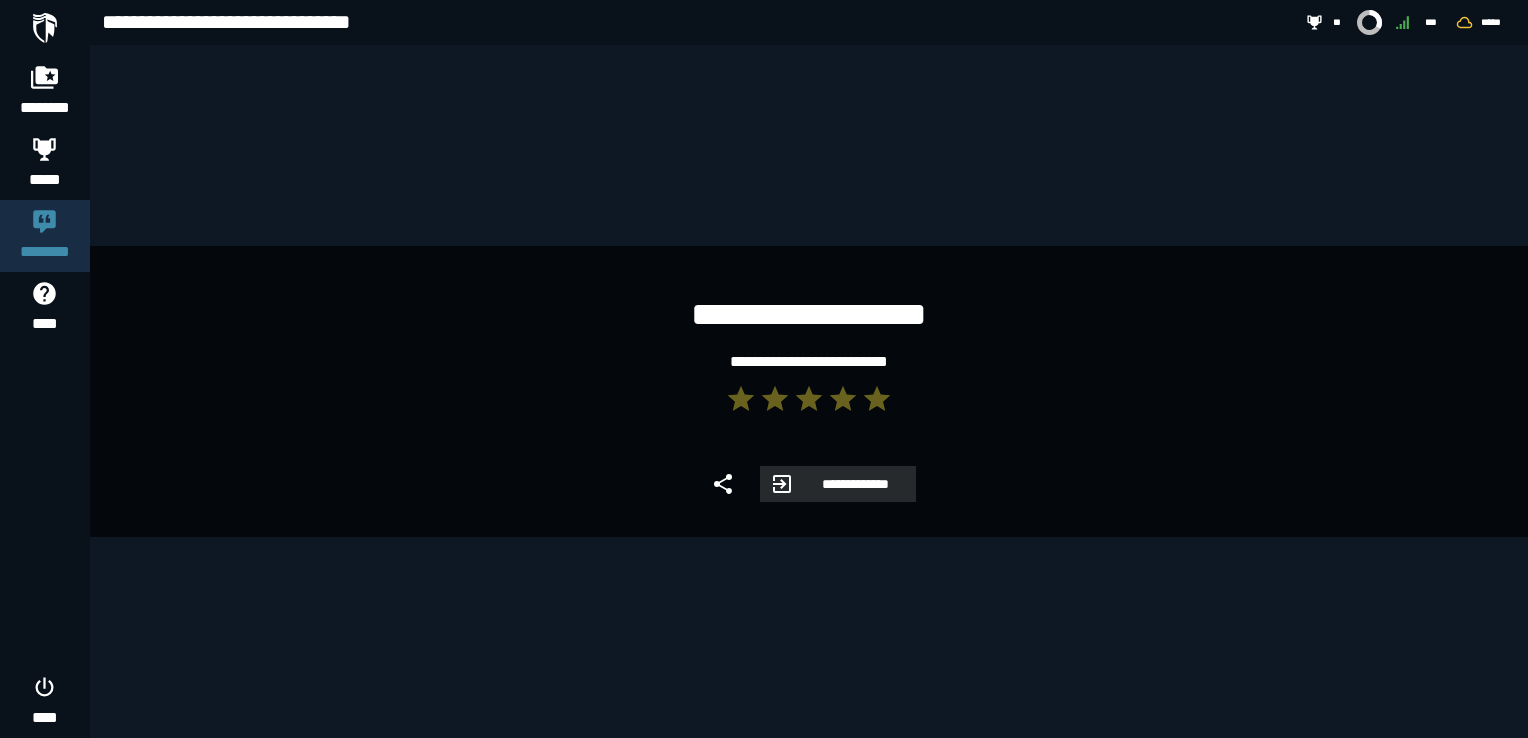 click on "**********" at bounding box center [855, 484] 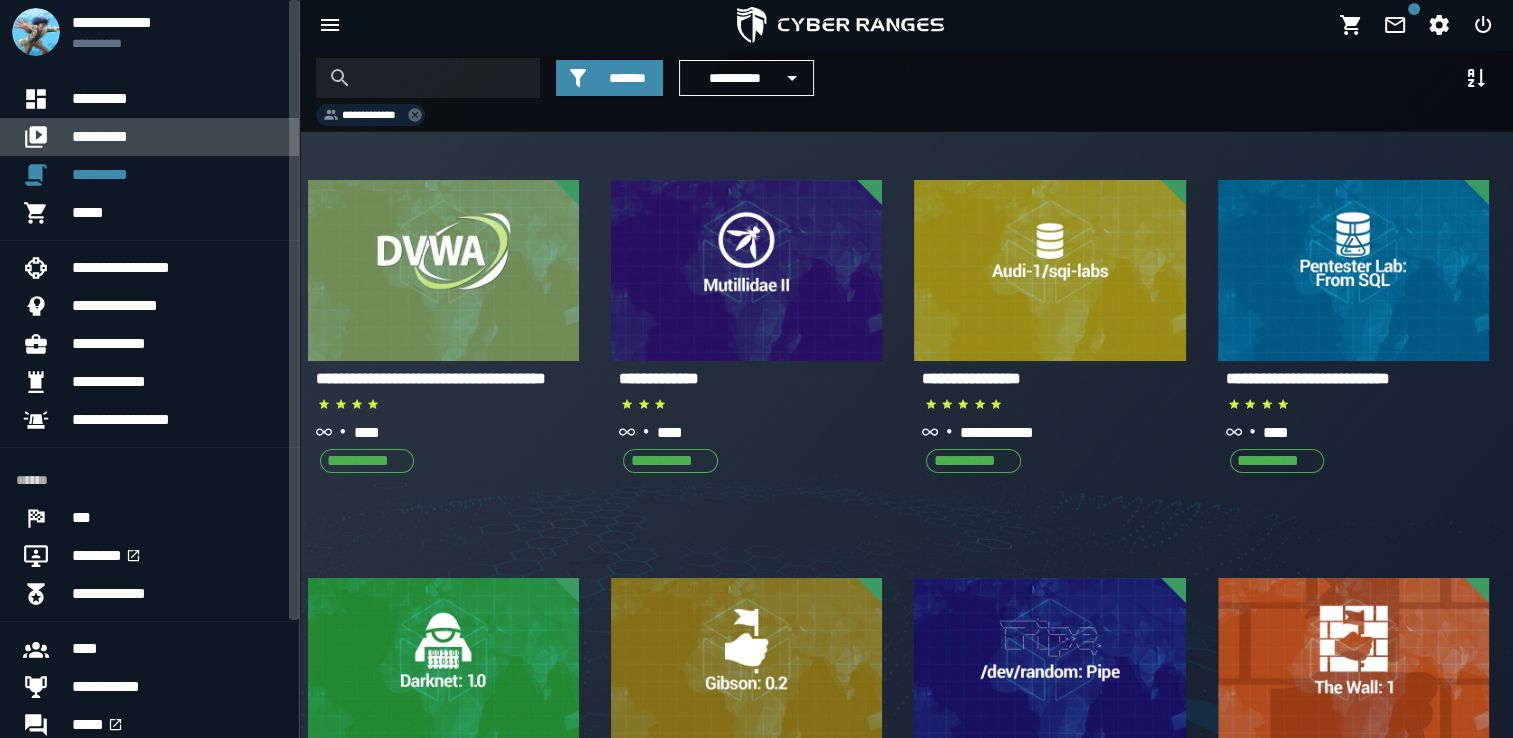 click on "*********" at bounding box center (177, 137) 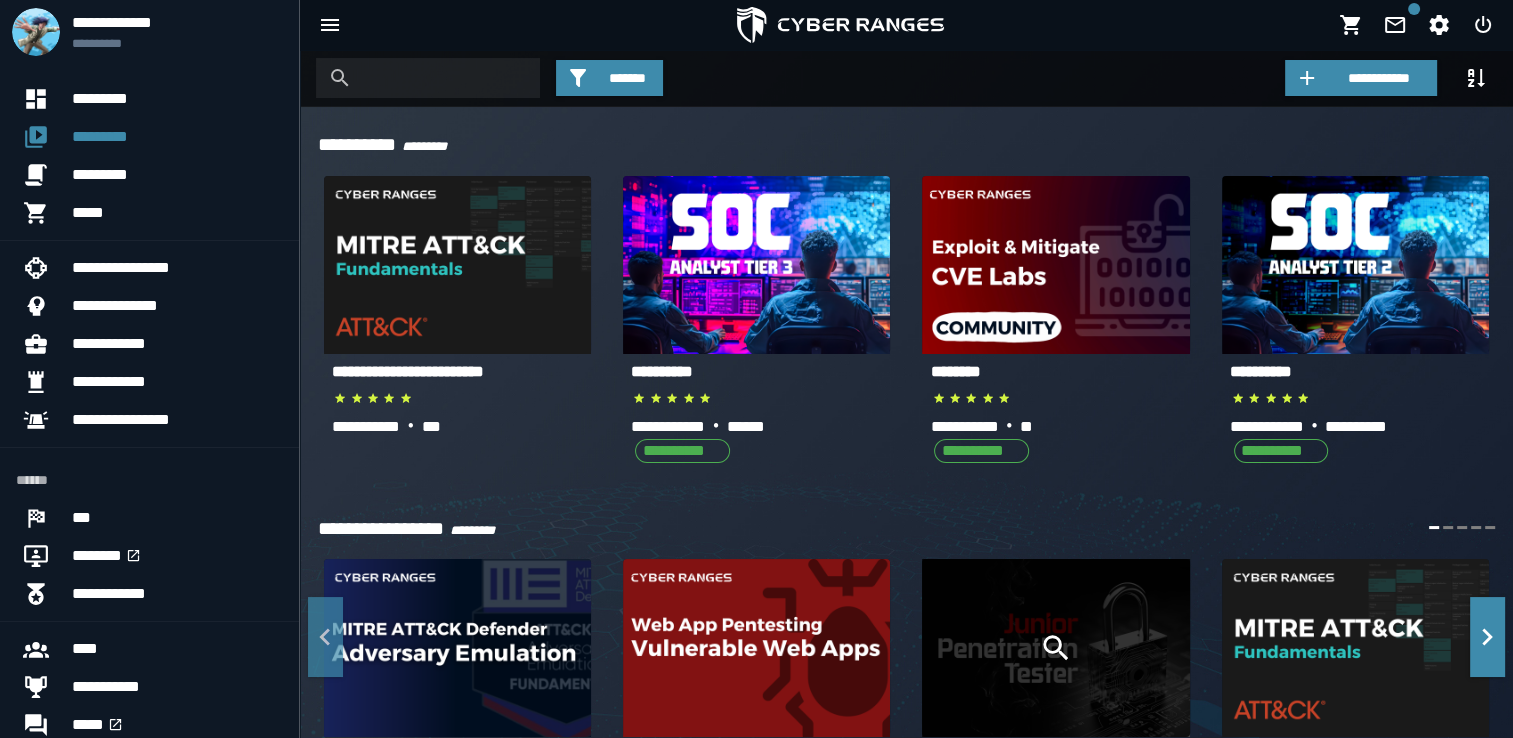 click 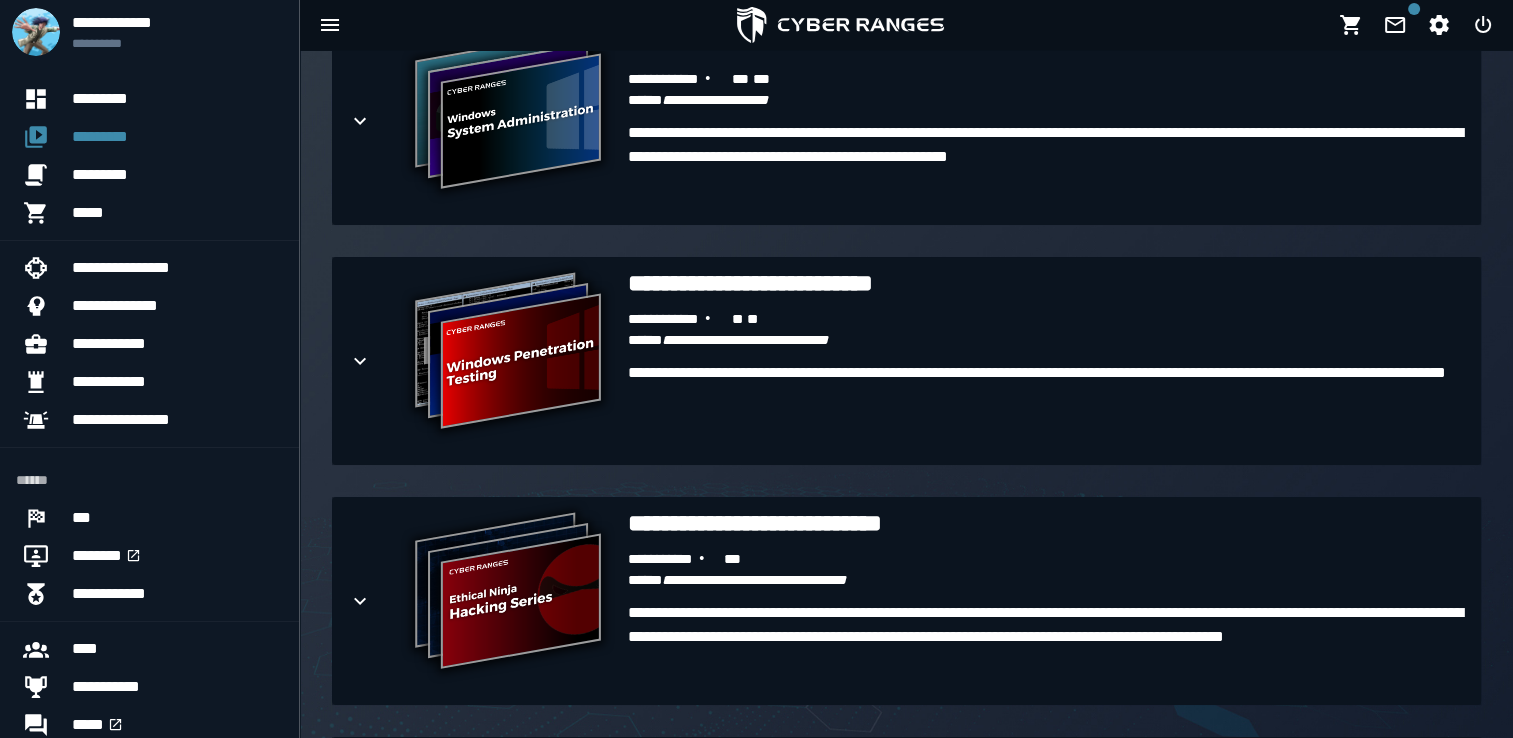 scroll, scrollTop: 1760, scrollLeft: 0, axis: vertical 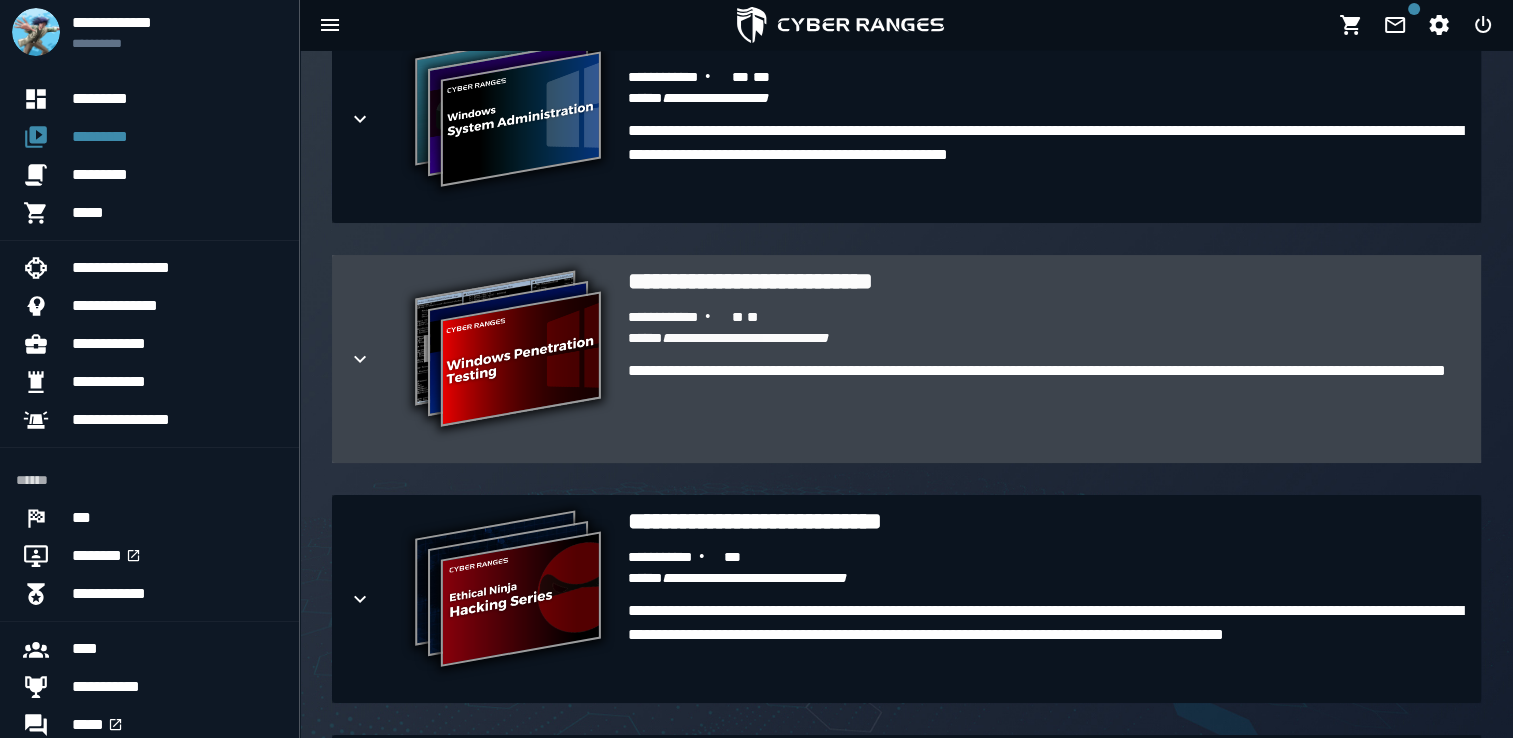 click on "**********" at bounding box center (508, 351) 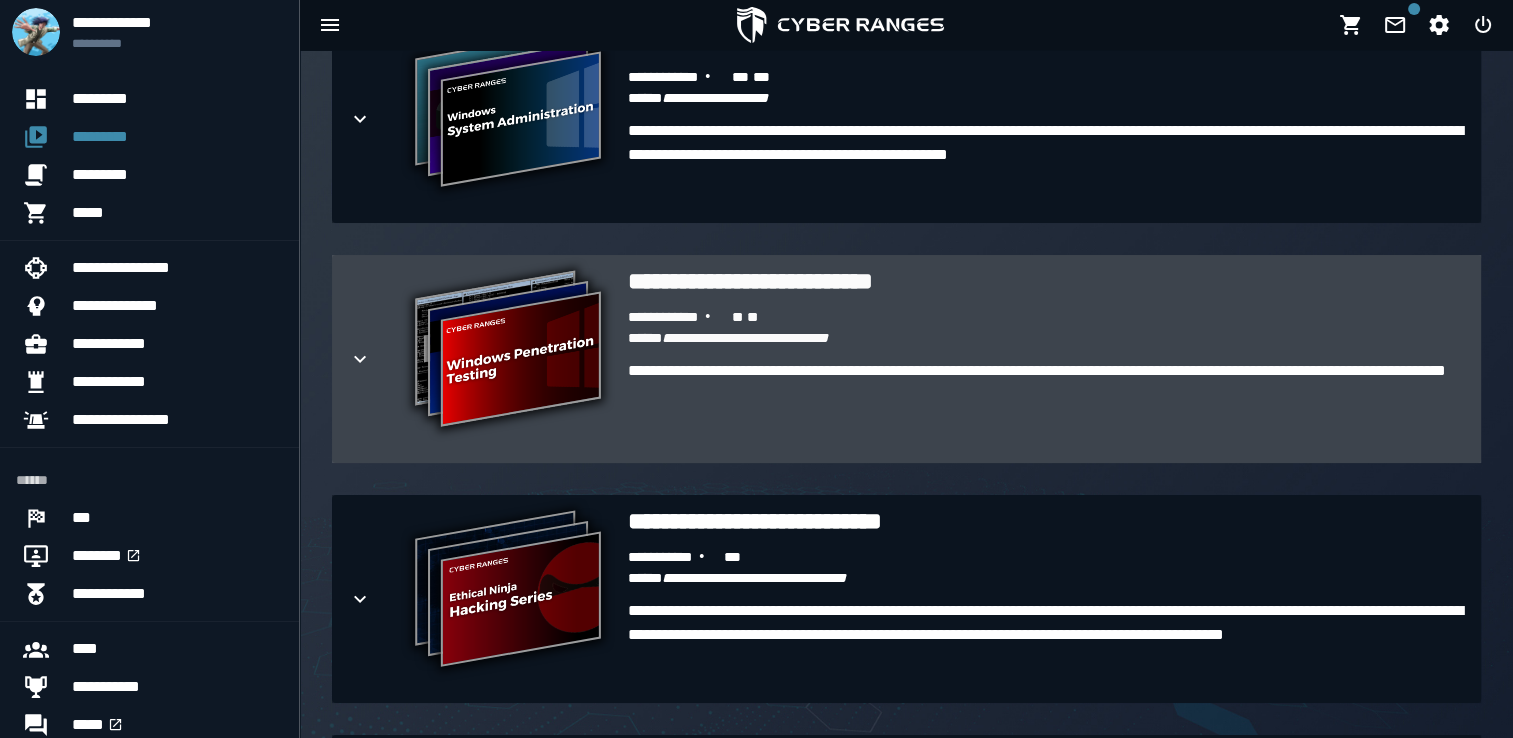 click at bounding box center (376, 359) 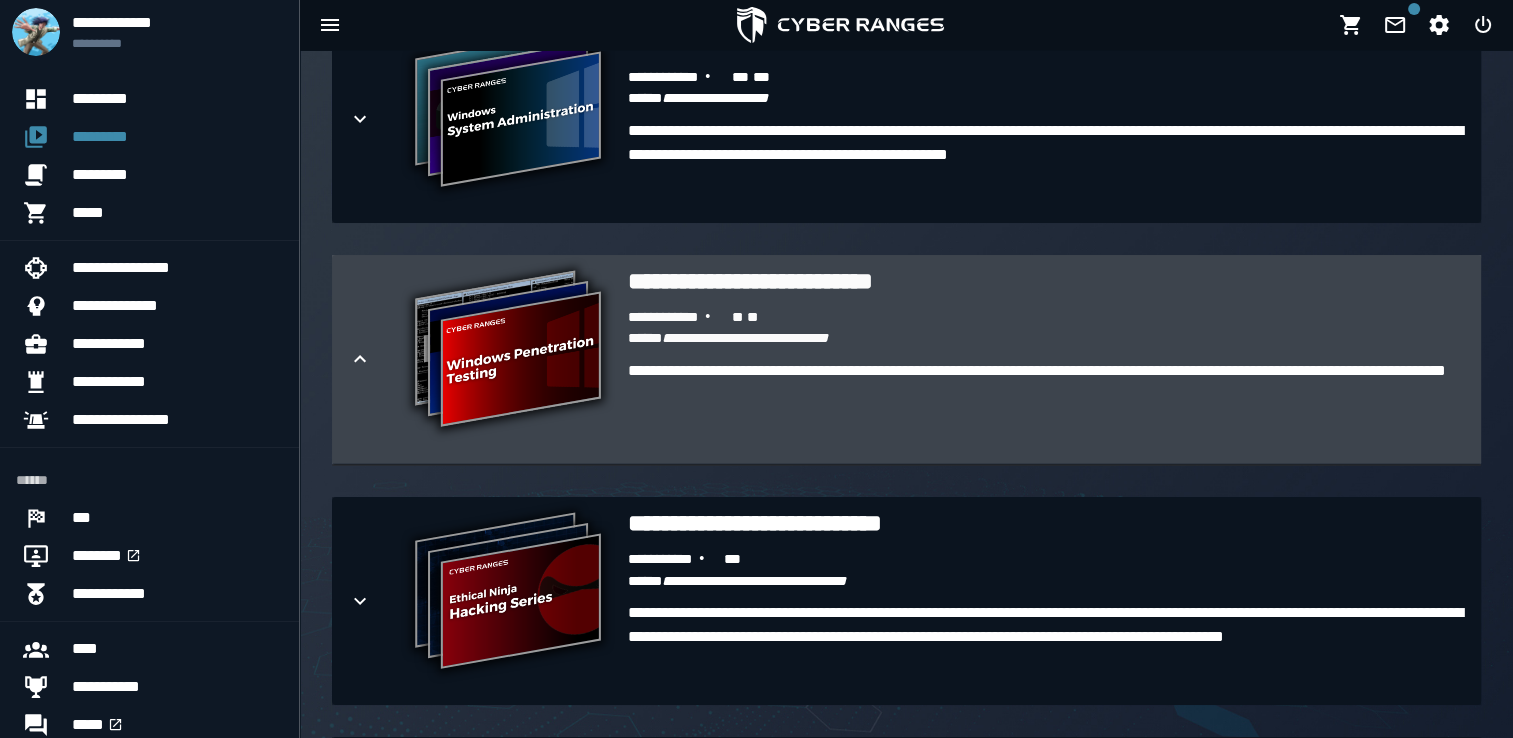 click at bounding box center (376, 359) 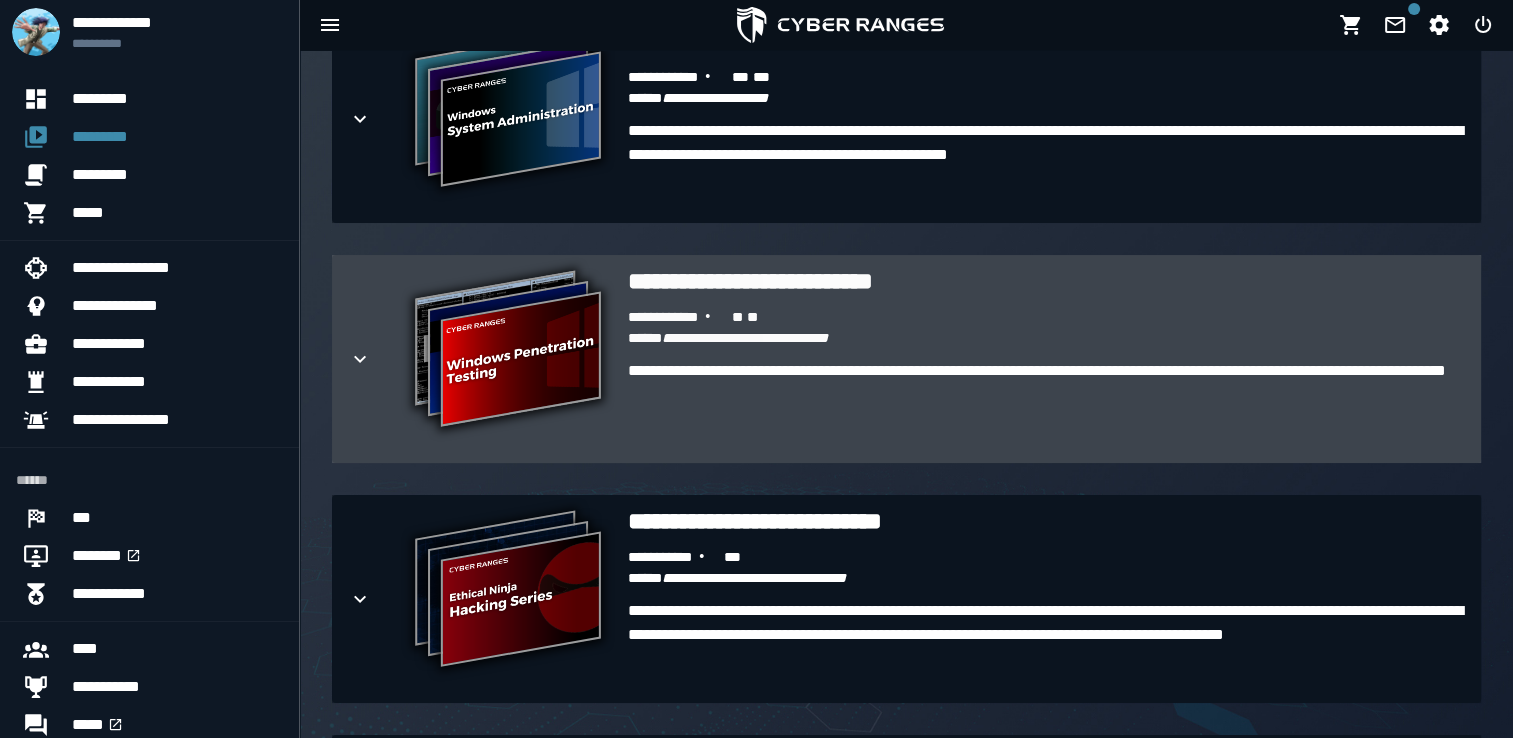 click on "**********" at bounding box center [508, 351] 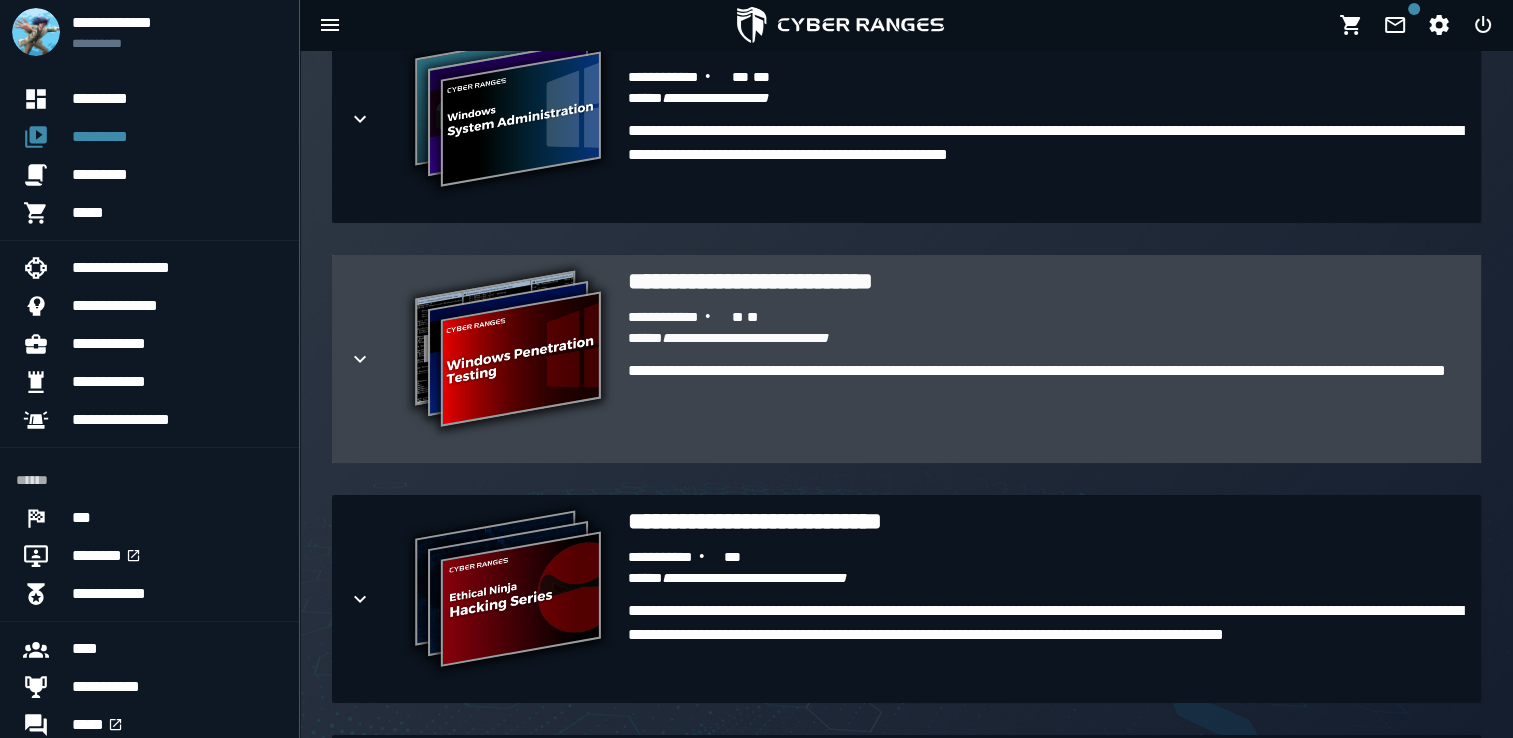 click at bounding box center [376, 359] 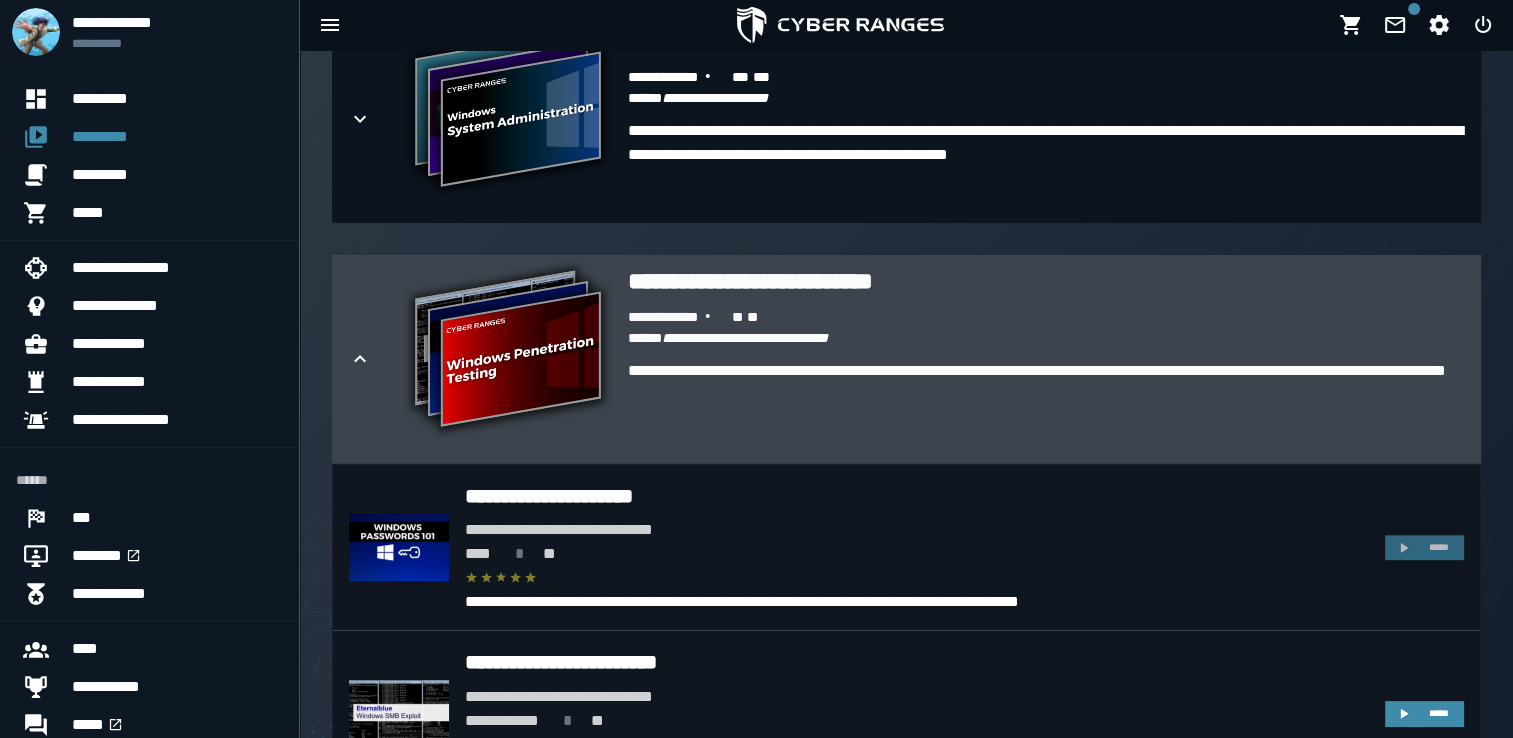 click at bounding box center [376, 359] 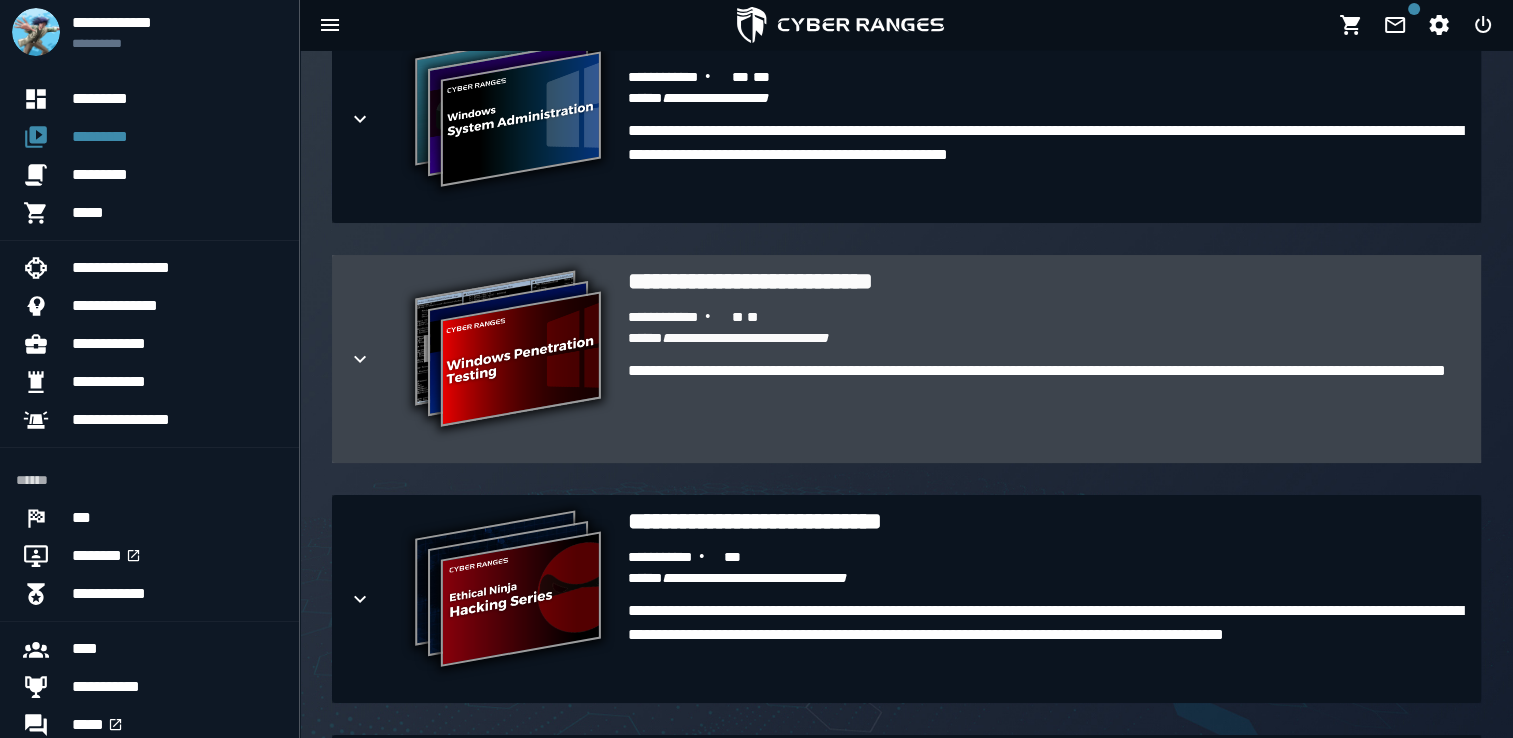 click at bounding box center (376, 359) 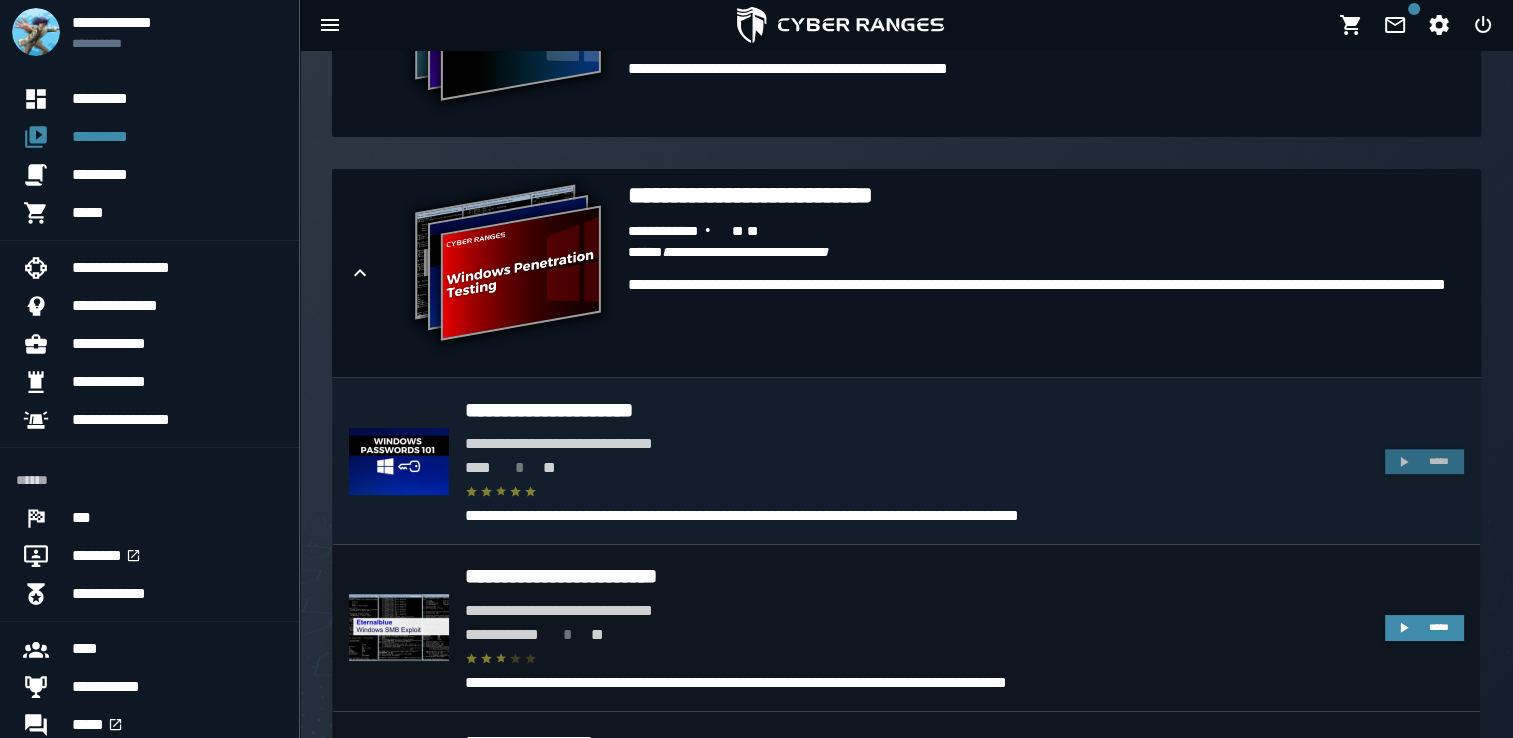 scroll, scrollTop: 1847, scrollLeft: 0, axis: vertical 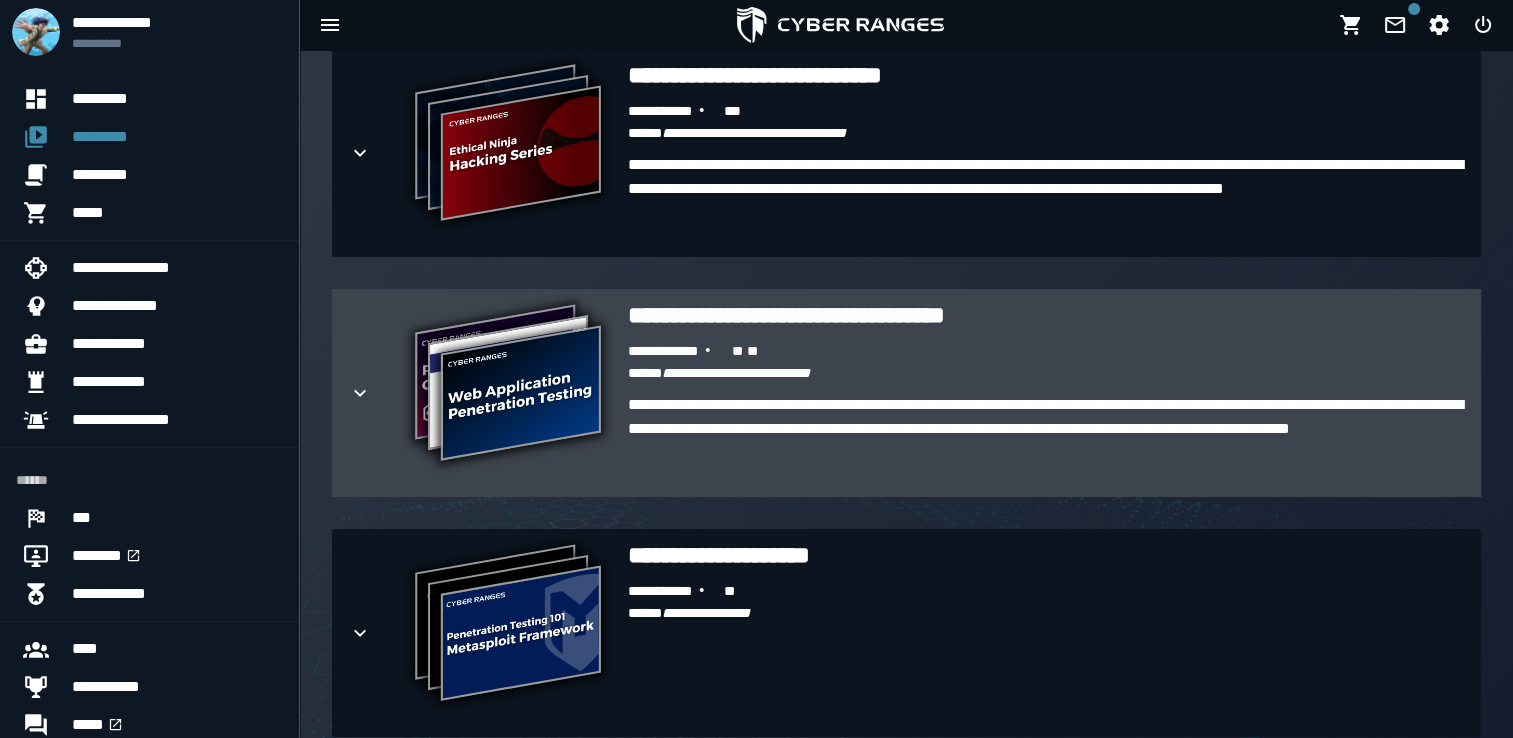 click on "**********" at bounding box center [508, 385] 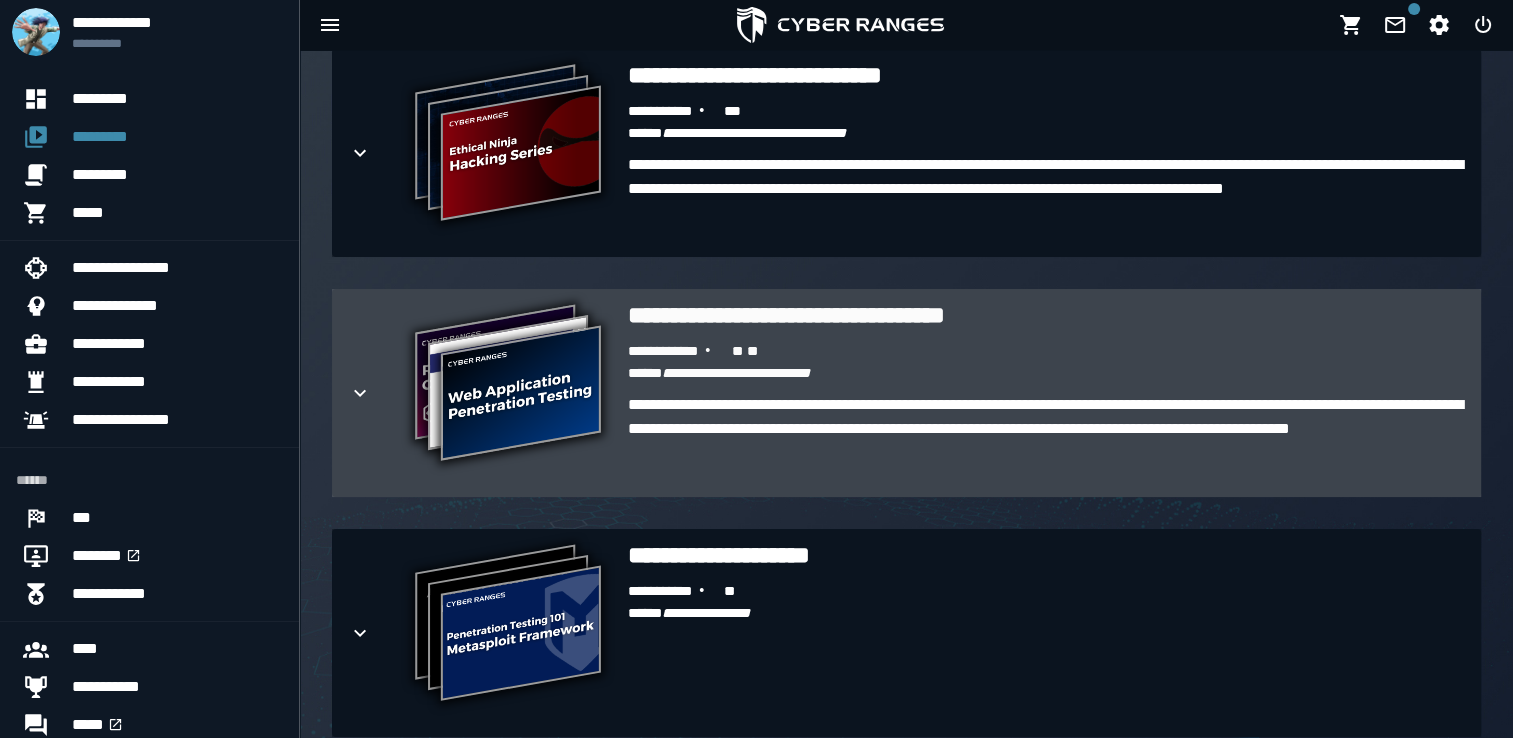 click on "**********" at bounding box center (906, 393) 